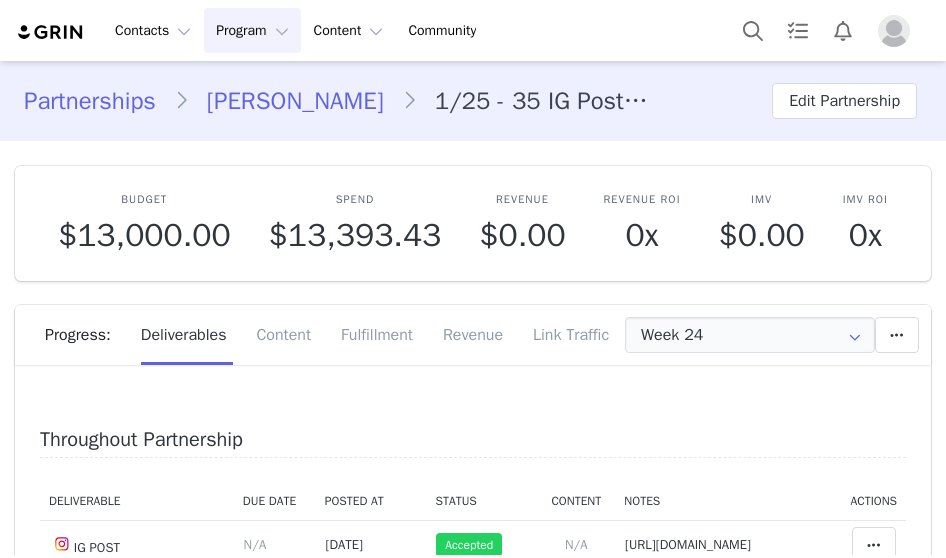 scroll, scrollTop: 0, scrollLeft: 0, axis: both 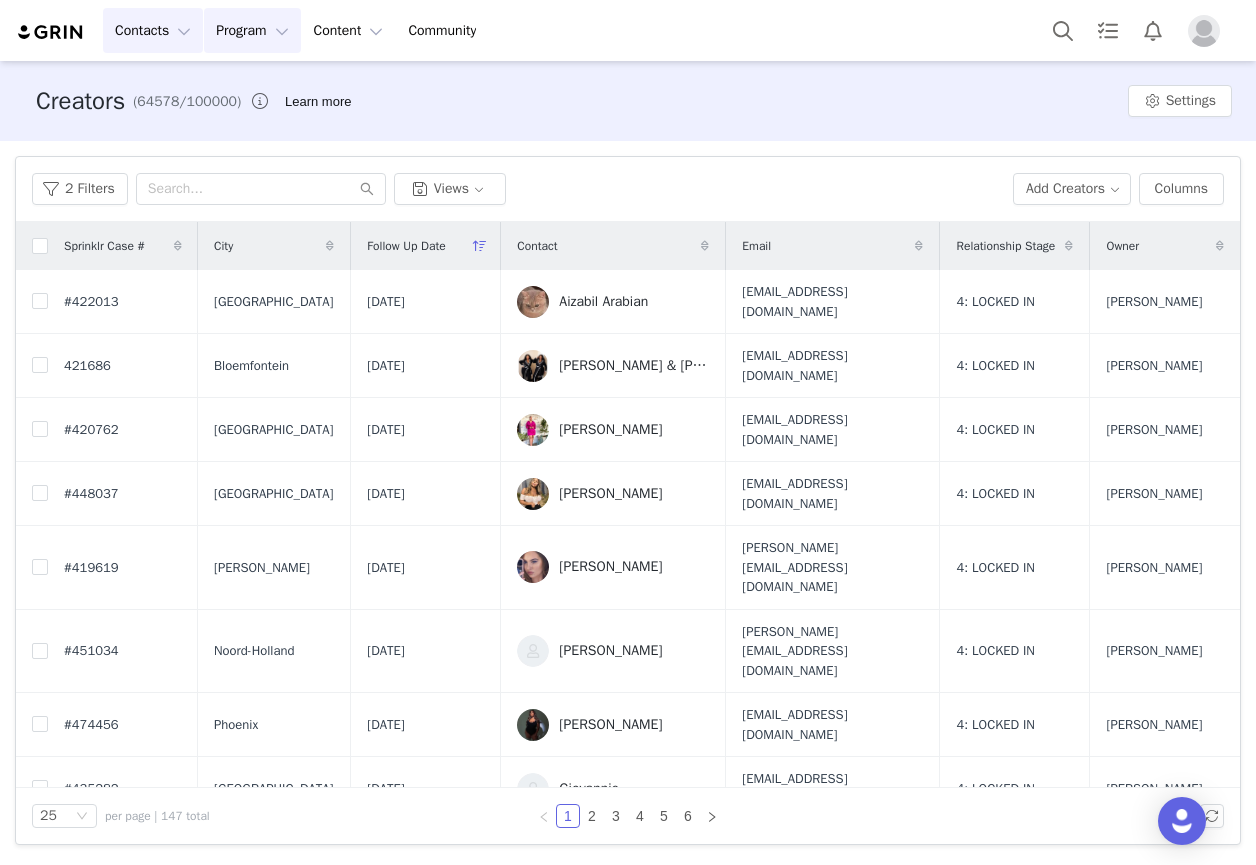 drag, startPoint x: 265, startPoint y: 24, endPoint x: 338, endPoint y: 84, distance: 94.493385 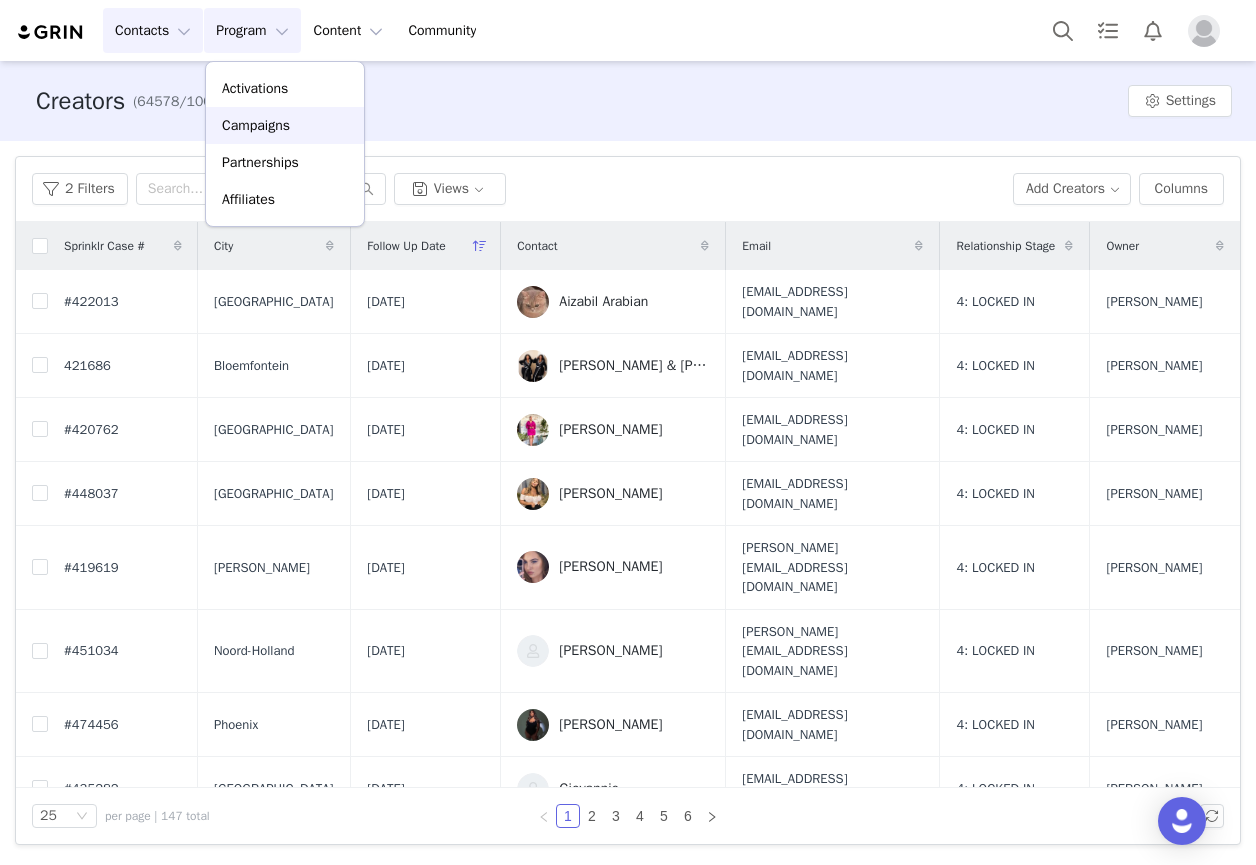 click on "Campaigns" at bounding box center [285, 125] 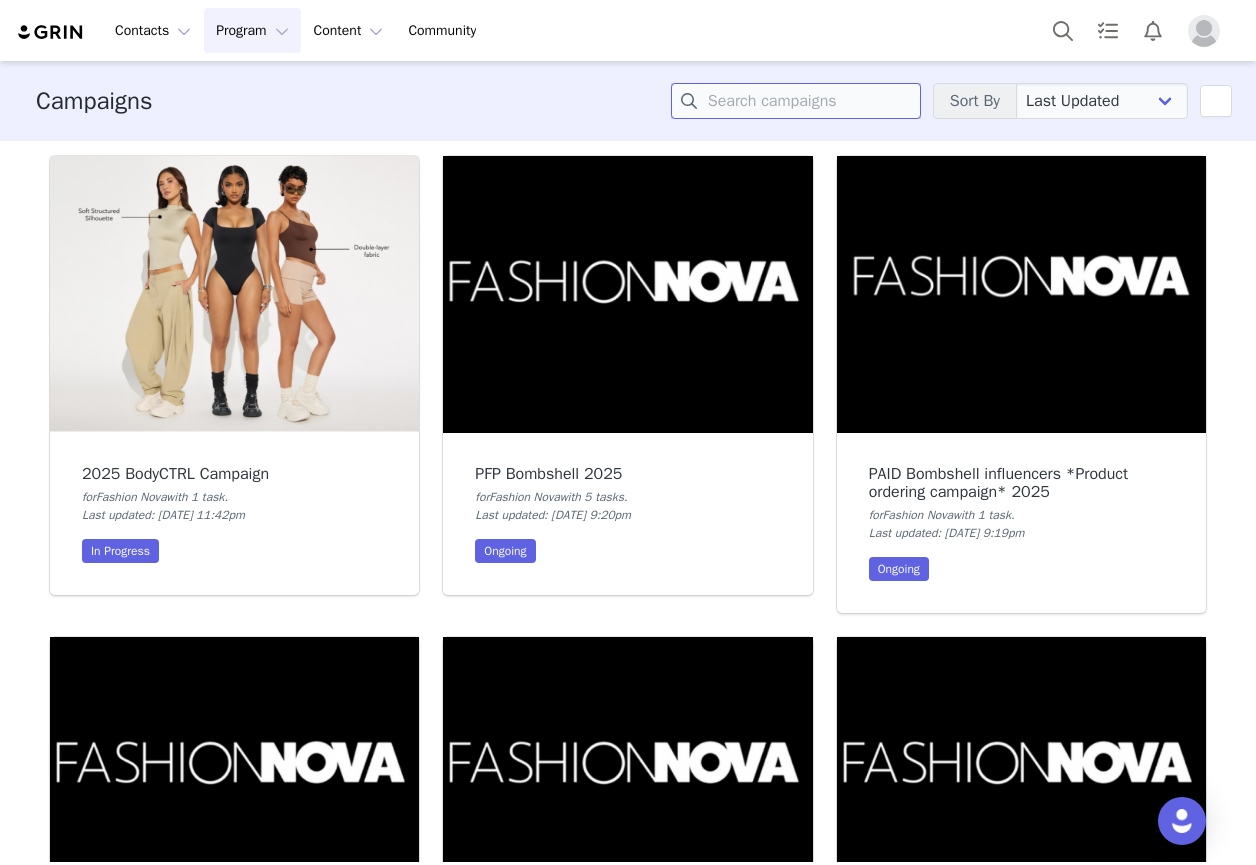 click at bounding box center [796, 101] 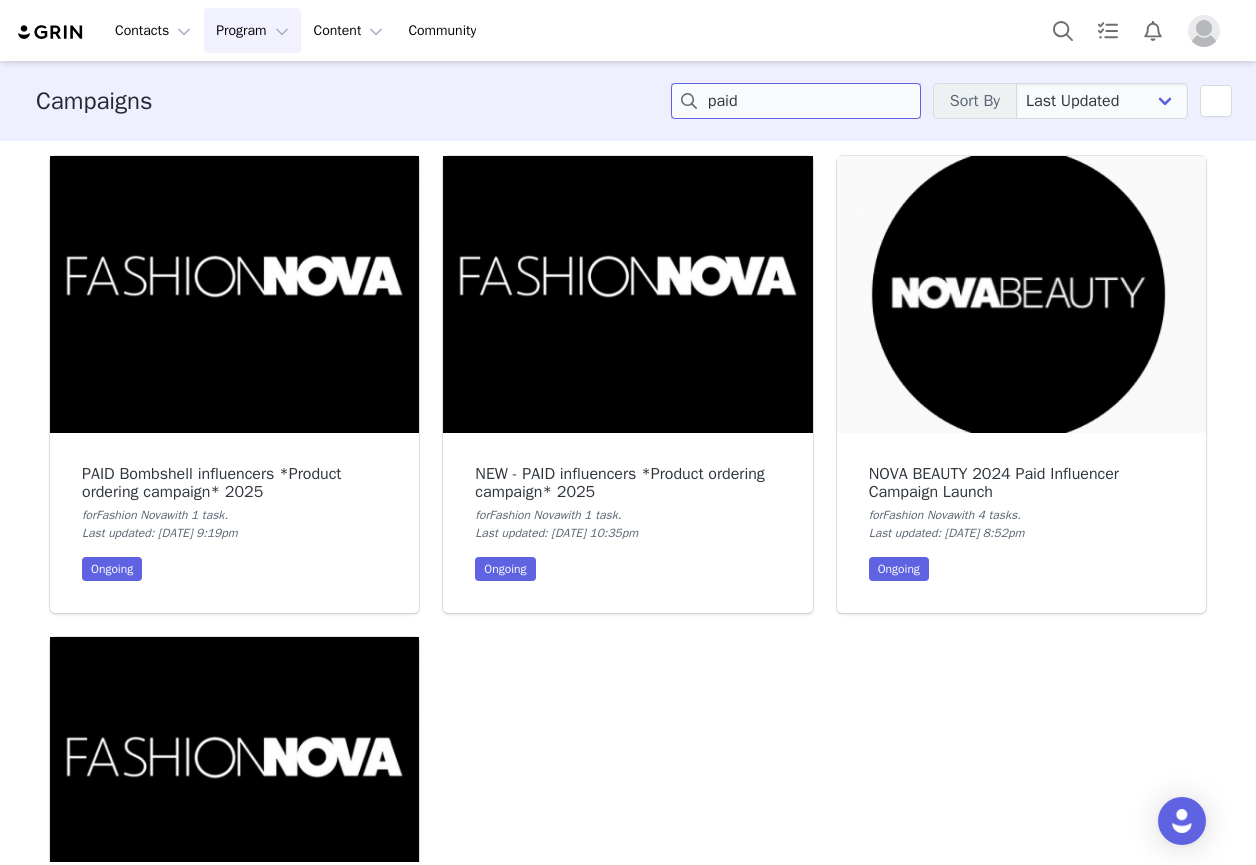 type on "paid" 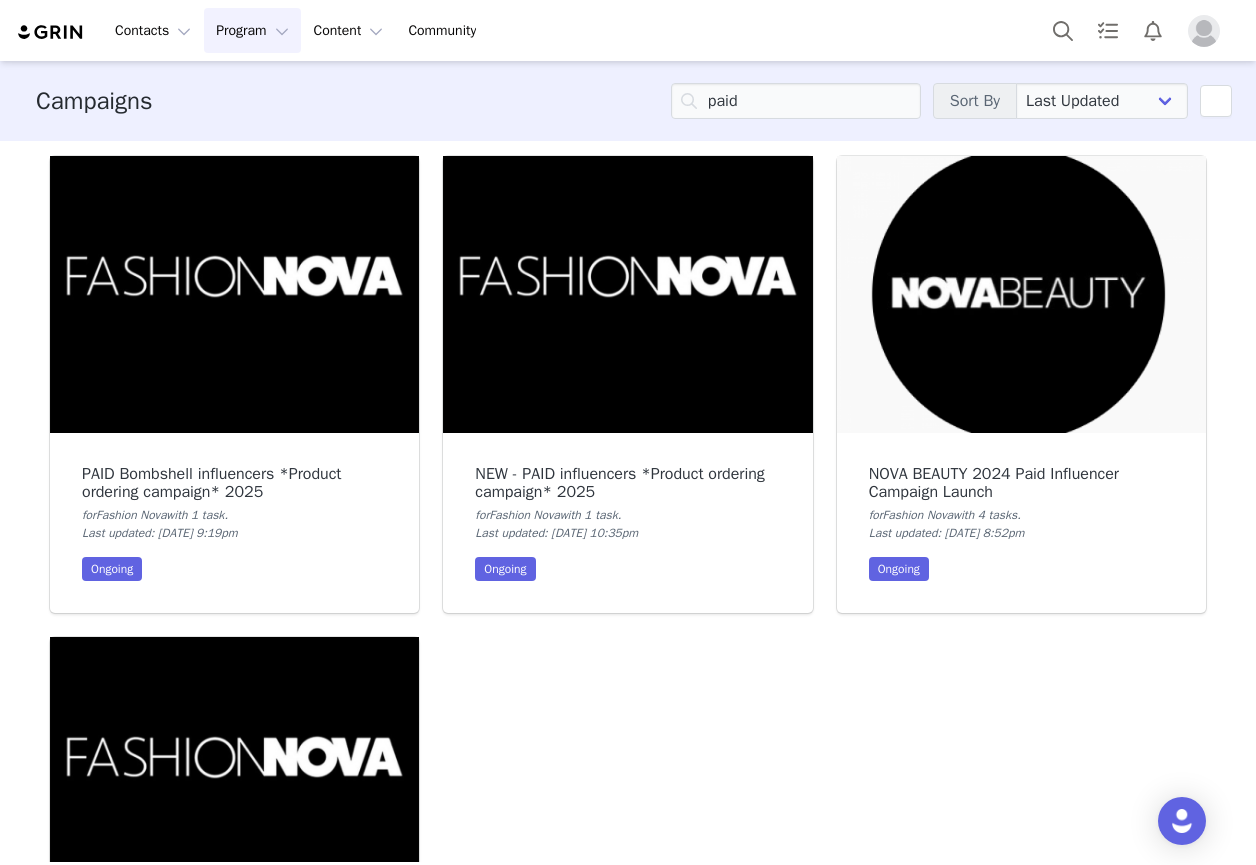 click at bounding box center [627, 294] 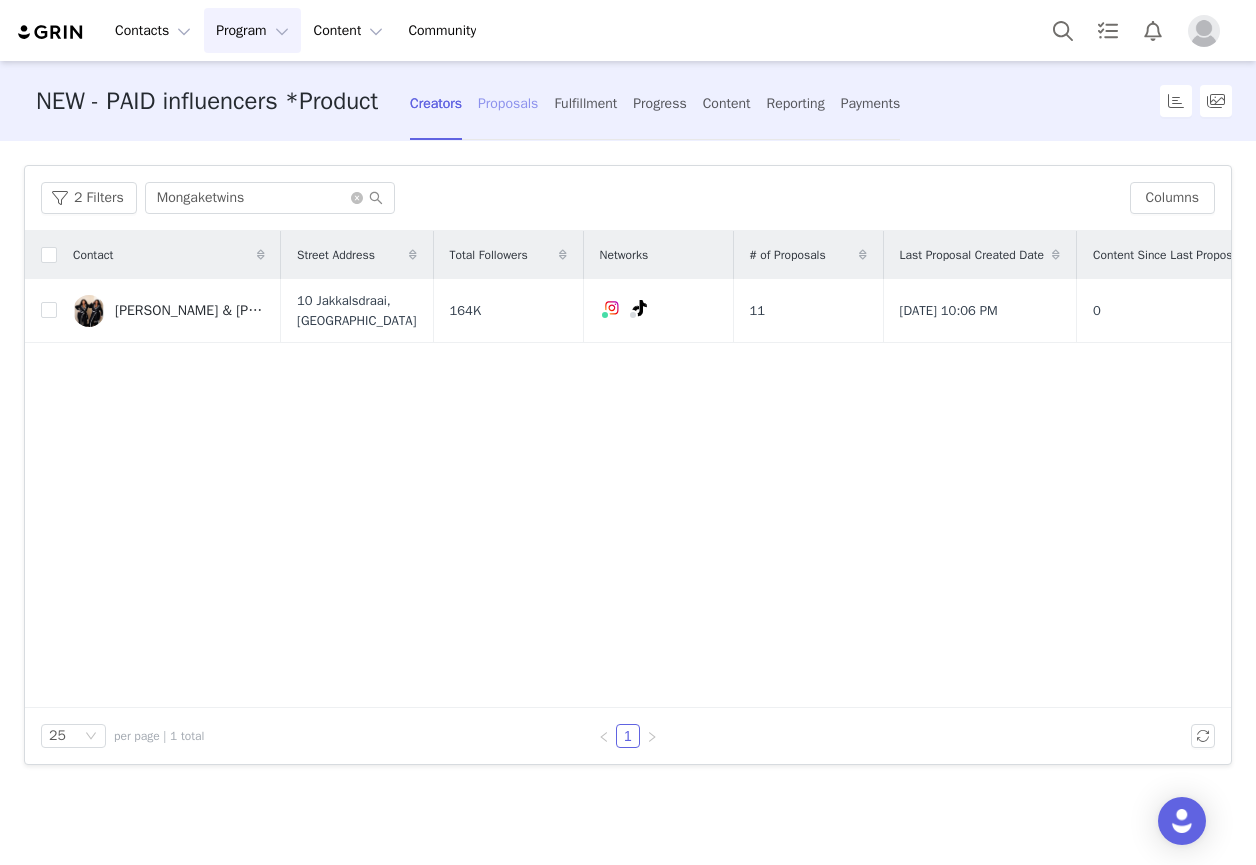 click on "Proposals" at bounding box center [508, 103] 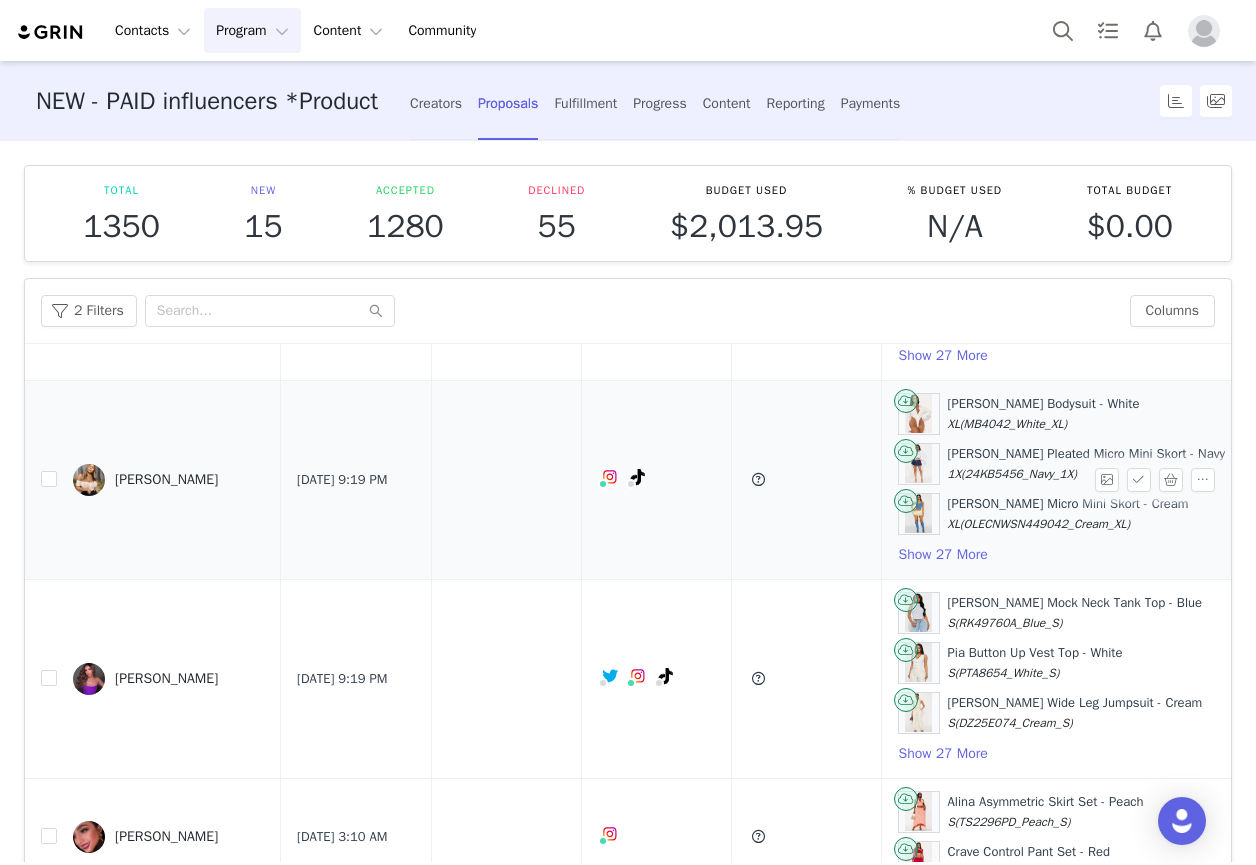 scroll, scrollTop: 2000, scrollLeft: 0, axis: vertical 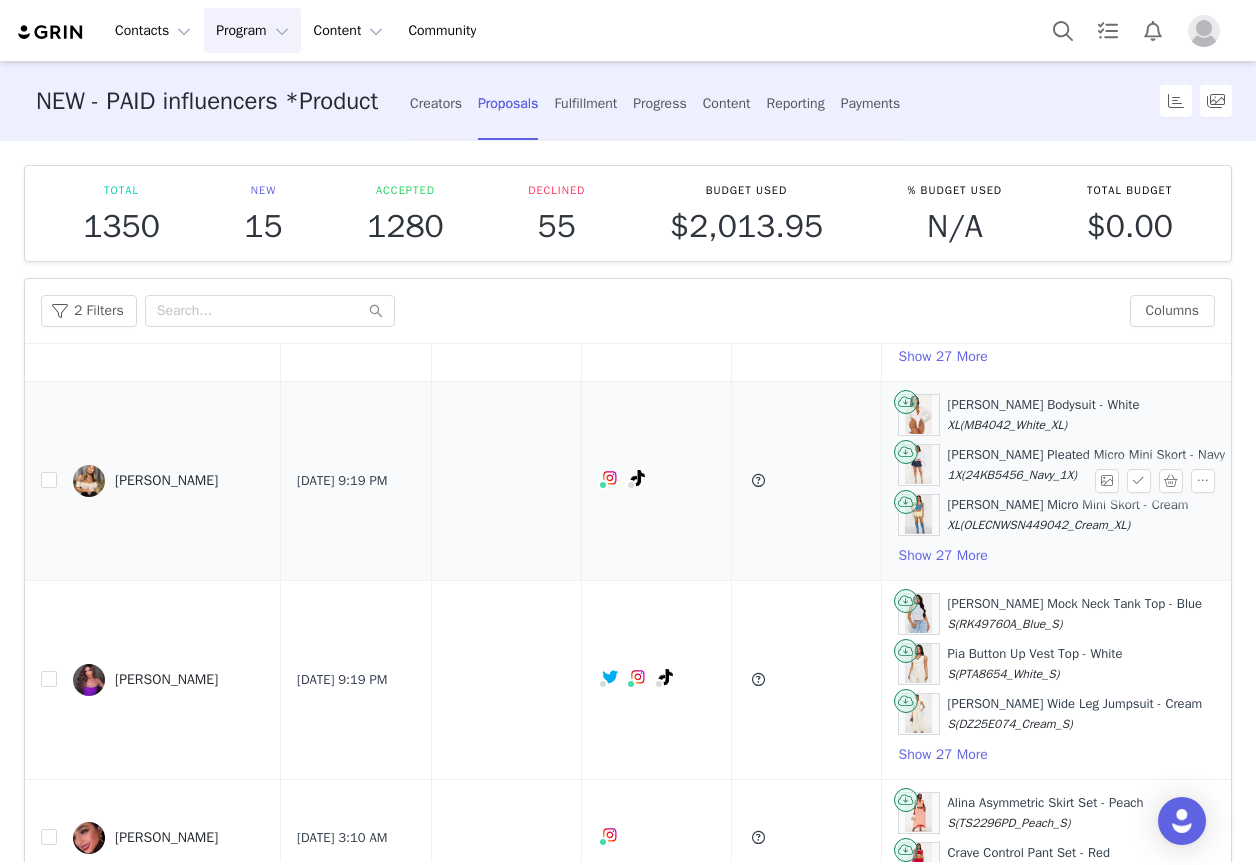 click on "Michele Mendez" at bounding box center (169, 481) 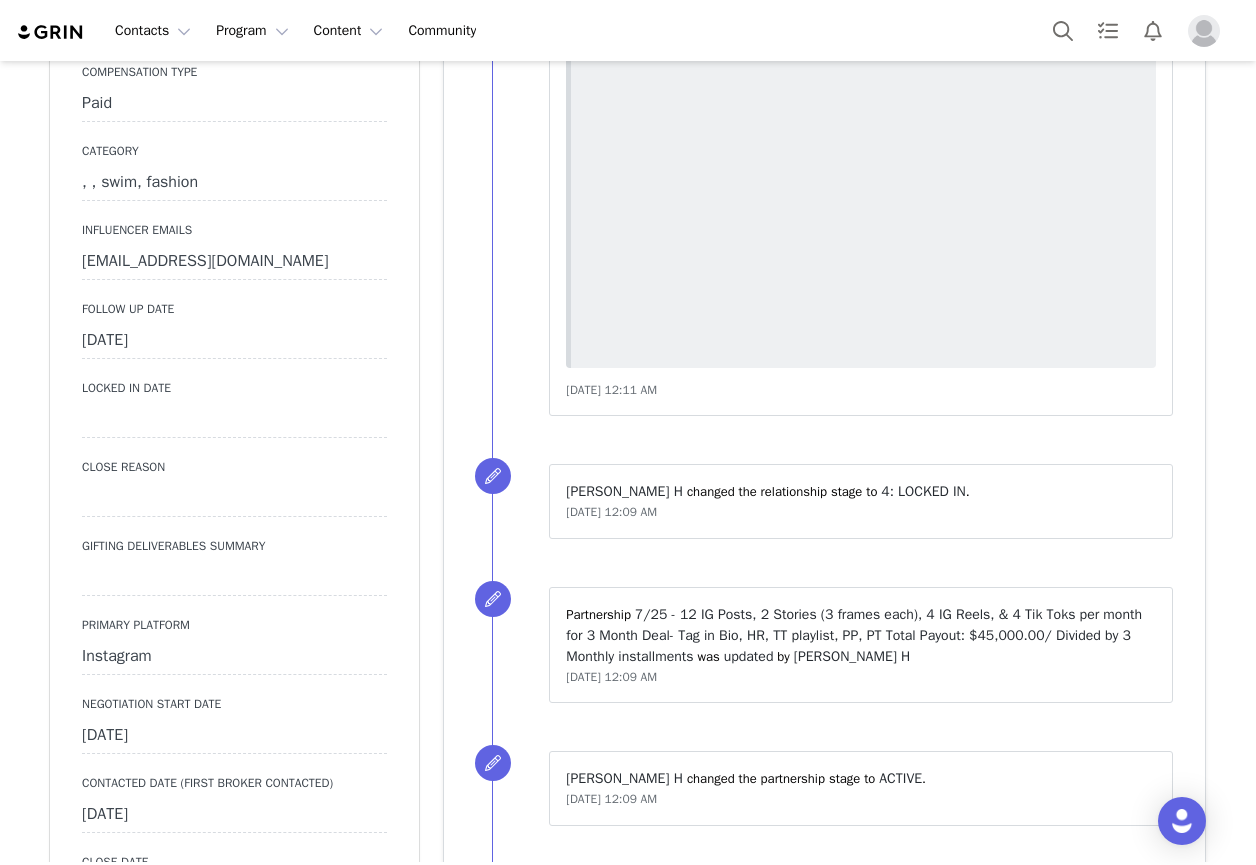 scroll, scrollTop: 3600, scrollLeft: 0, axis: vertical 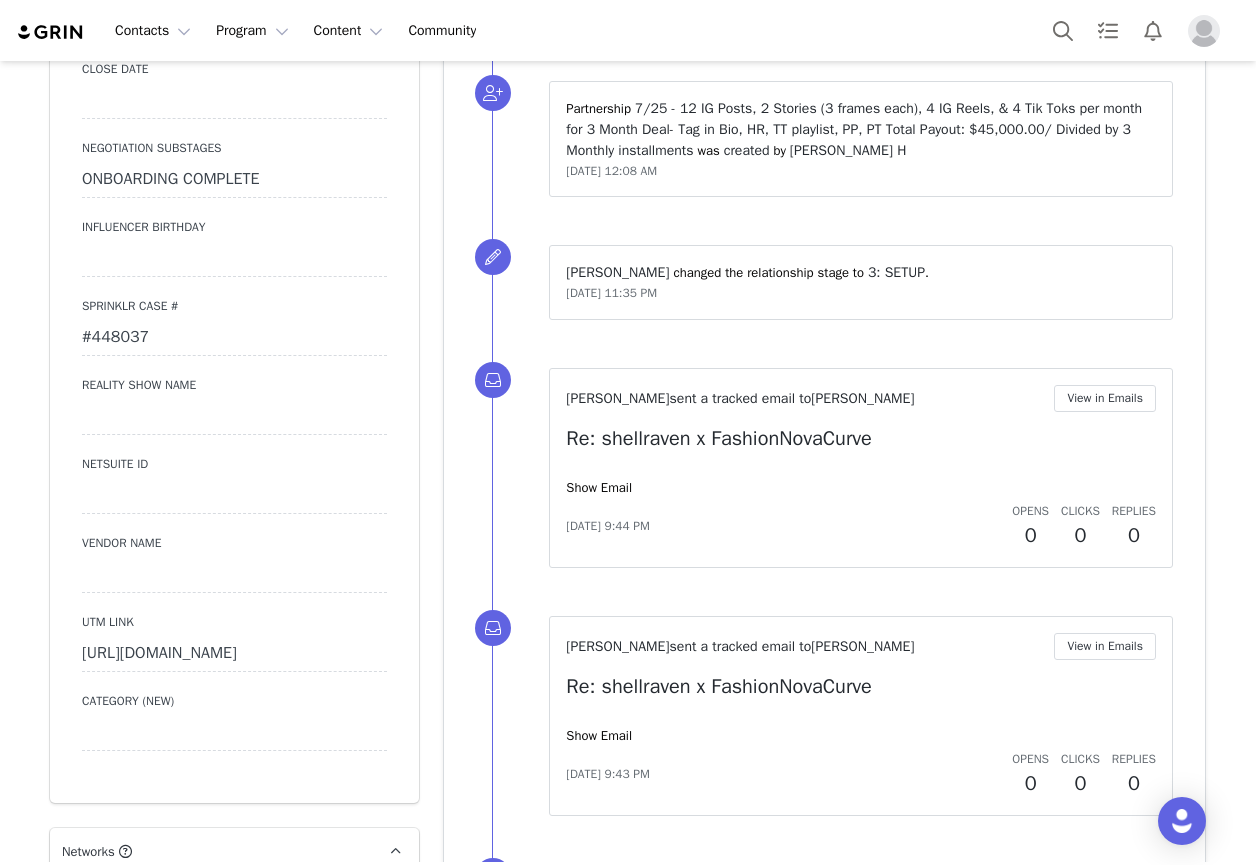 click on "#448037" at bounding box center [234, 338] 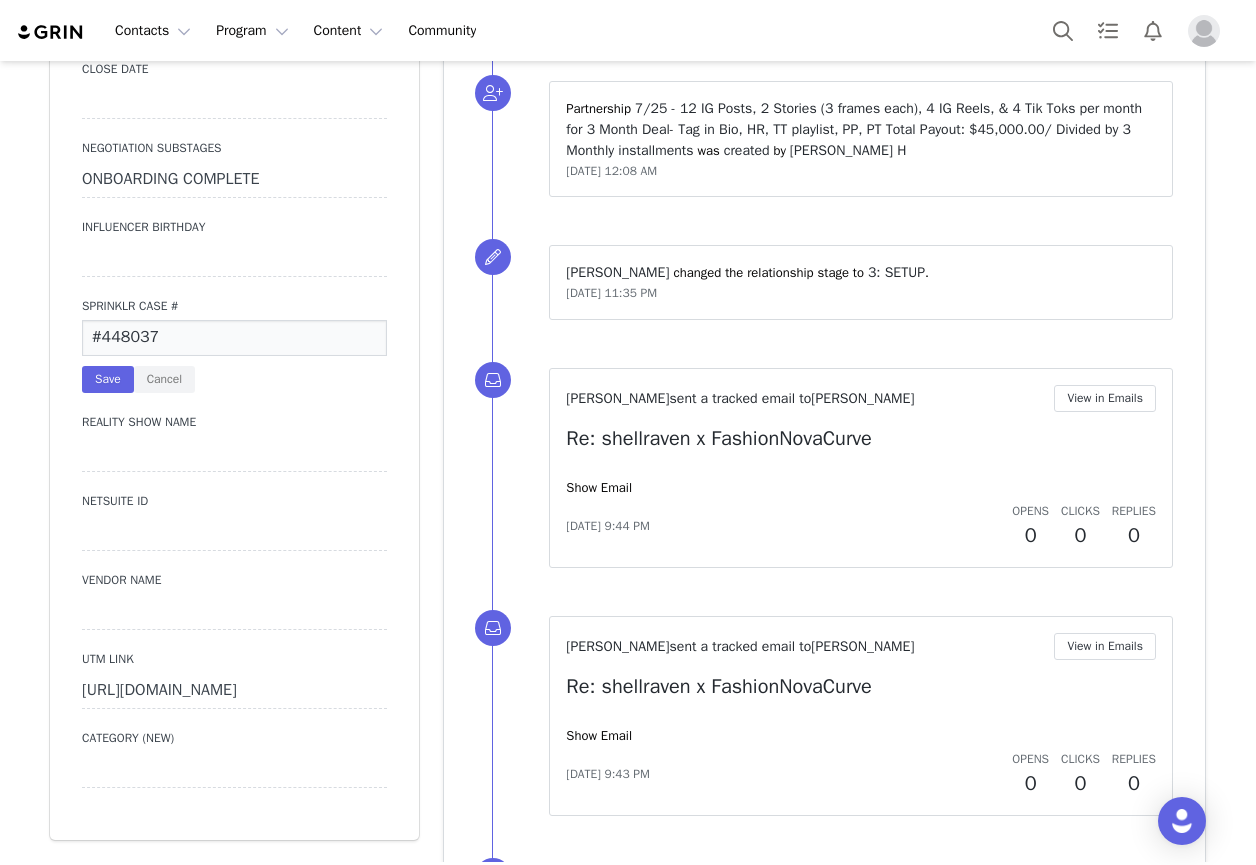 click on "#448037" at bounding box center [234, 338] 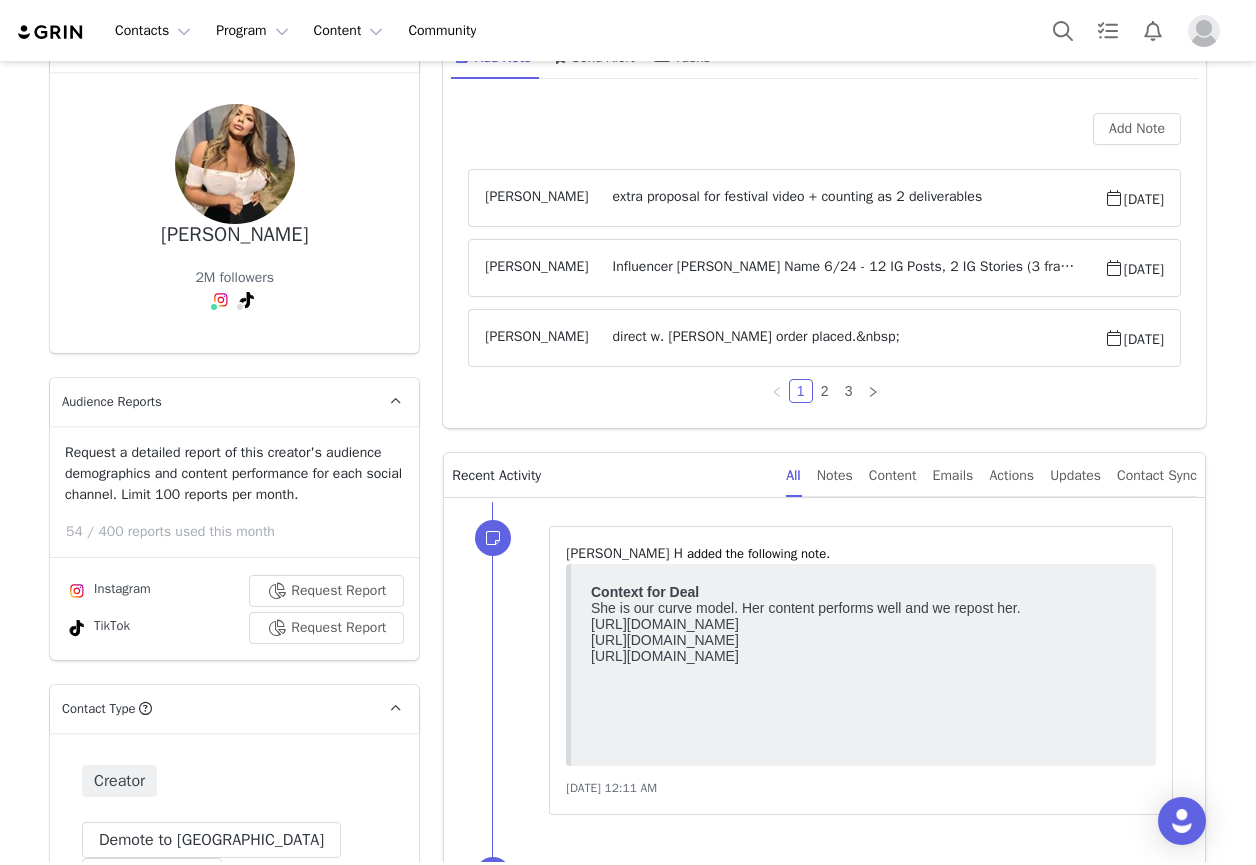 scroll, scrollTop: 0, scrollLeft: 0, axis: both 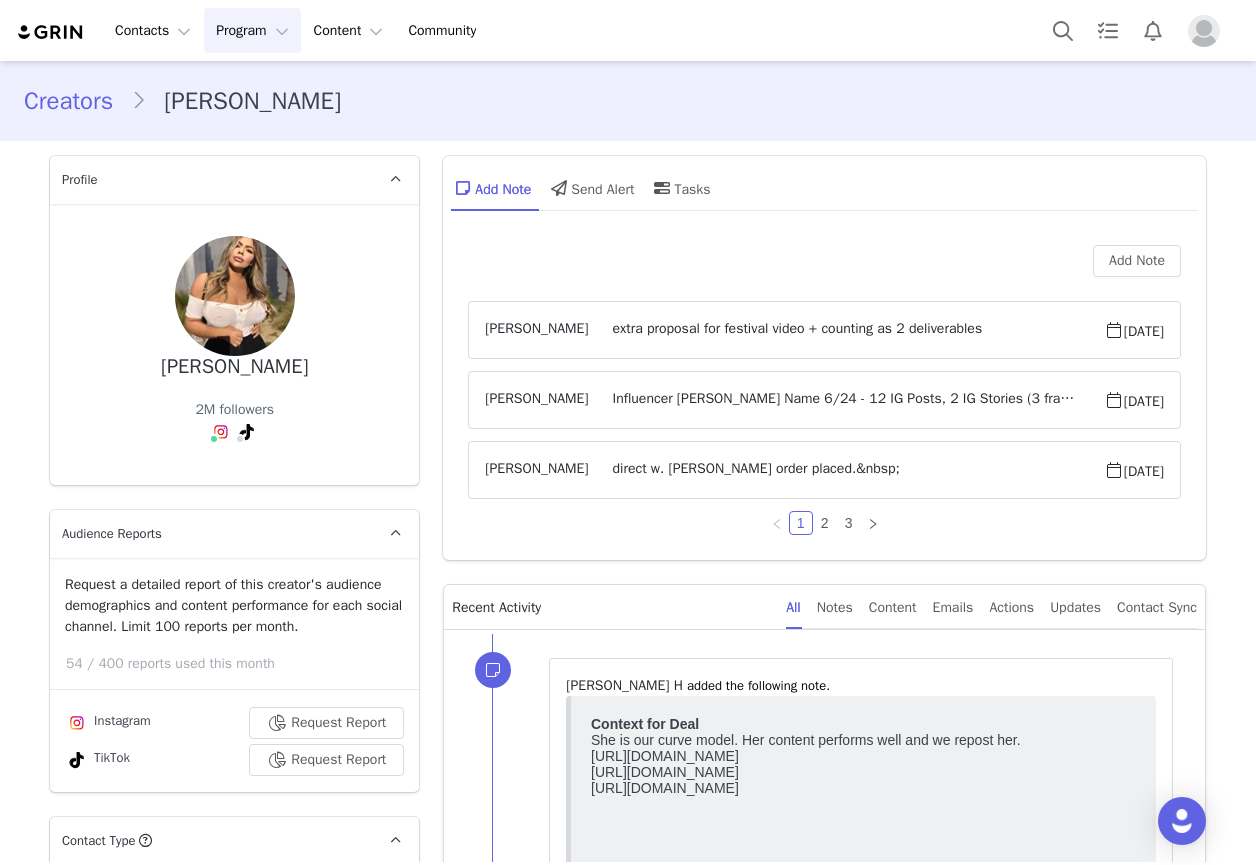click on "Program Program" at bounding box center (252, 30) 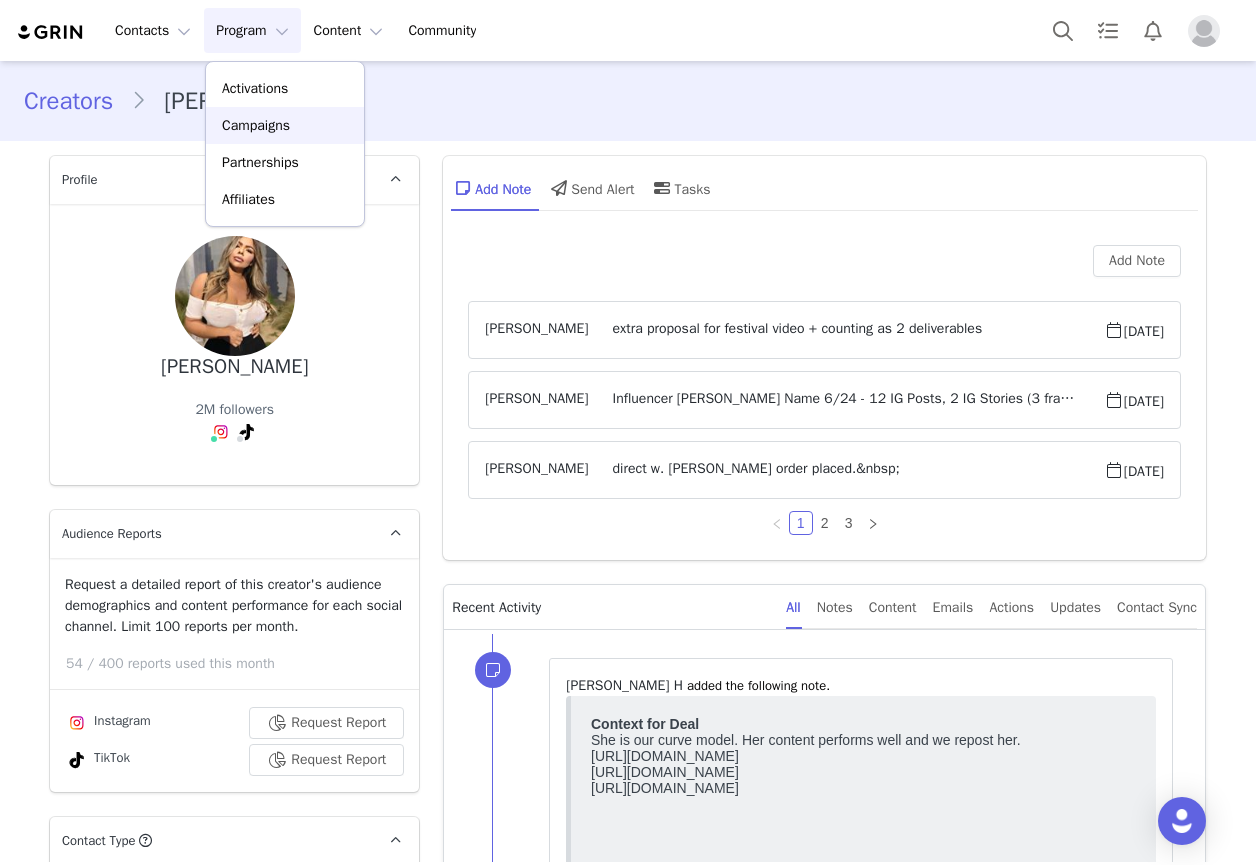 click on "Campaigns" at bounding box center (285, 125) 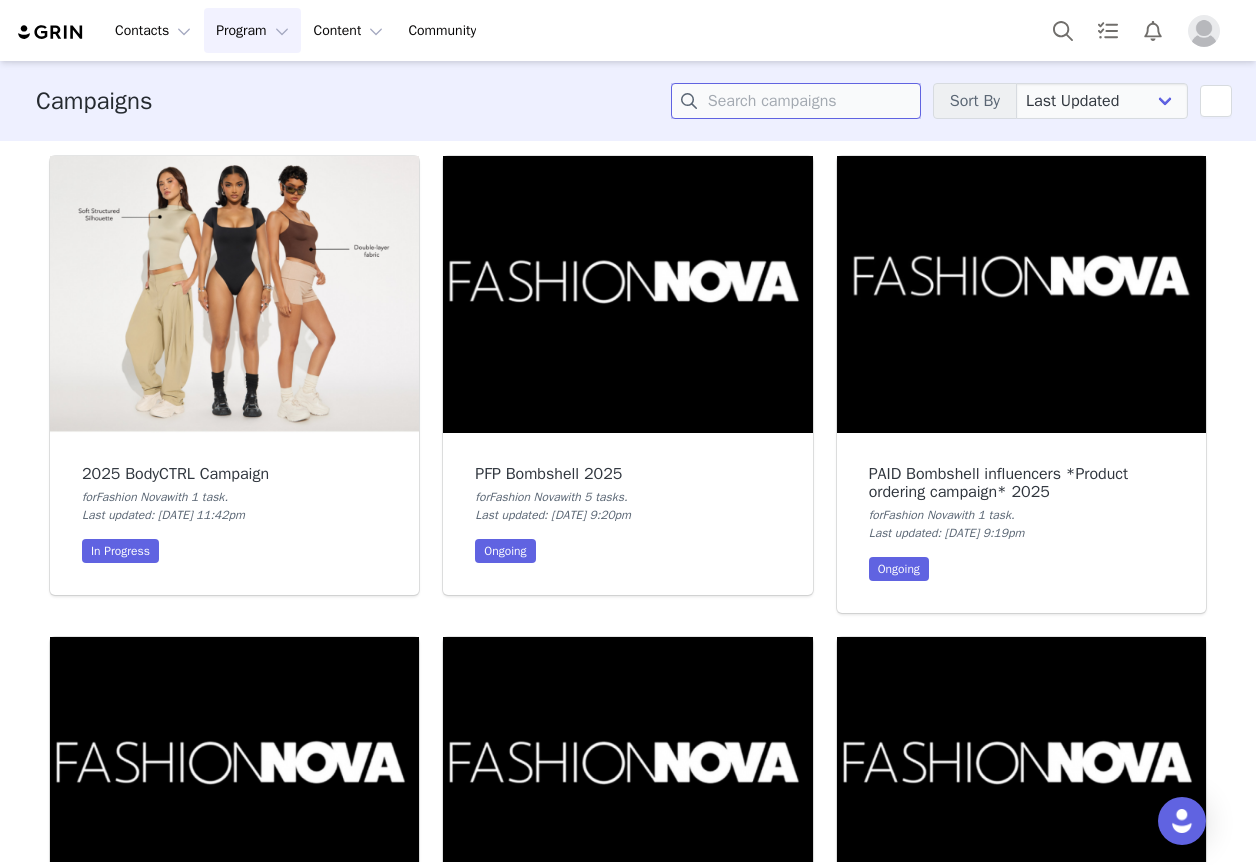 click at bounding box center (796, 101) 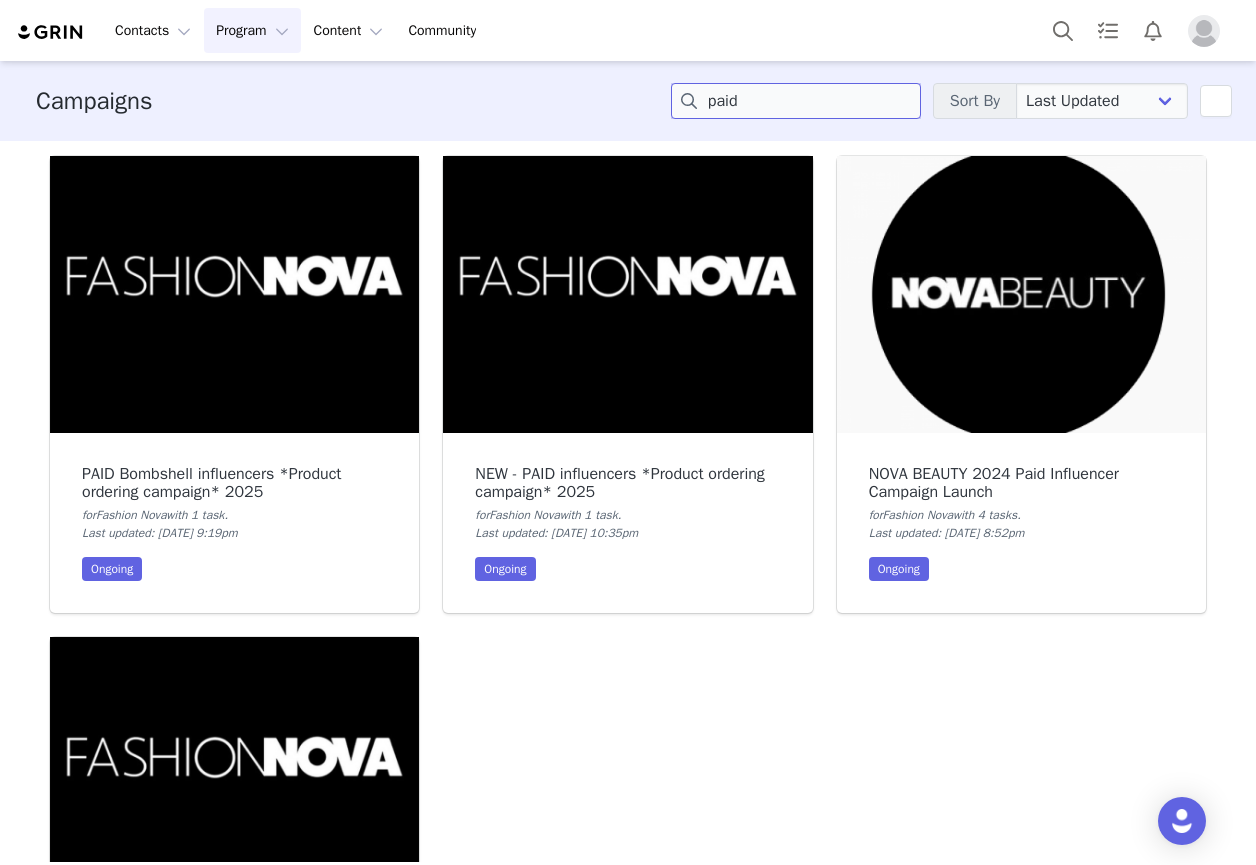type on "paid" 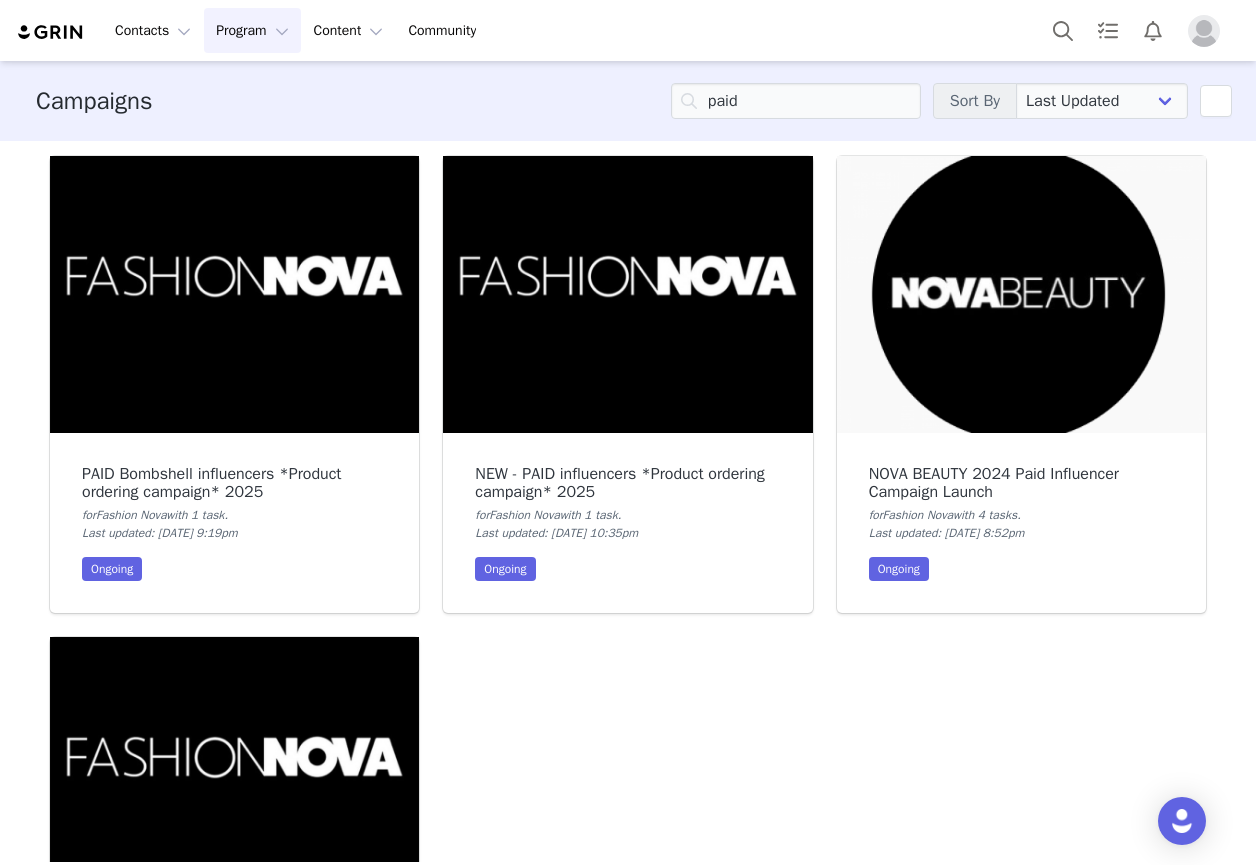 click at bounding box center (627, 294) 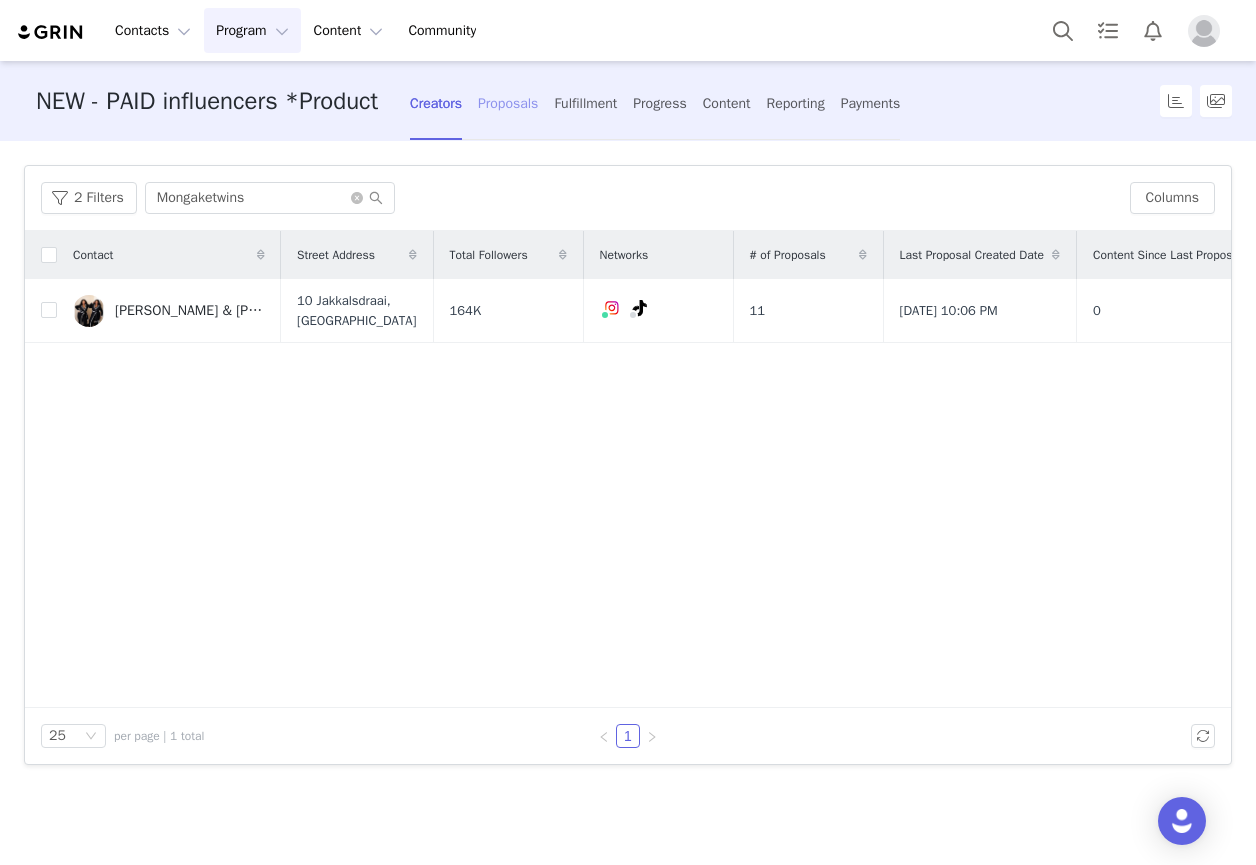 click on "Proposals" at bounding box center (508, 103) 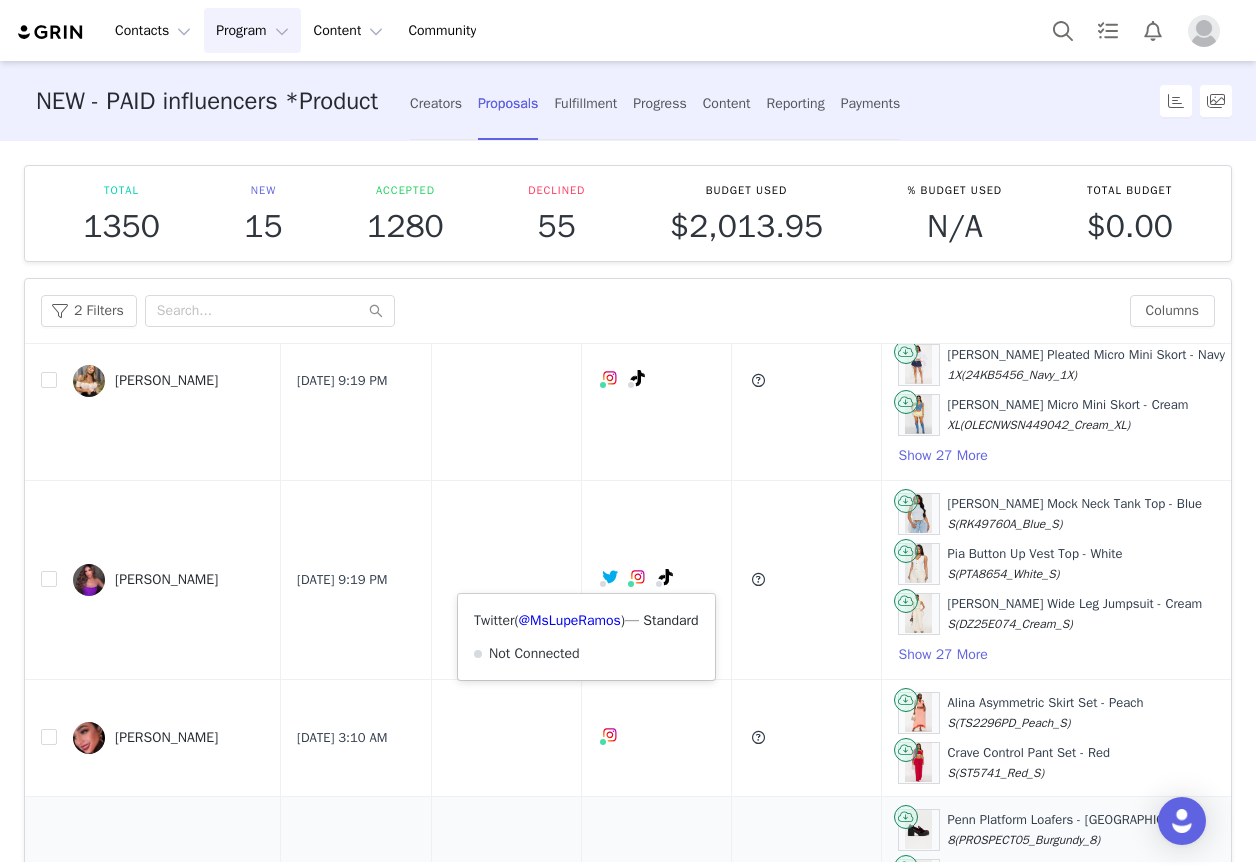scroll, scrollTop: 2400, scrollLeft: 0, axis: vertical 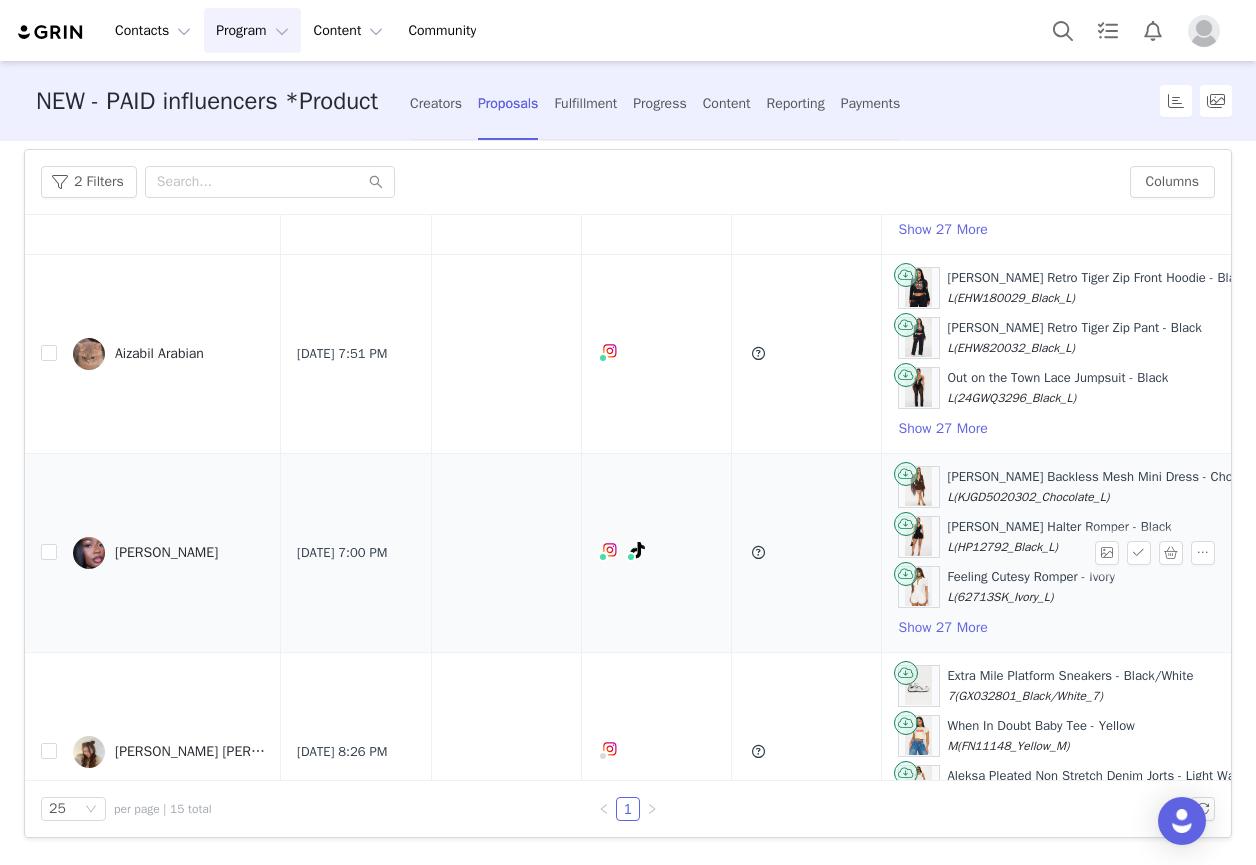click on "Cindy Adio" at bounding box center (166, 553) 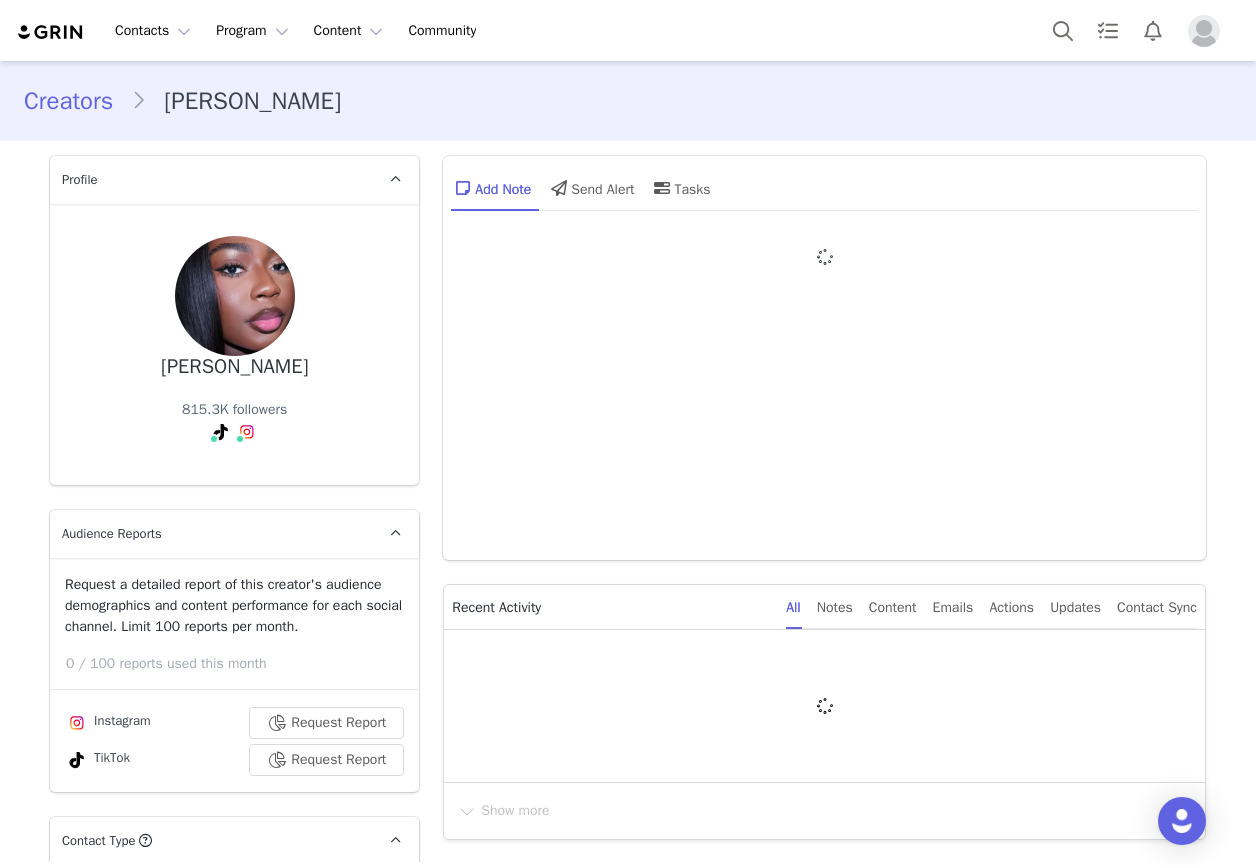 type on "+33 ([GEOGRAPHIC_DATA])" 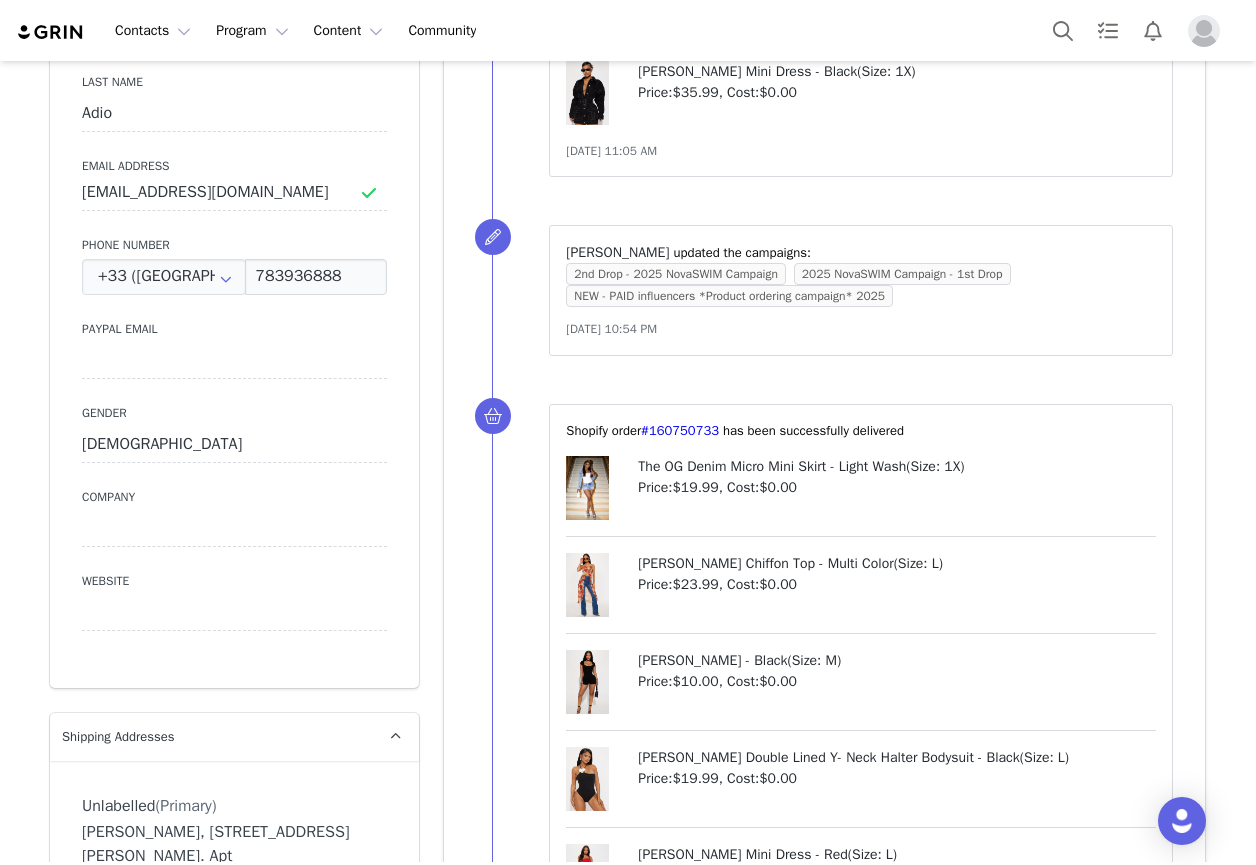 scroll, scrollTop: 2300, scrollLeft: 0, axis: vertical 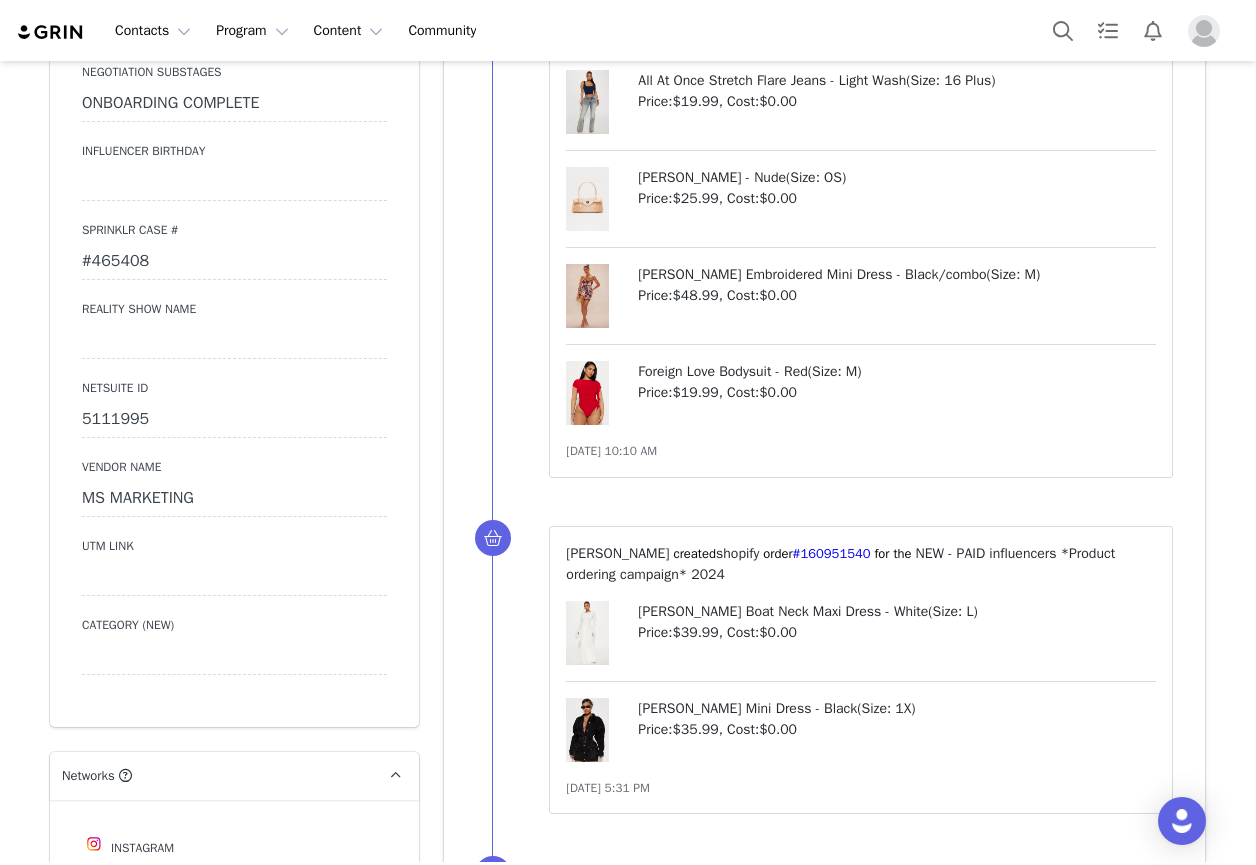click on "#465408" at bounding box center (234, 262) 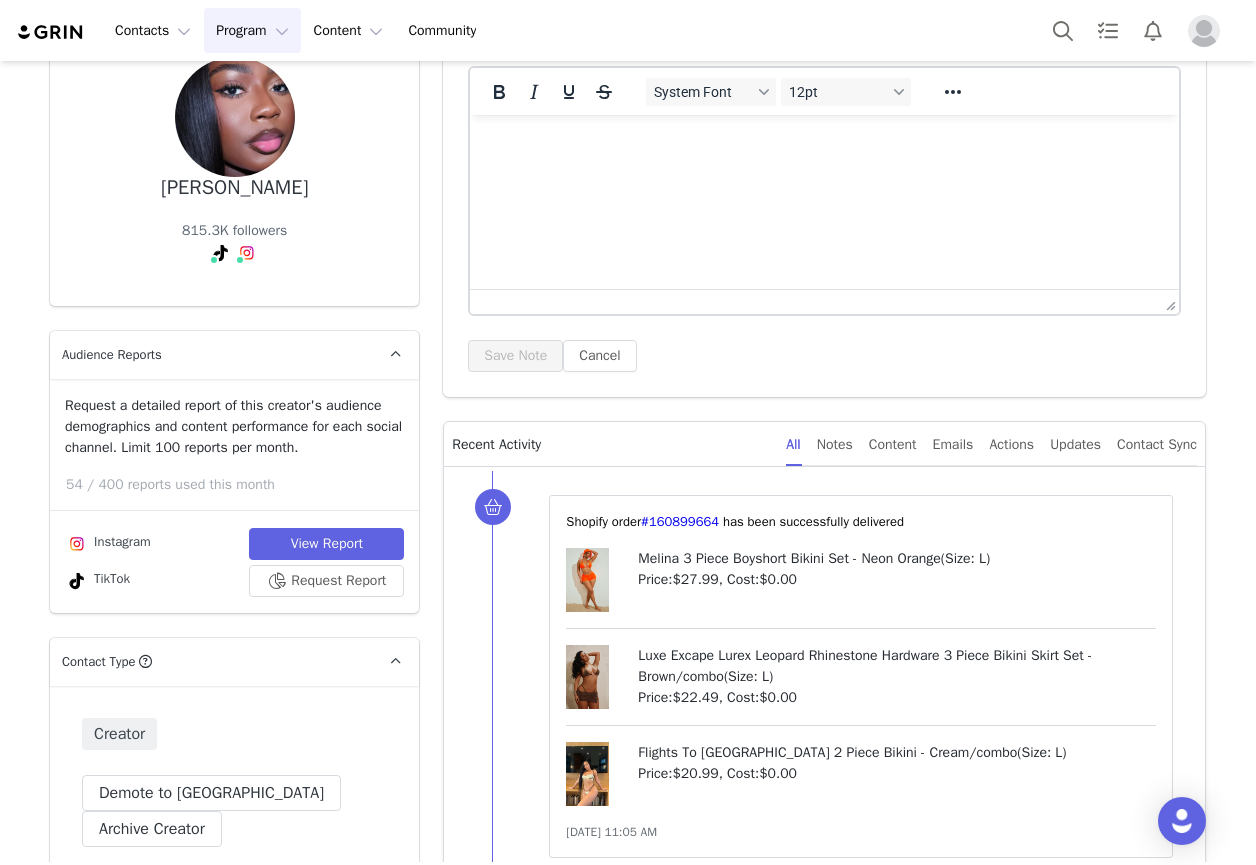 scroll, scrollTop: 0, scrollLeft: 0, axis: both 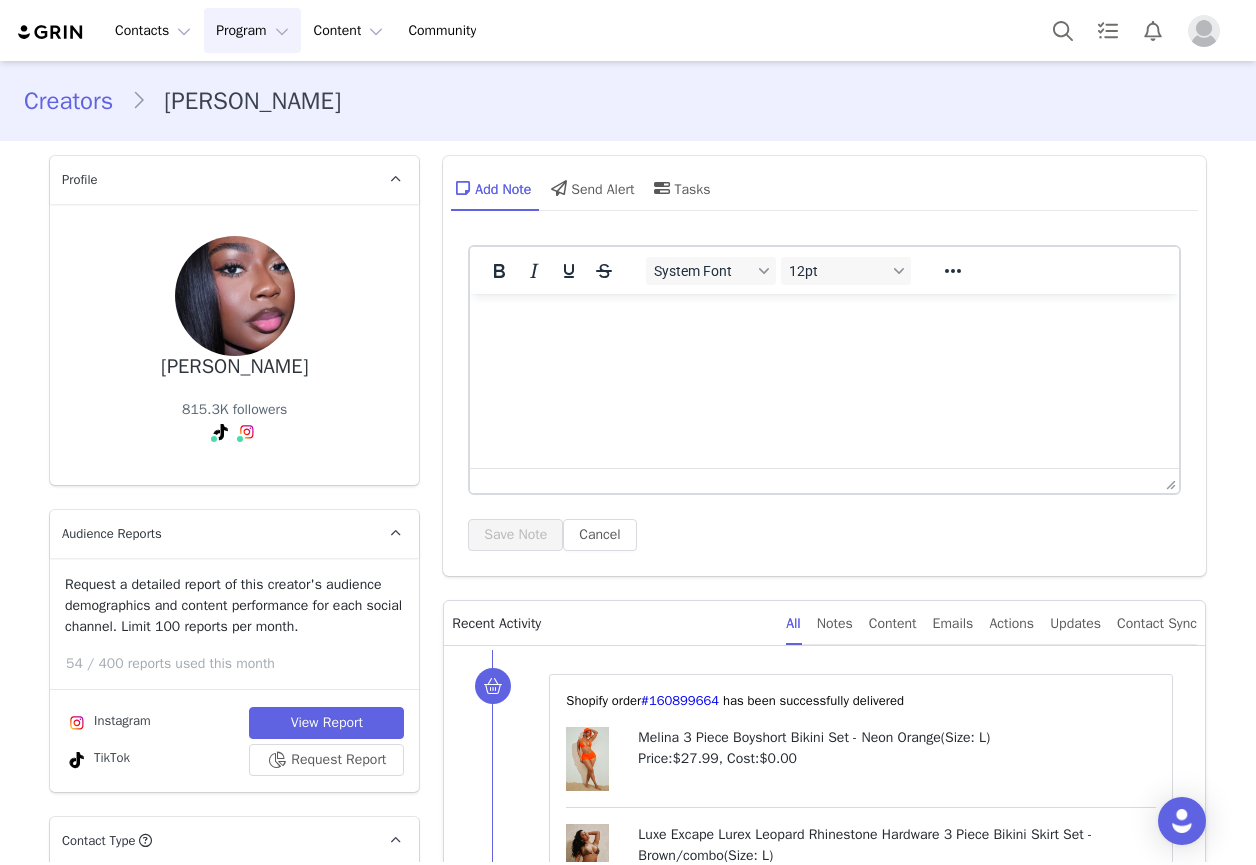 click on "Program Program" at bounding box center [252, 30] 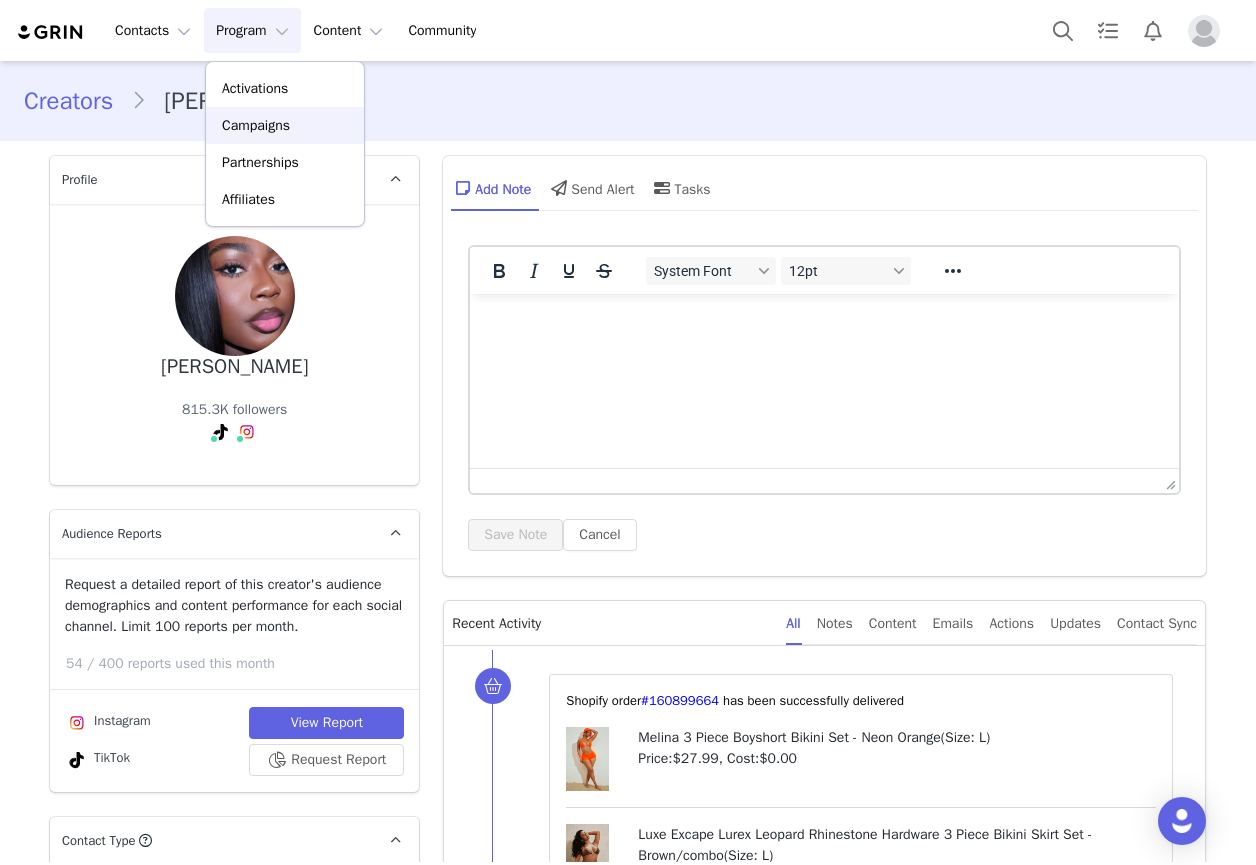 click on "Campaigns" at bounding box center [256, 125] 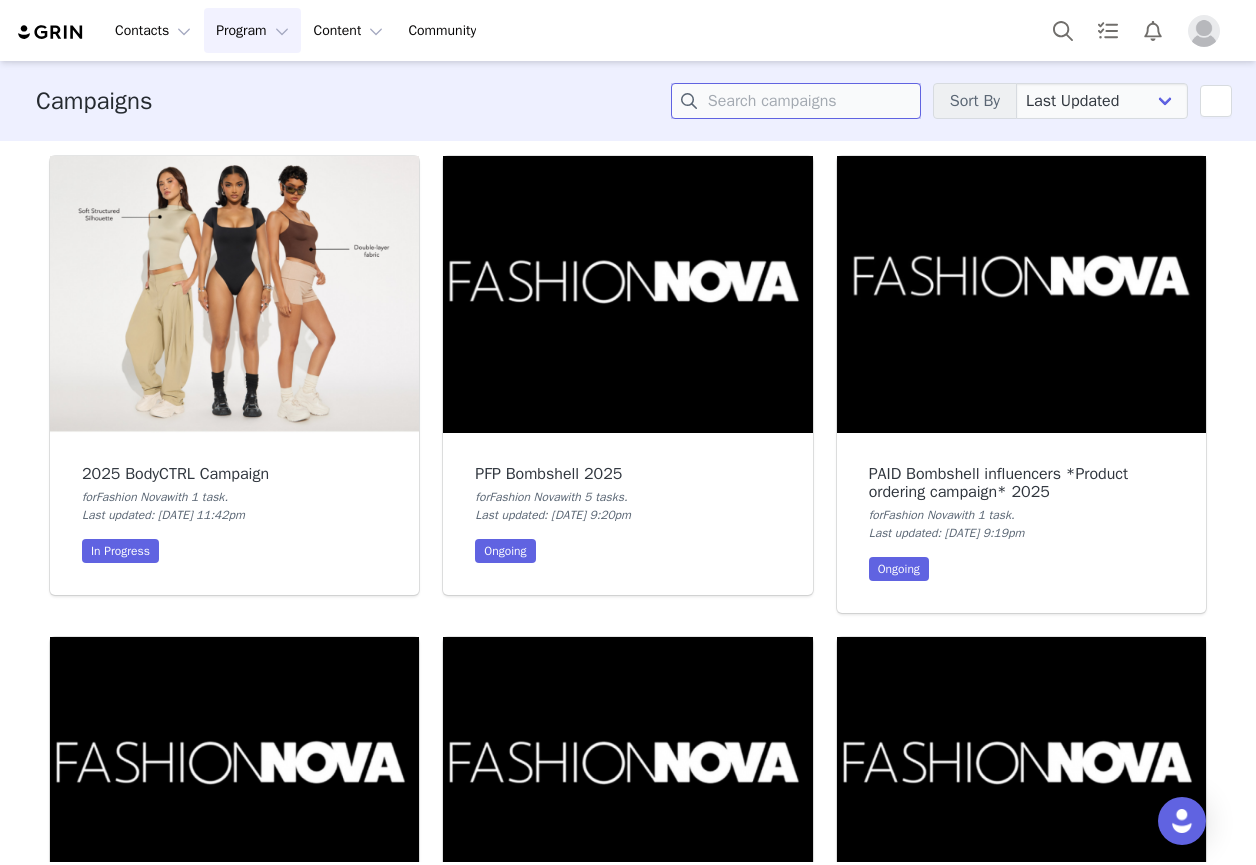 click at bounding box center (796, 101) 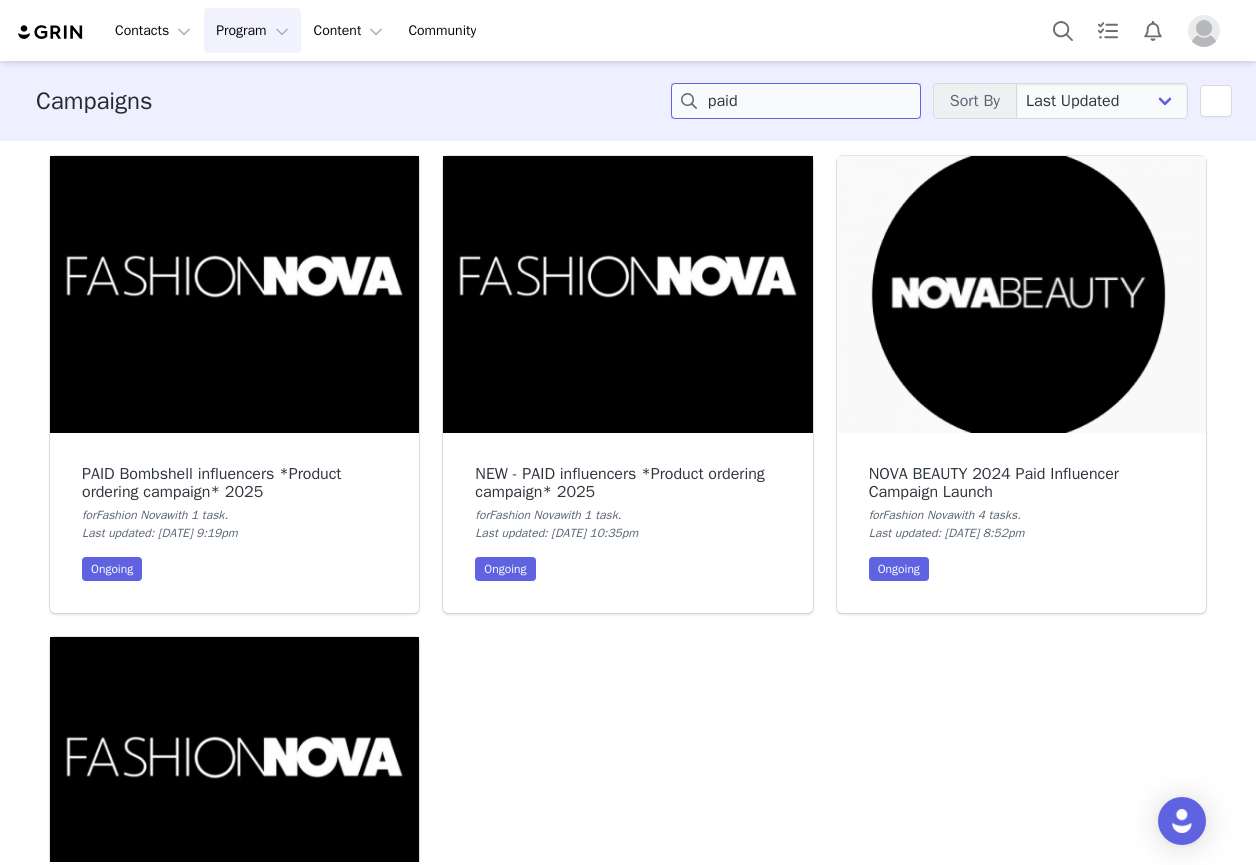 type on "paid" 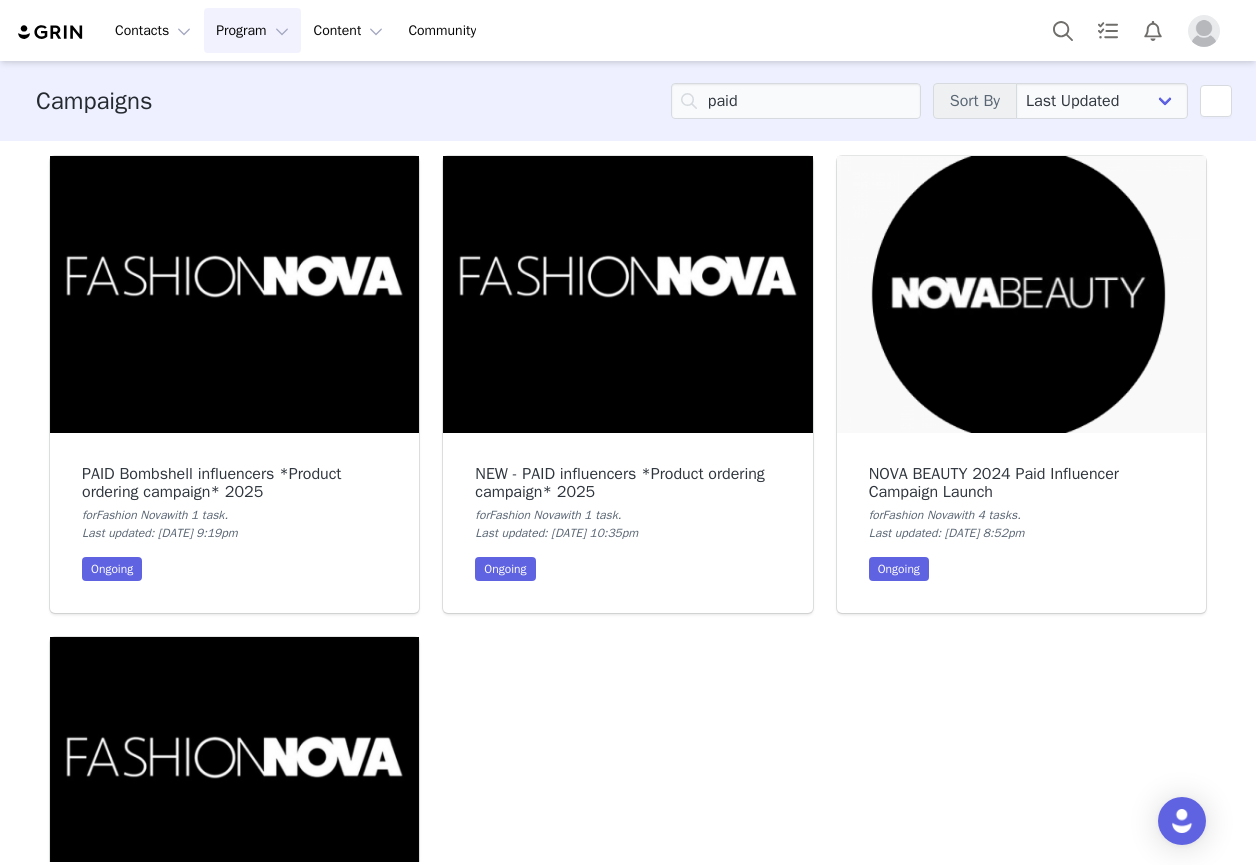 click at bounding box center [627, 294] 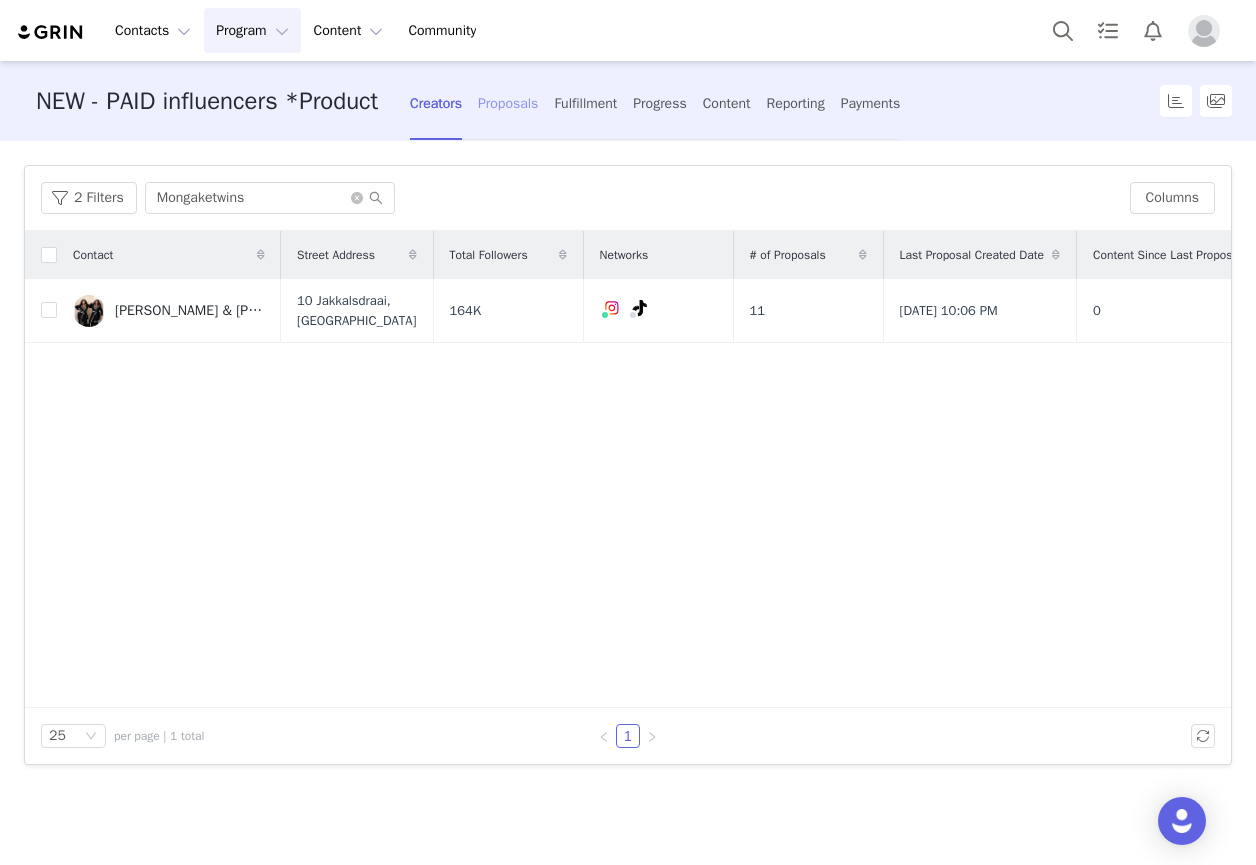 click on "Proposals" at bounding box center [508, 103] 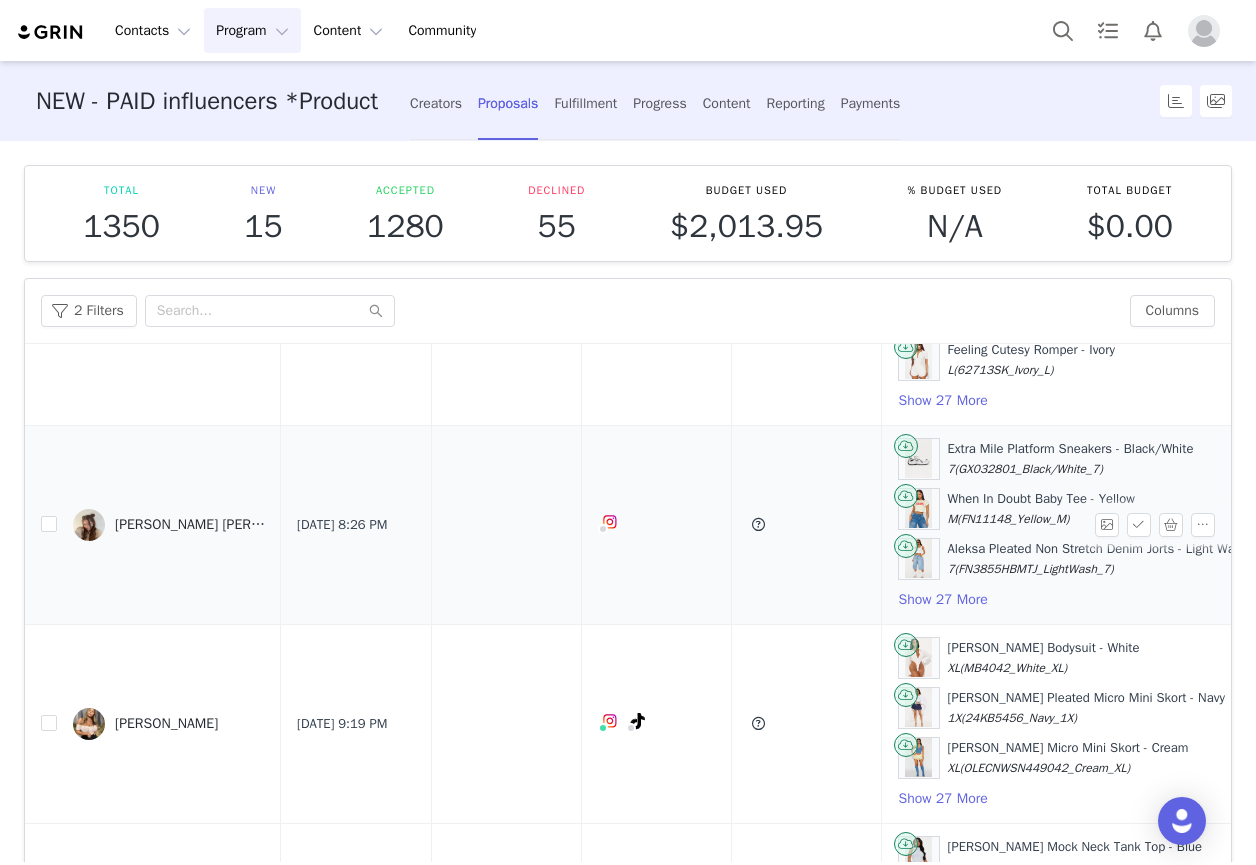 scroll, scrollTop: 1701, scrollLeft: 0, axis: vertical 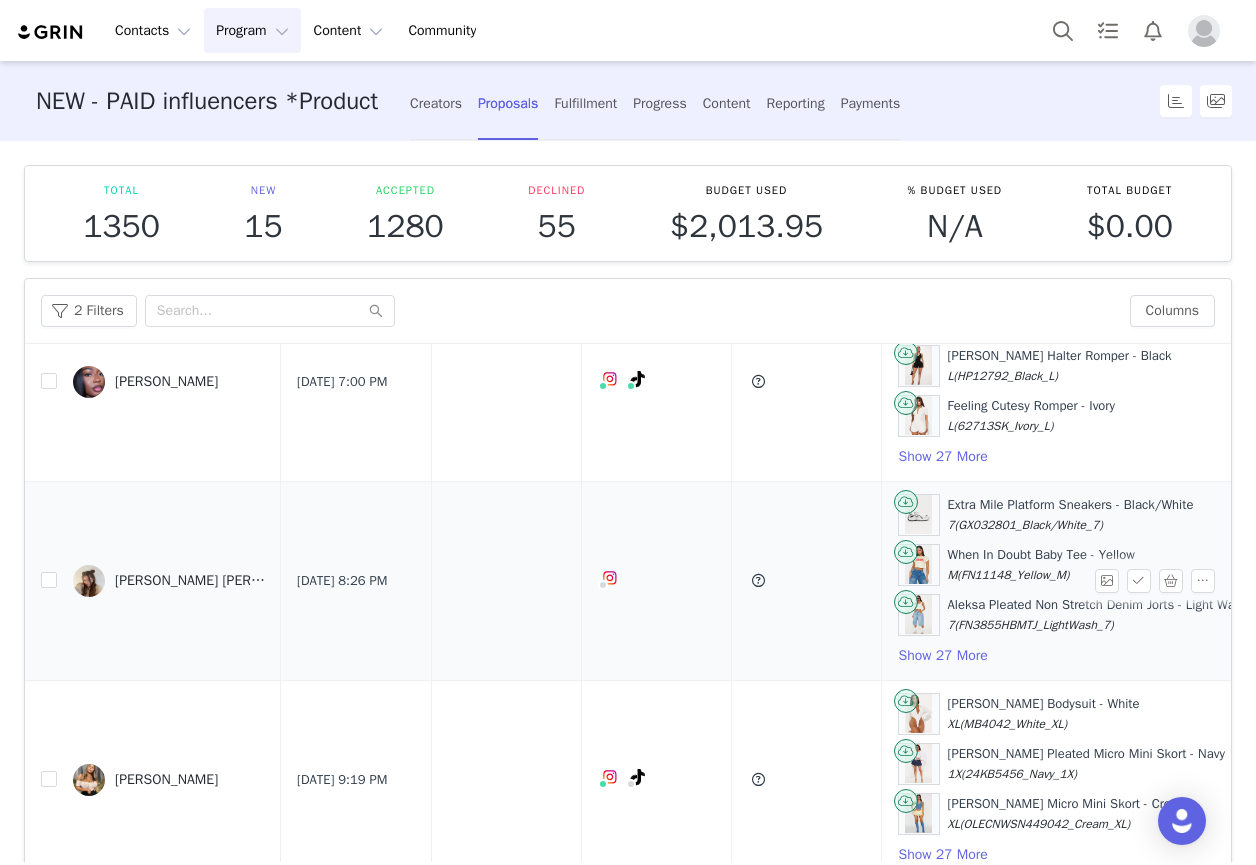 click on "[PERSON_NAME] [PERSON_NAME]" at bounding box center [190, 581] 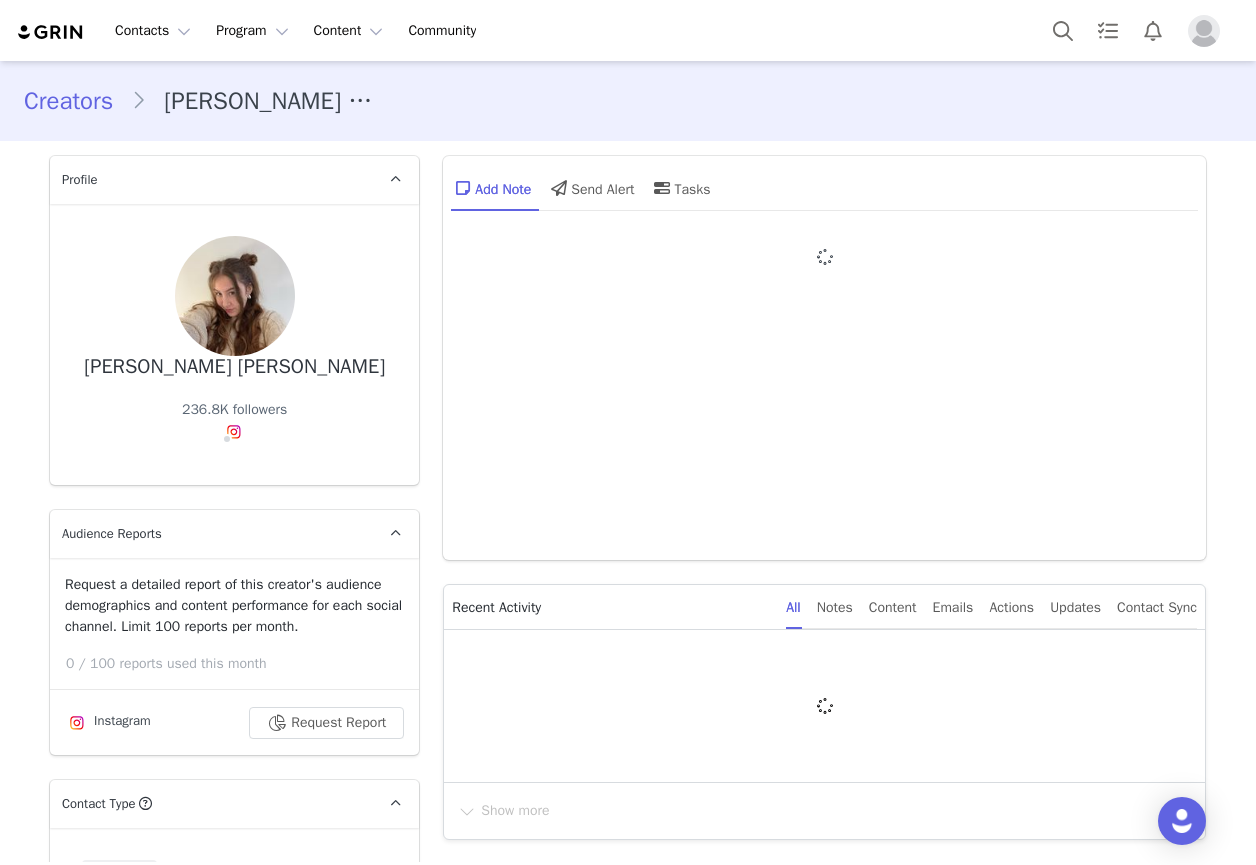type on "+44 ([GEOGRAPHIC_DATA])" 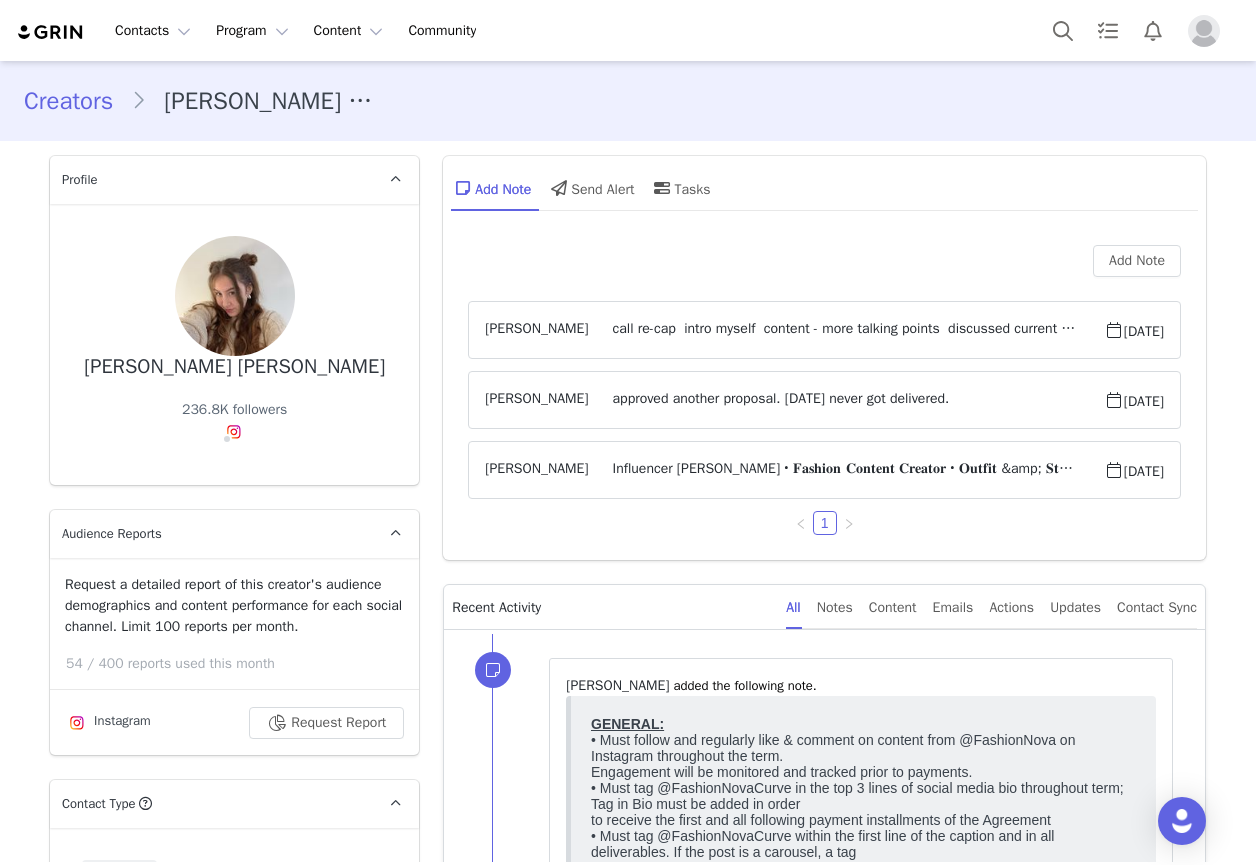 scroll, scrollTop: 0, scrollLeft: 0, axis: both 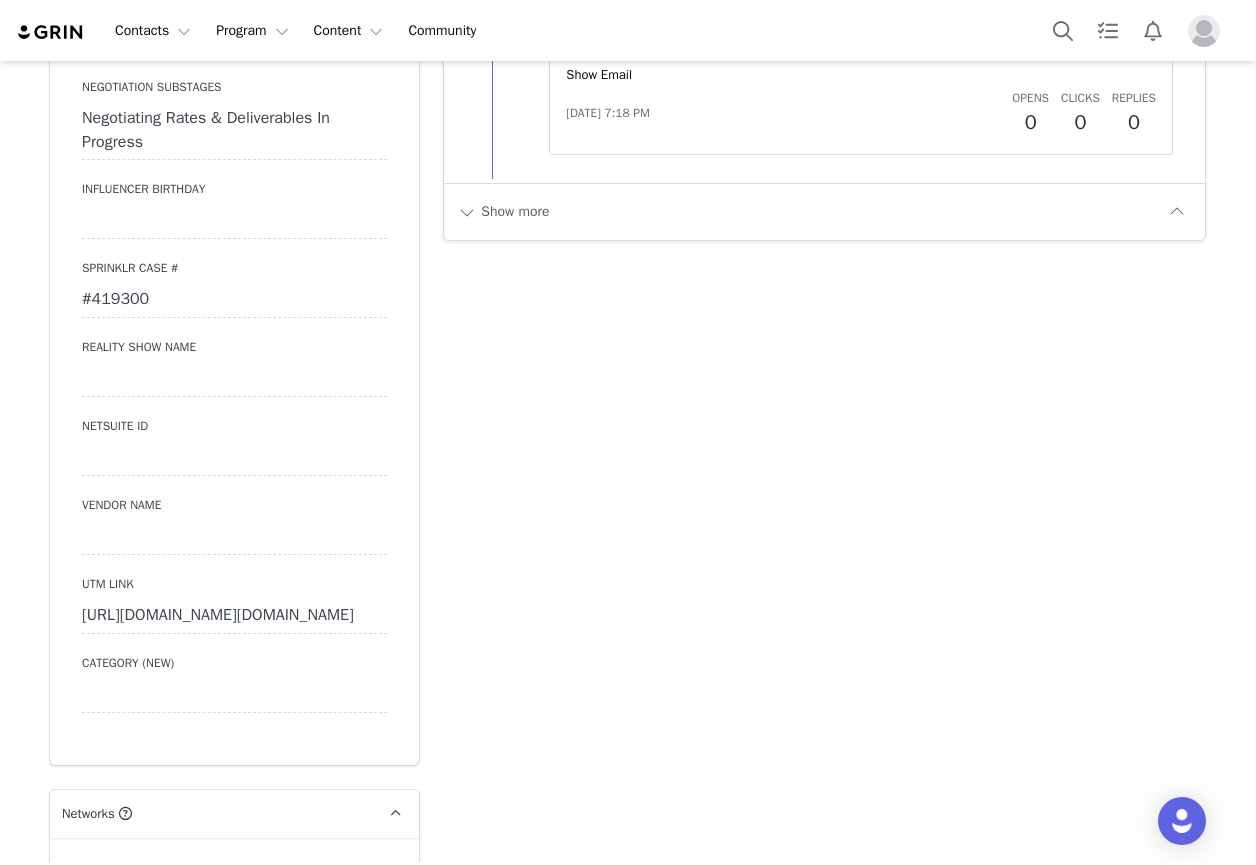 click on "#419300" at bounding box center [234, 300] 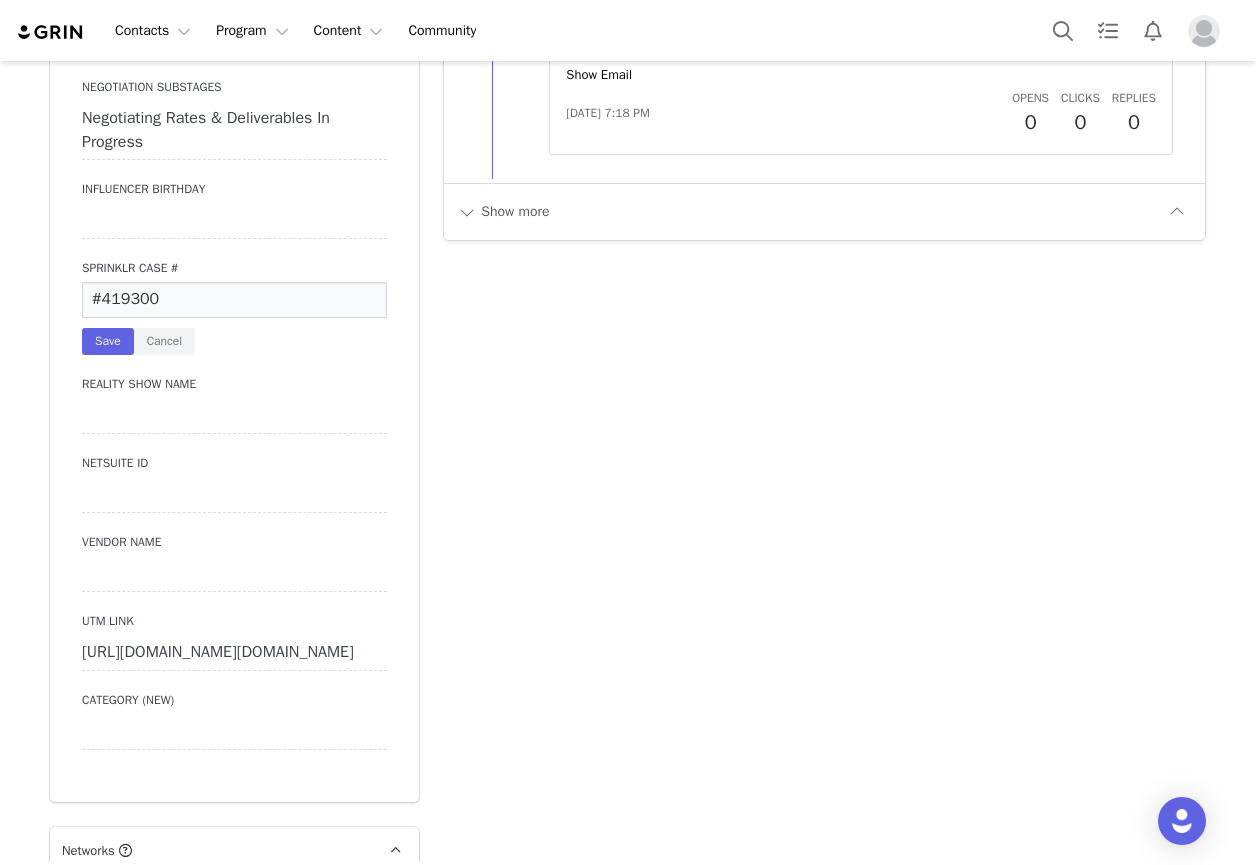 click on "#419300" at bounding box center (234, 300) 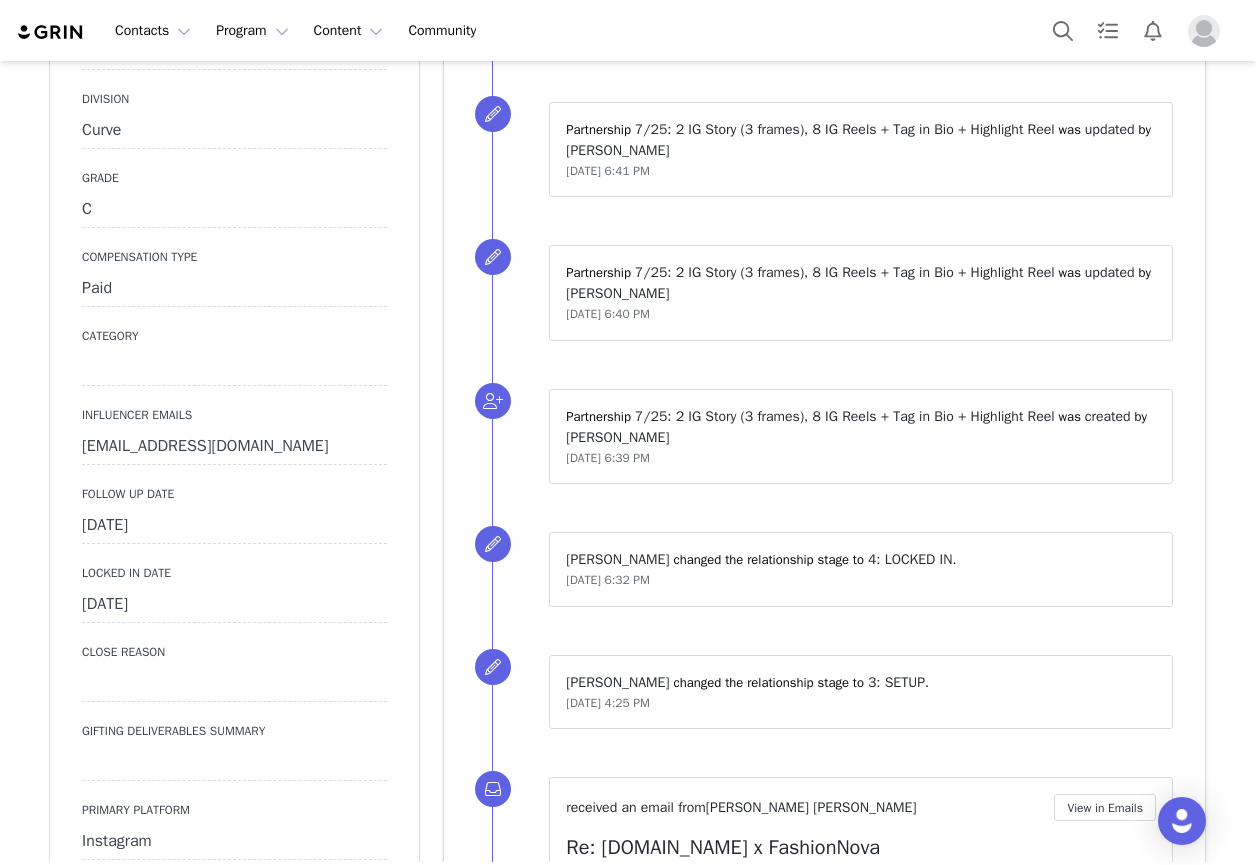 scroll, scrollTop: 2500, scrollLeft: 0, axis: vertical 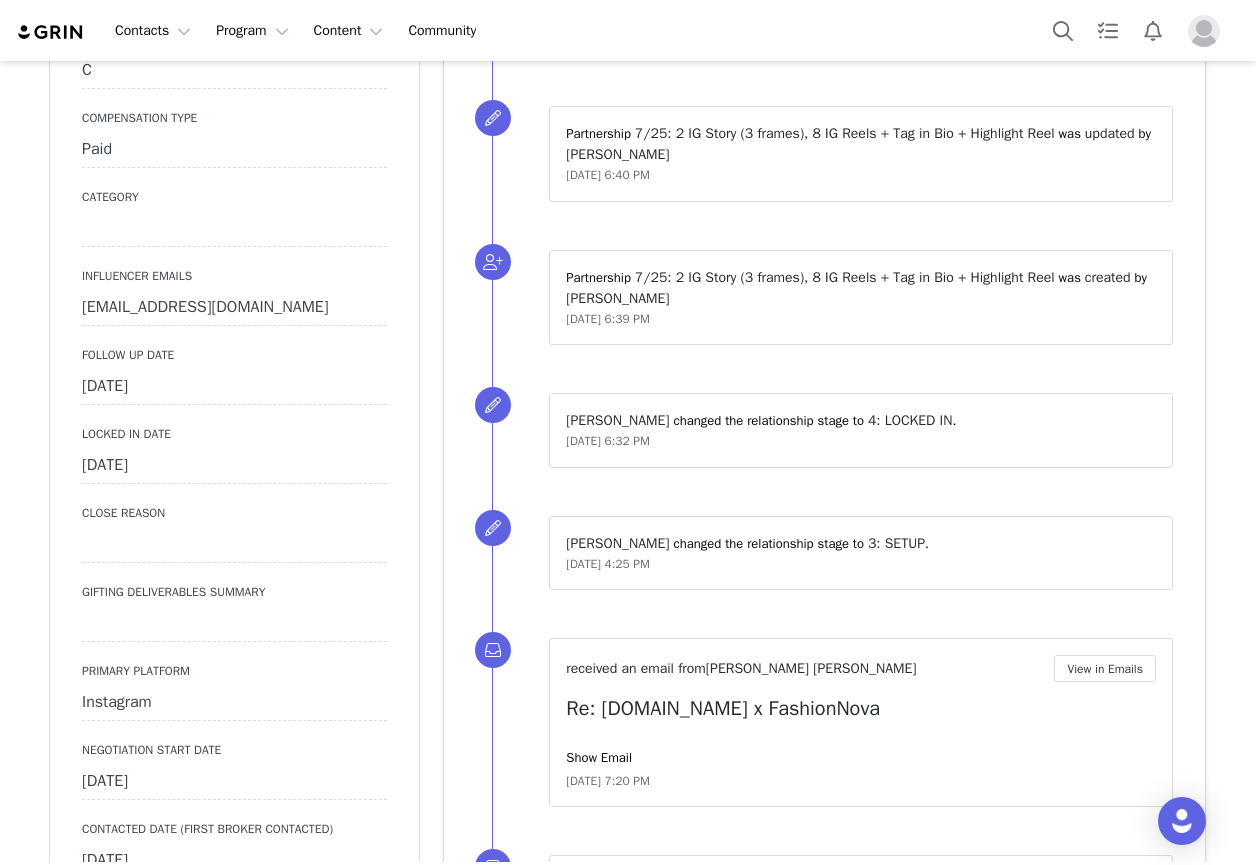 click on "[EMAIL_ADDRESS][DOMAIN_NAME]" at bounding box center [234, 308] 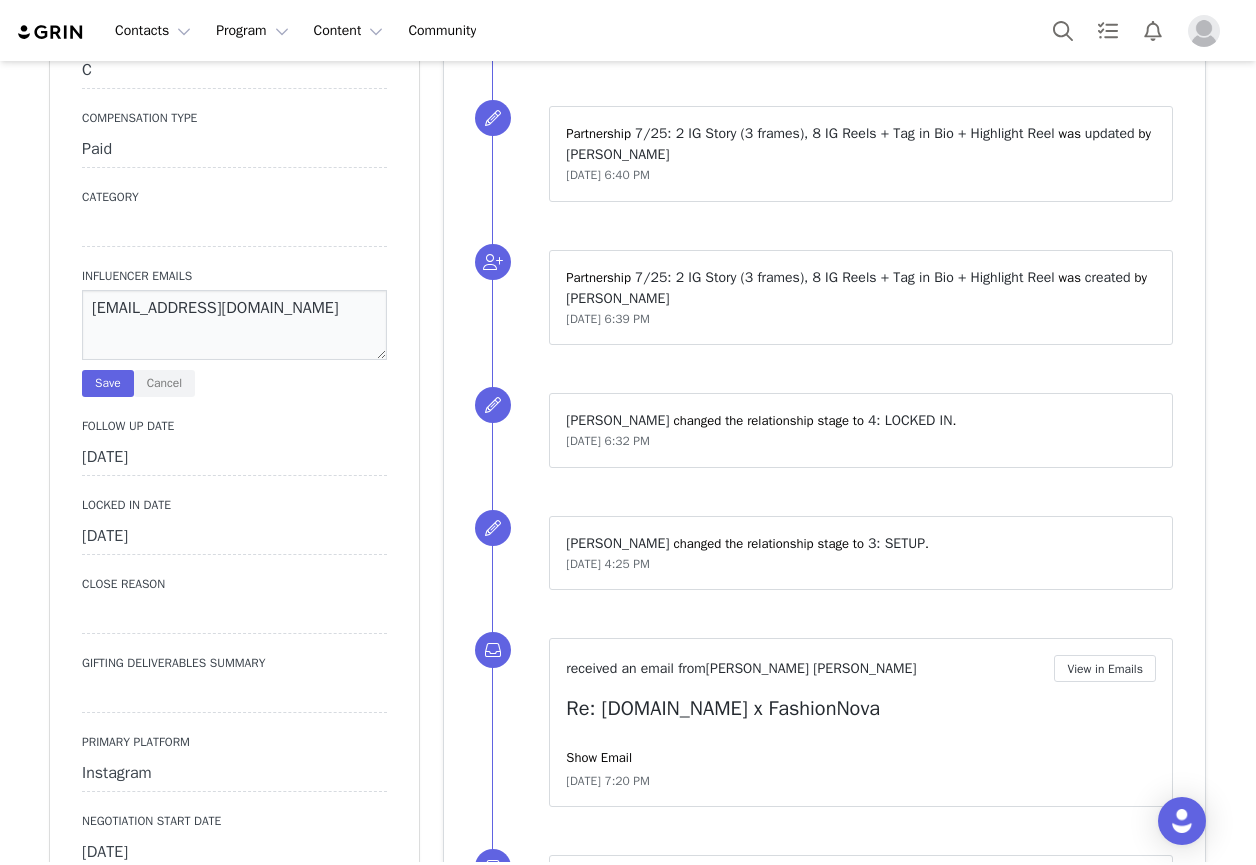 click on "[EMAIL_ADDRESS][DOMAIN_NAME]" at bounding box center [234, 325] 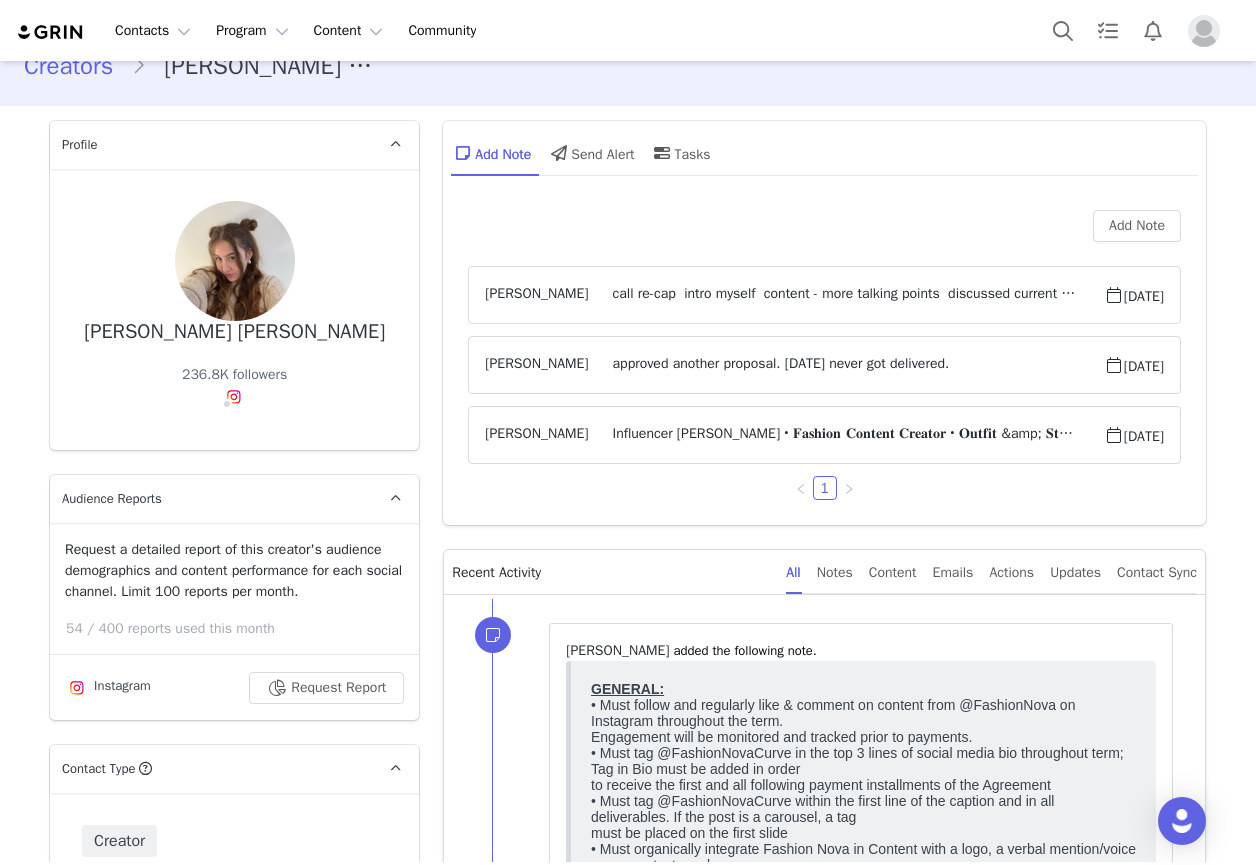 scroll, scrollTop: 0, scrollLeft: 0, axis: both 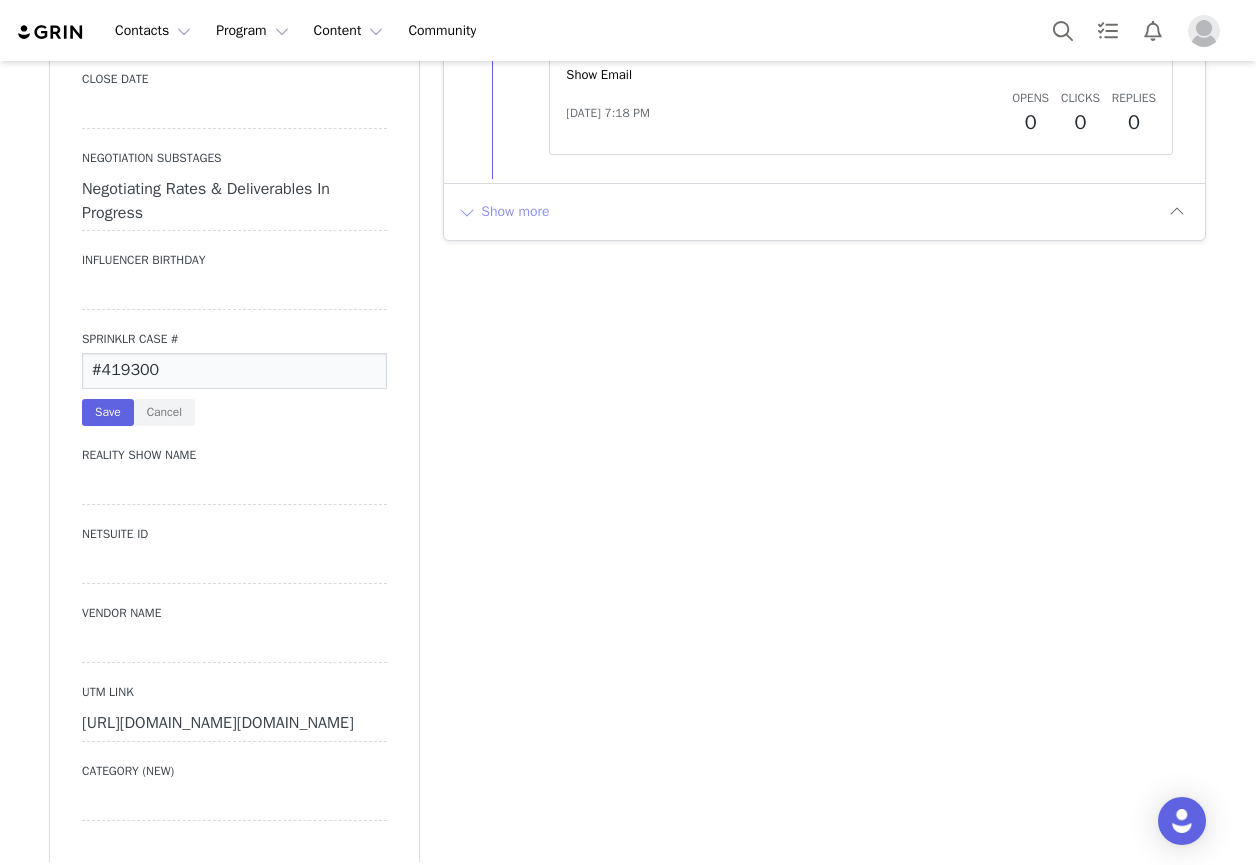 click on "Show more" at bounding box center [503, 212] 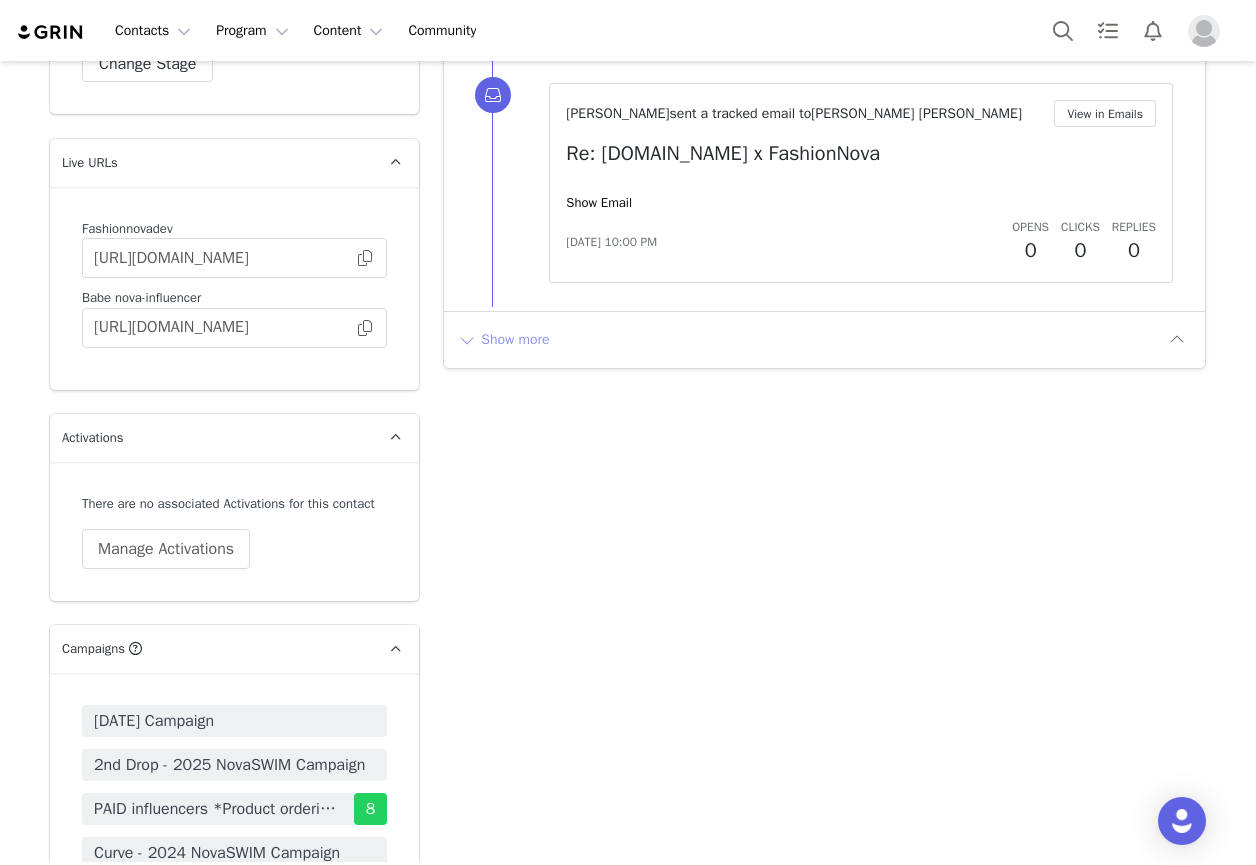 scroll, scrollTop: 5500, scrollLeft: 0, axis: vertical 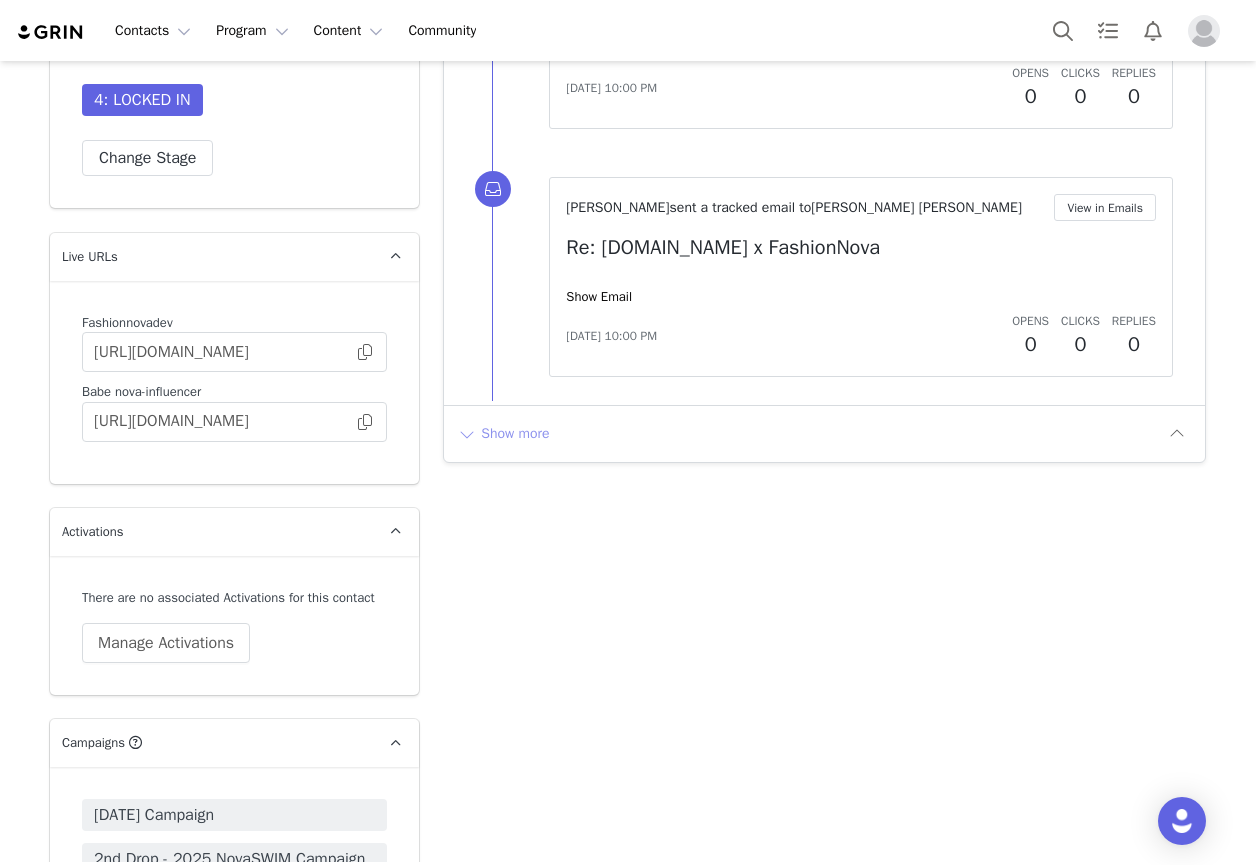 click on "Show more" at bounding box center (503, 434) 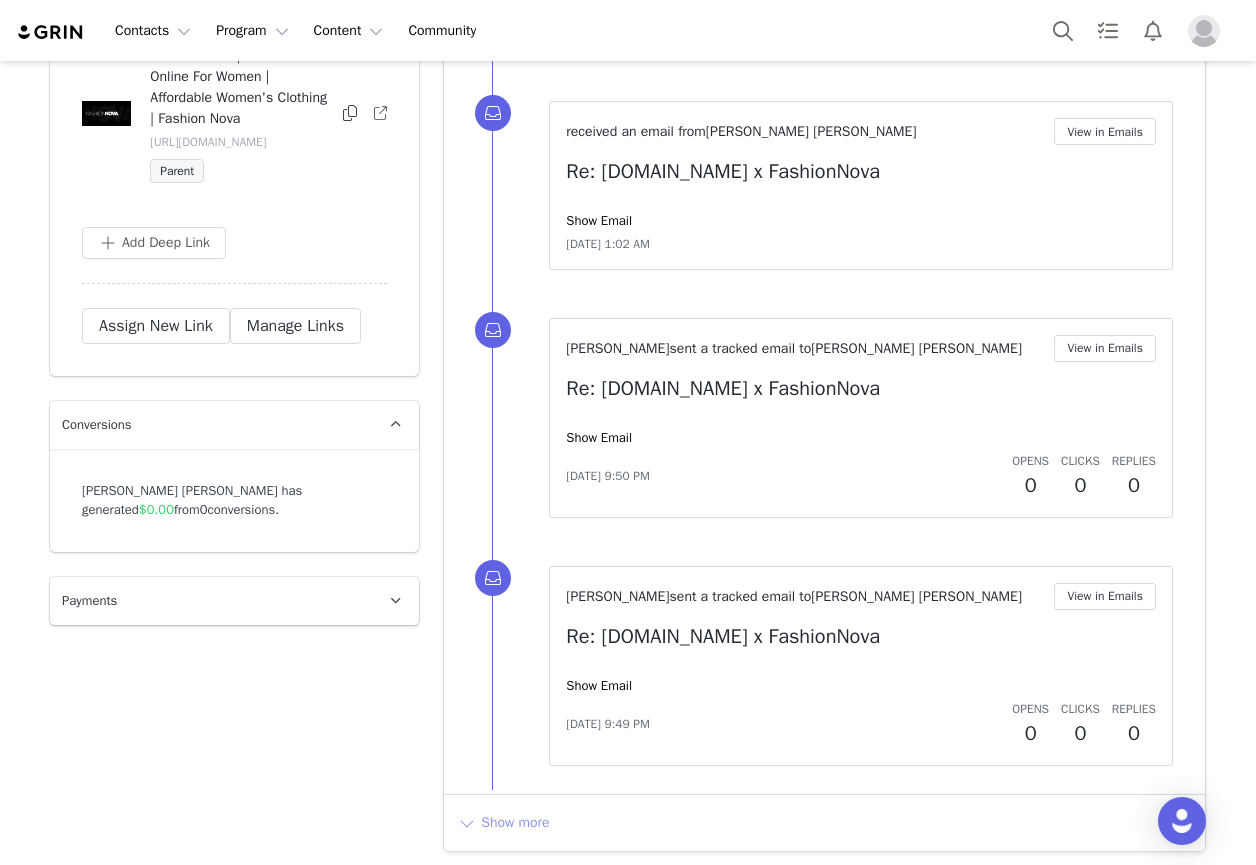 scroll, scrollTop: 7471, scrollLeft: 0, axis: vertical 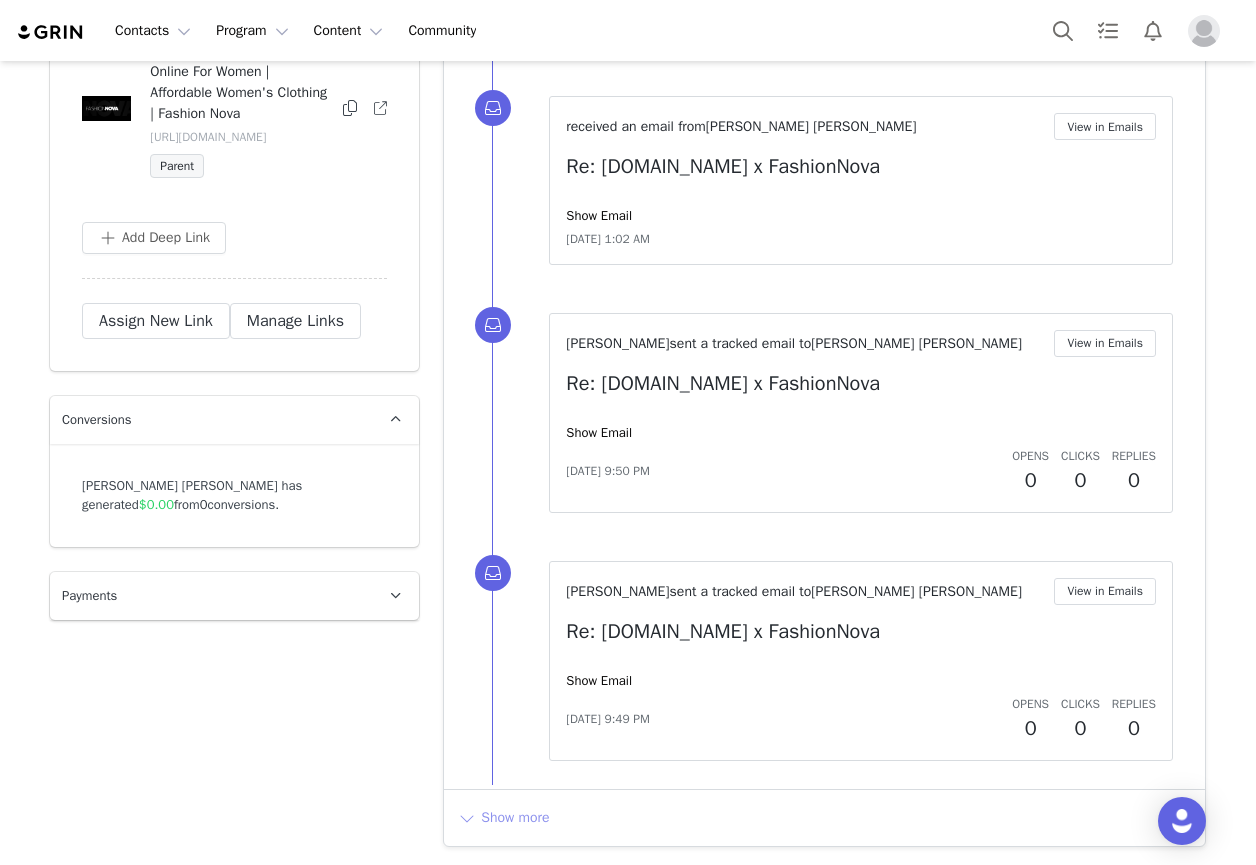 click on "Show more" at bounding box center (503, 818) 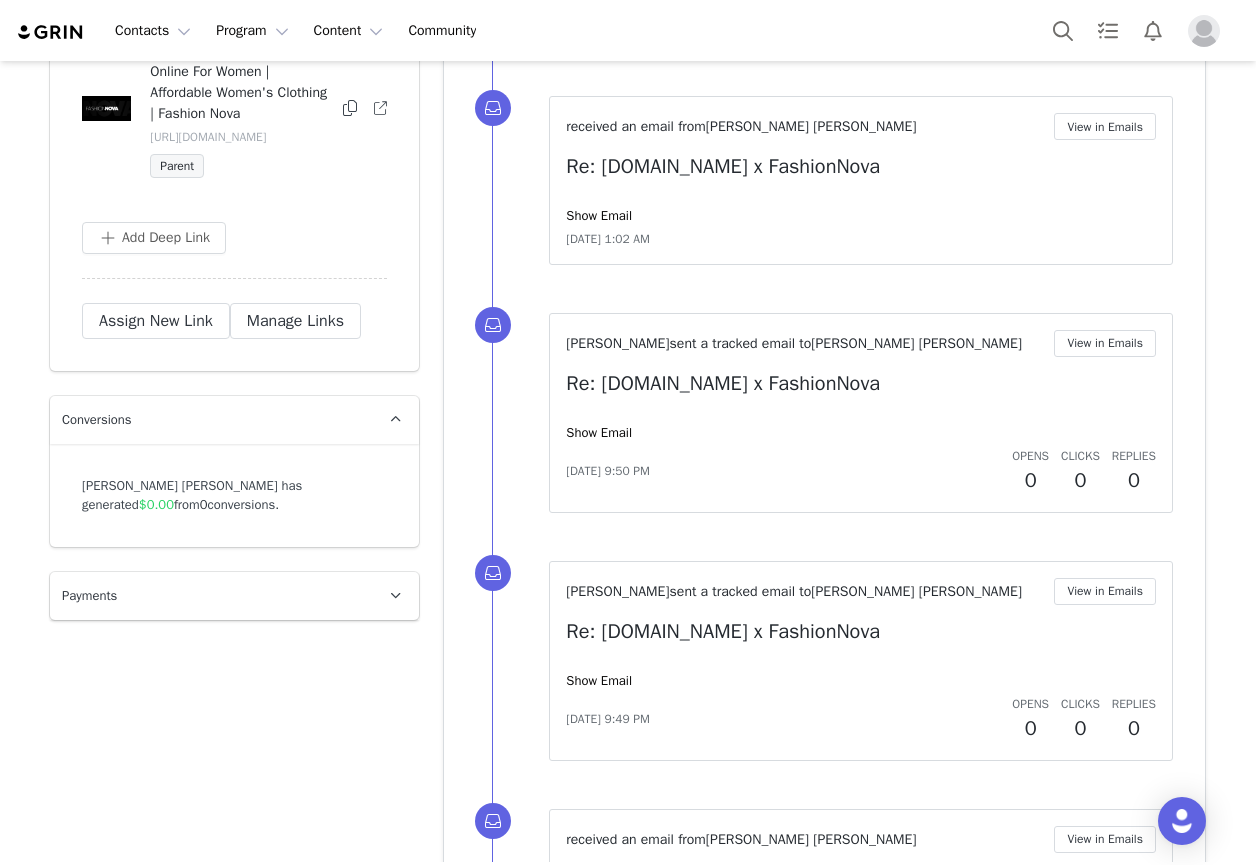 scroll, scrollTop: 0, scrollLeft: 0, axis: both 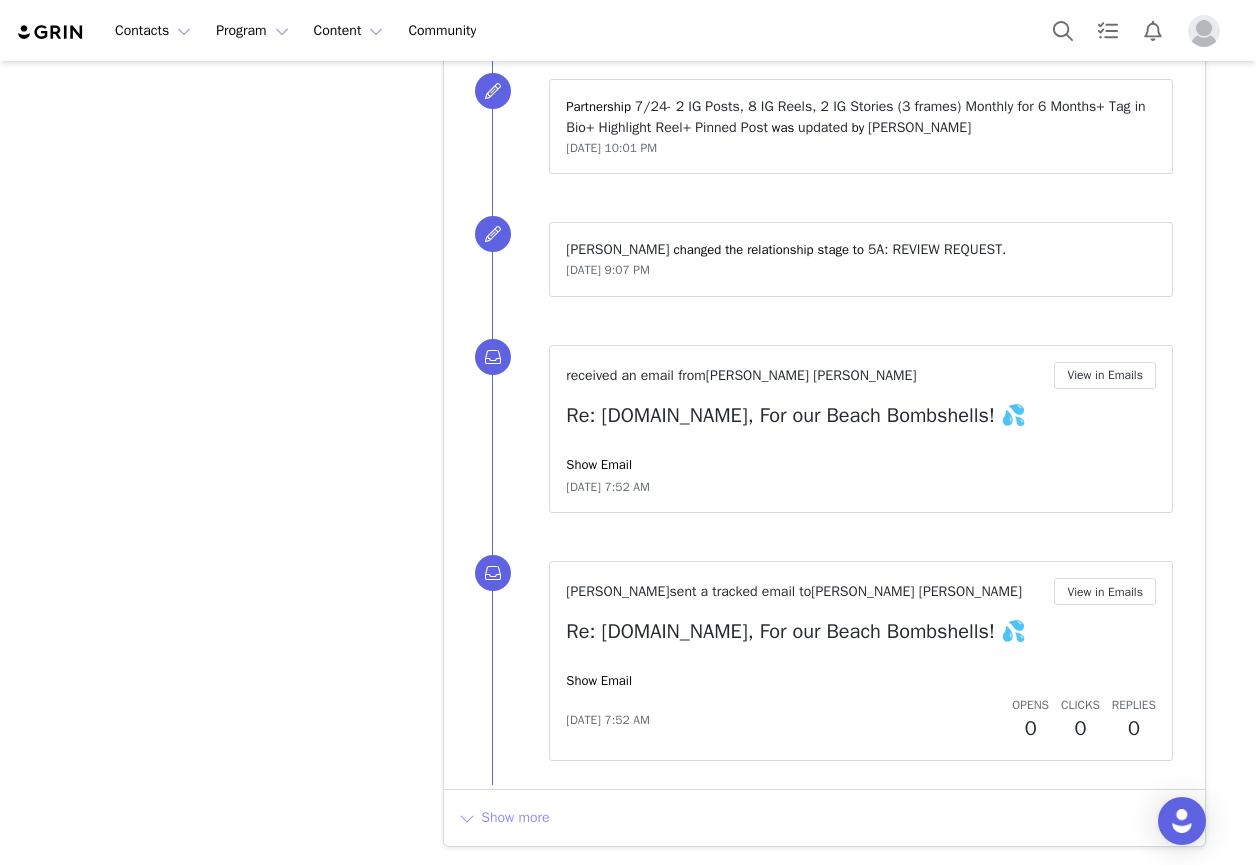 click on "Show more" at bounding box center [503, 818] 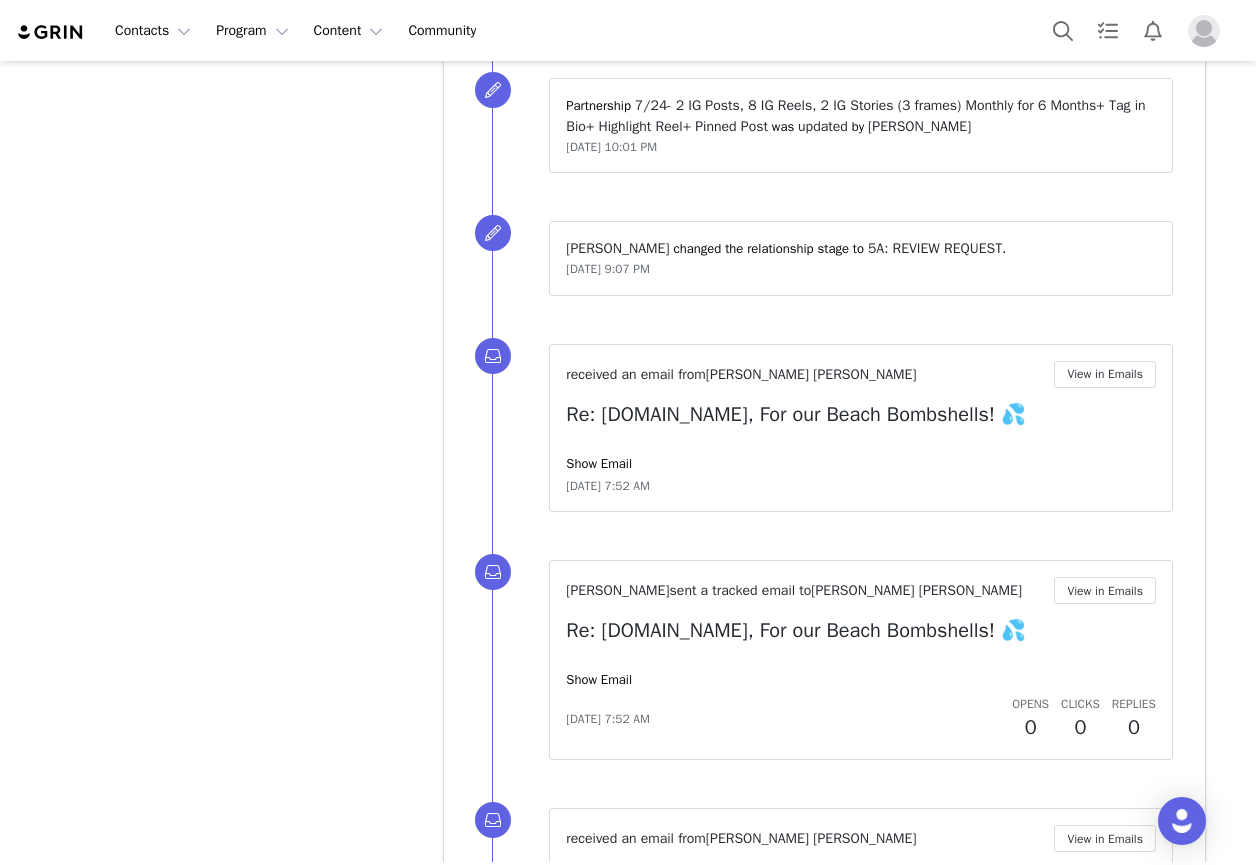 scroll, scrollTop: 0, scrollLeft: 0, axis: both 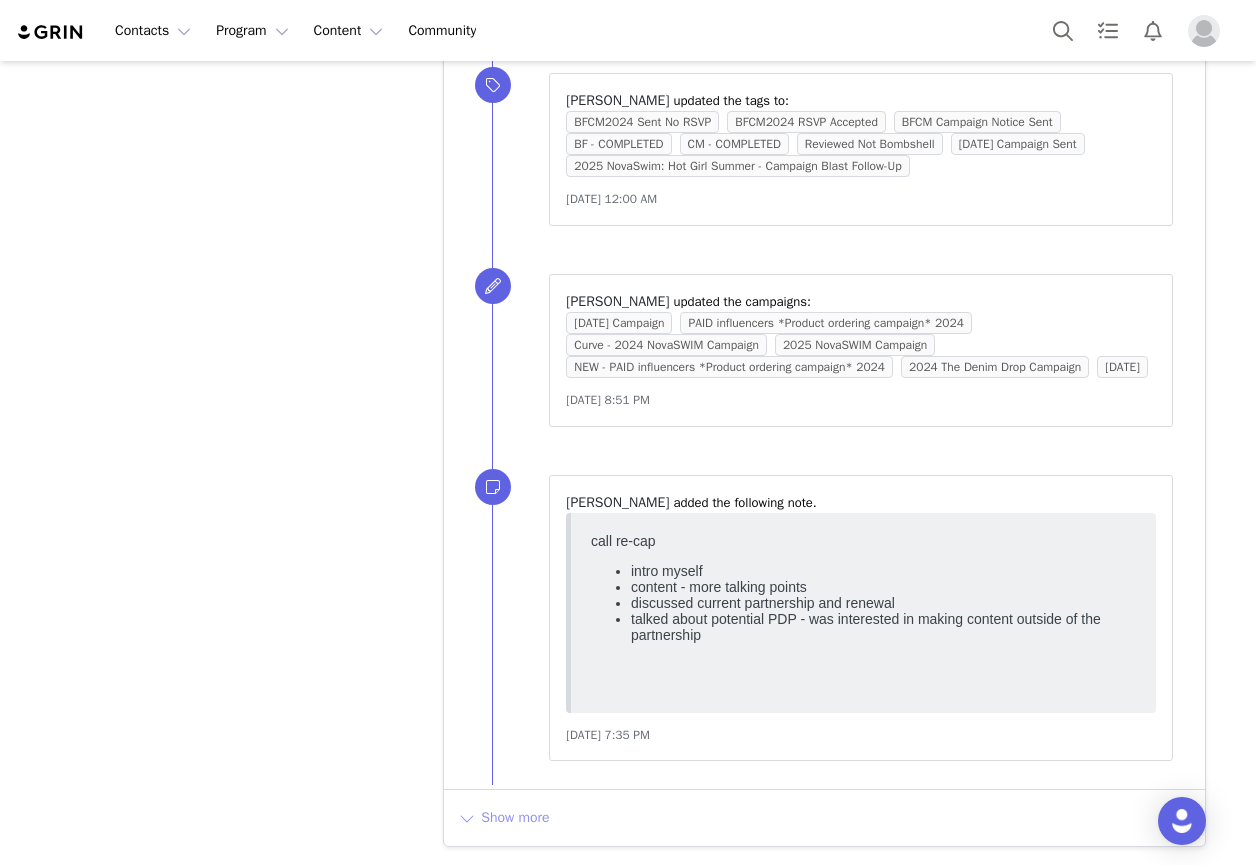 click on "Show more" at bounding box center (503, 818) 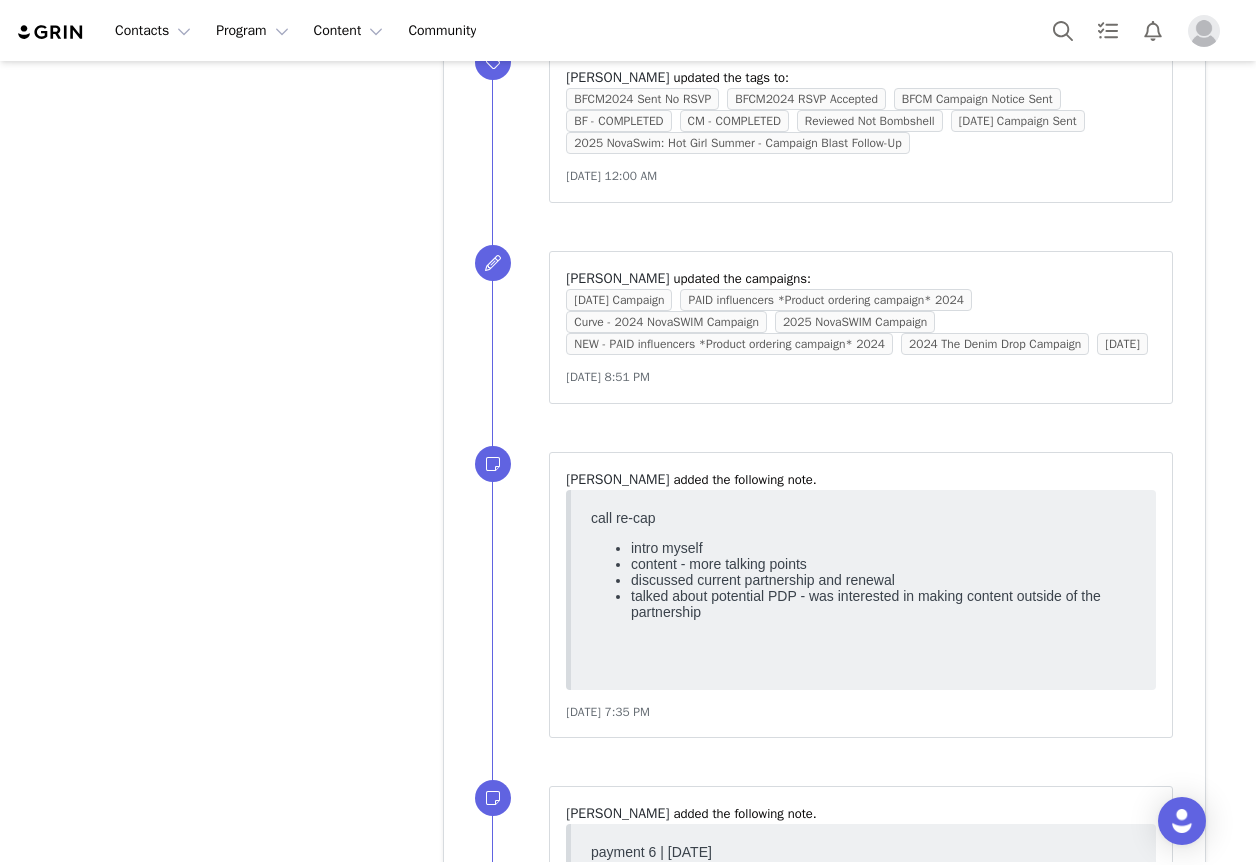 scroll, scrollTop: 0, scrollLeft: 0, axis: both 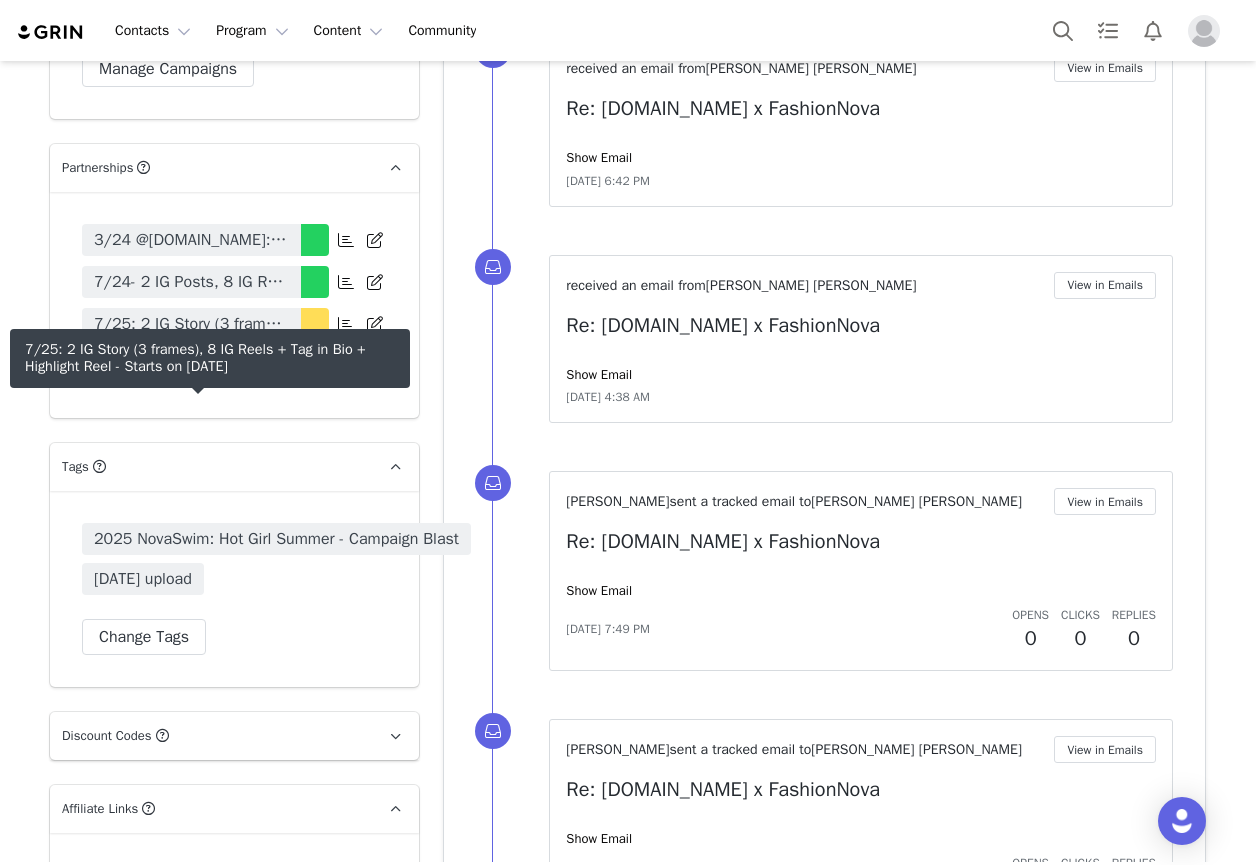 click on "7/25: 2 IG Story (3 frames), 8 IG Reels + Tag in Bio + Highlight Reel" at bounding box center (191, 324) 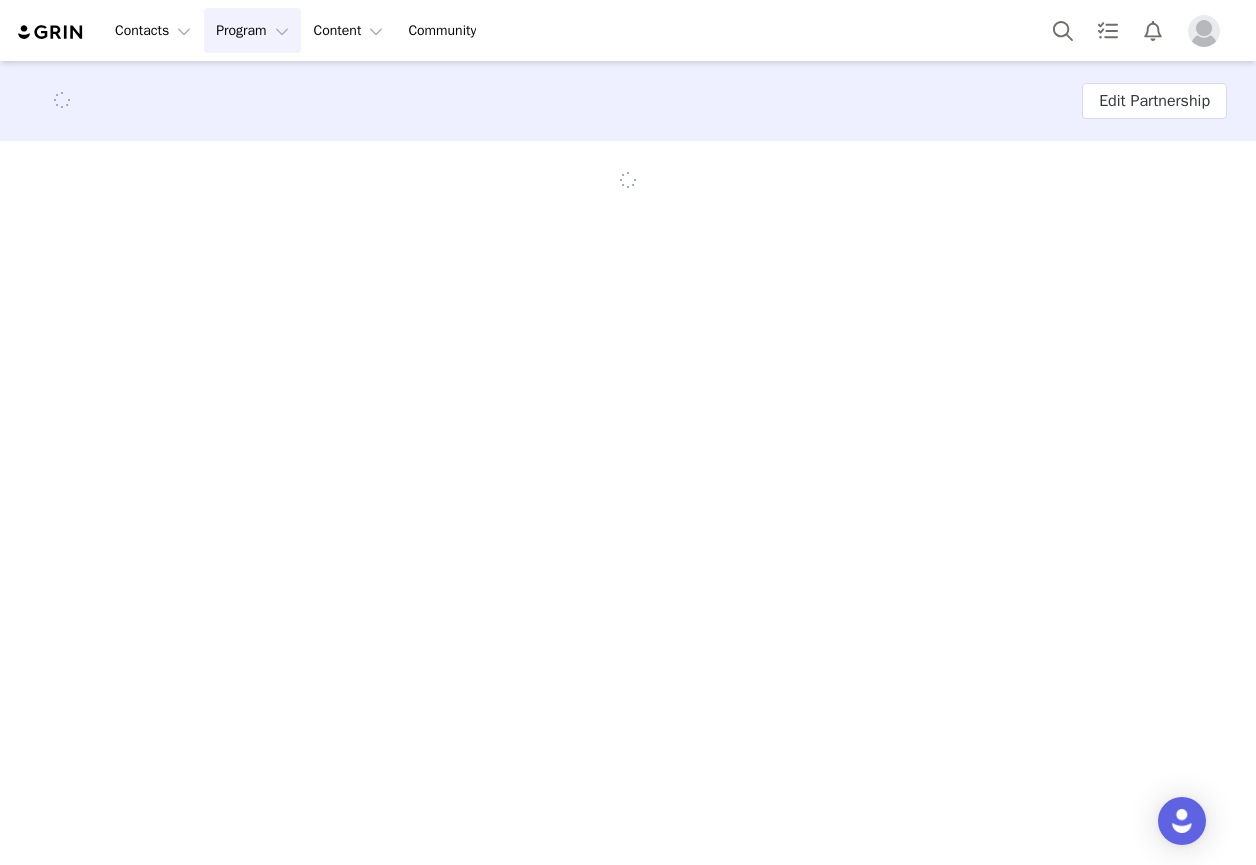 scroll, scrollTop: 0, scrollLeft: 0, axis: both 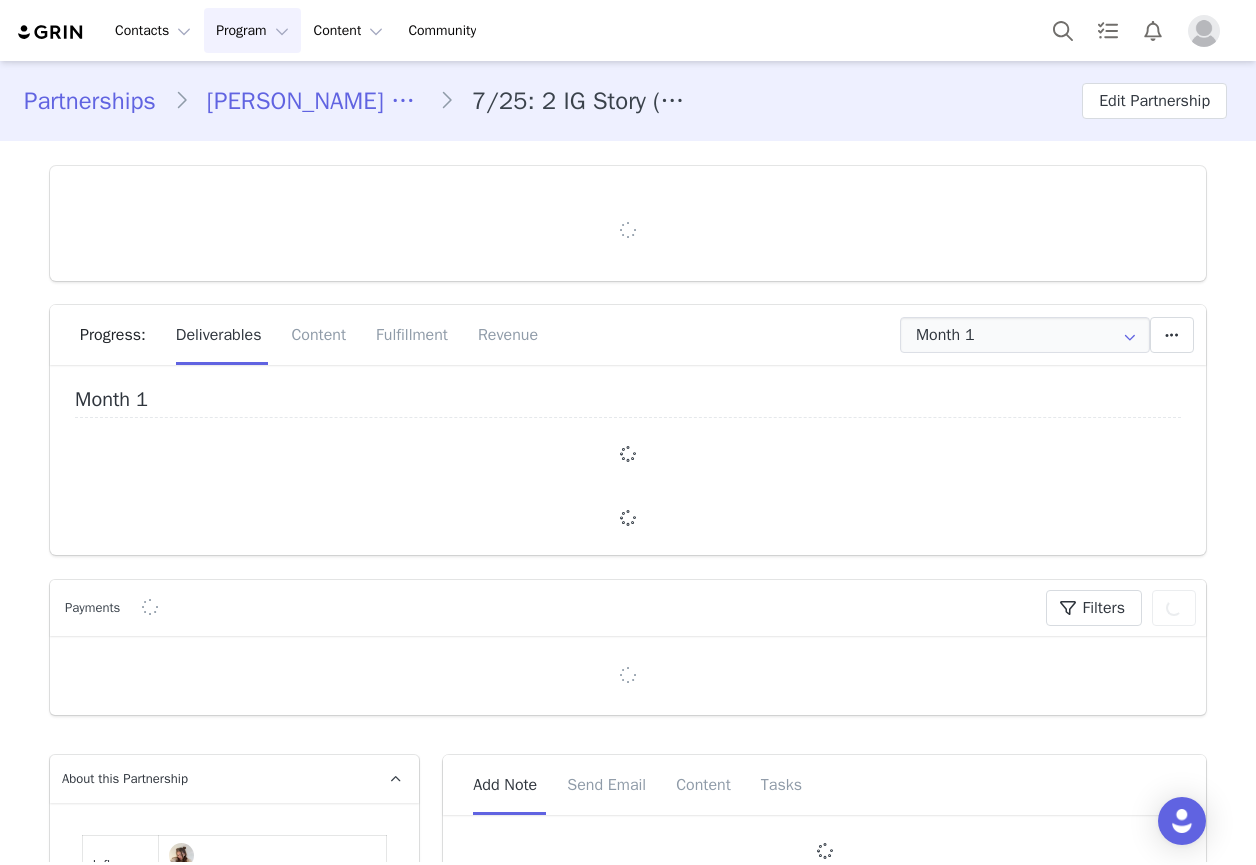 type on "+44 ([GEOGRAPHIC_DATA])" 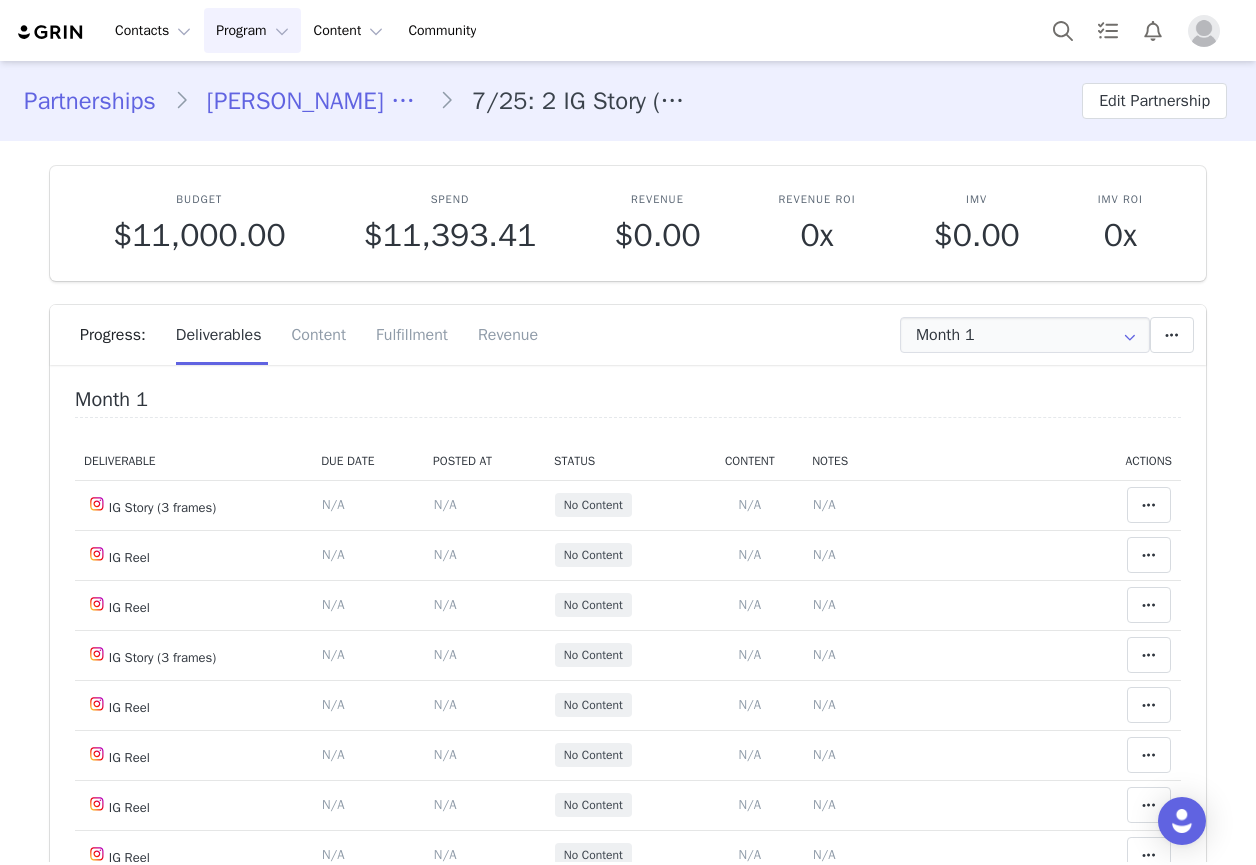 scroll, scrollTop: 0, scrollLeft: 0, axis: both 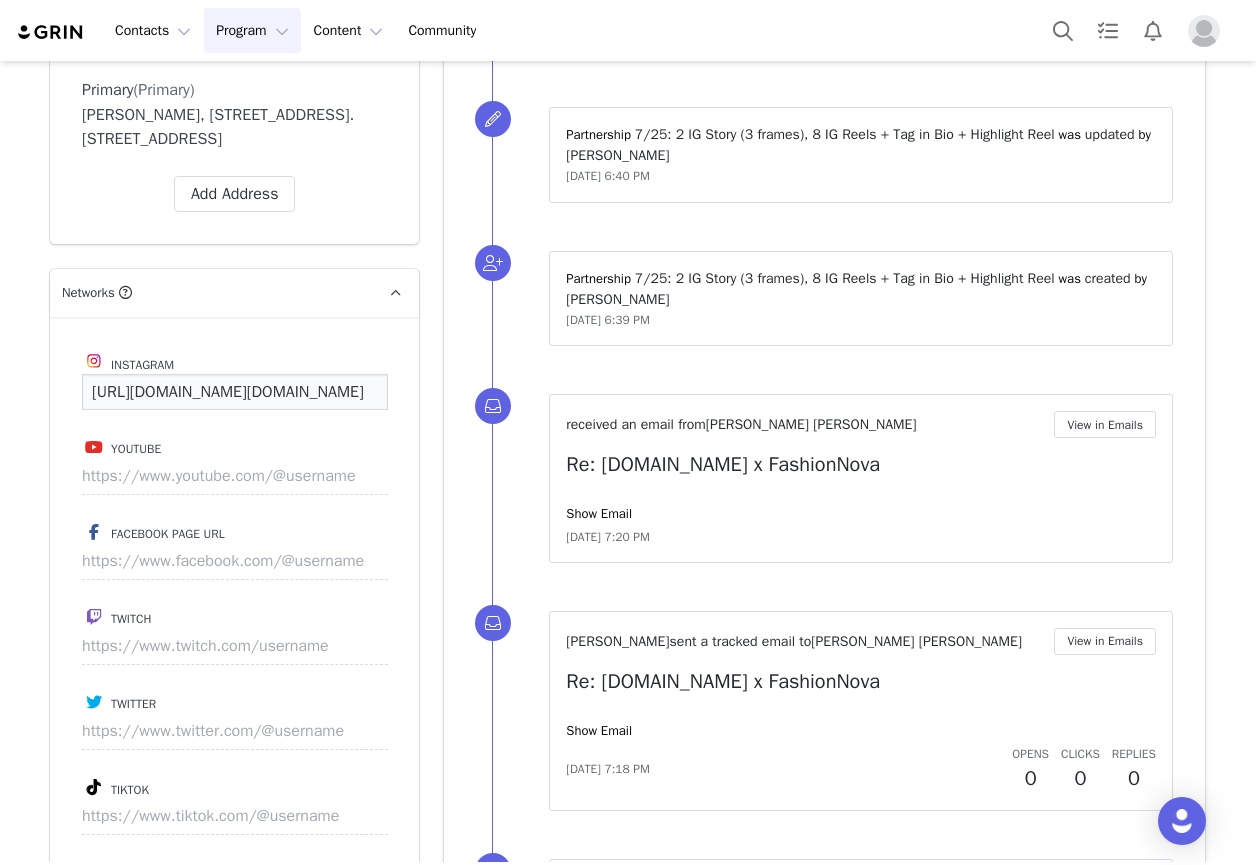 click on "[URL][DOMAIN_NAME][DOMAIN_NAME]" at bounding box center [235, 392] 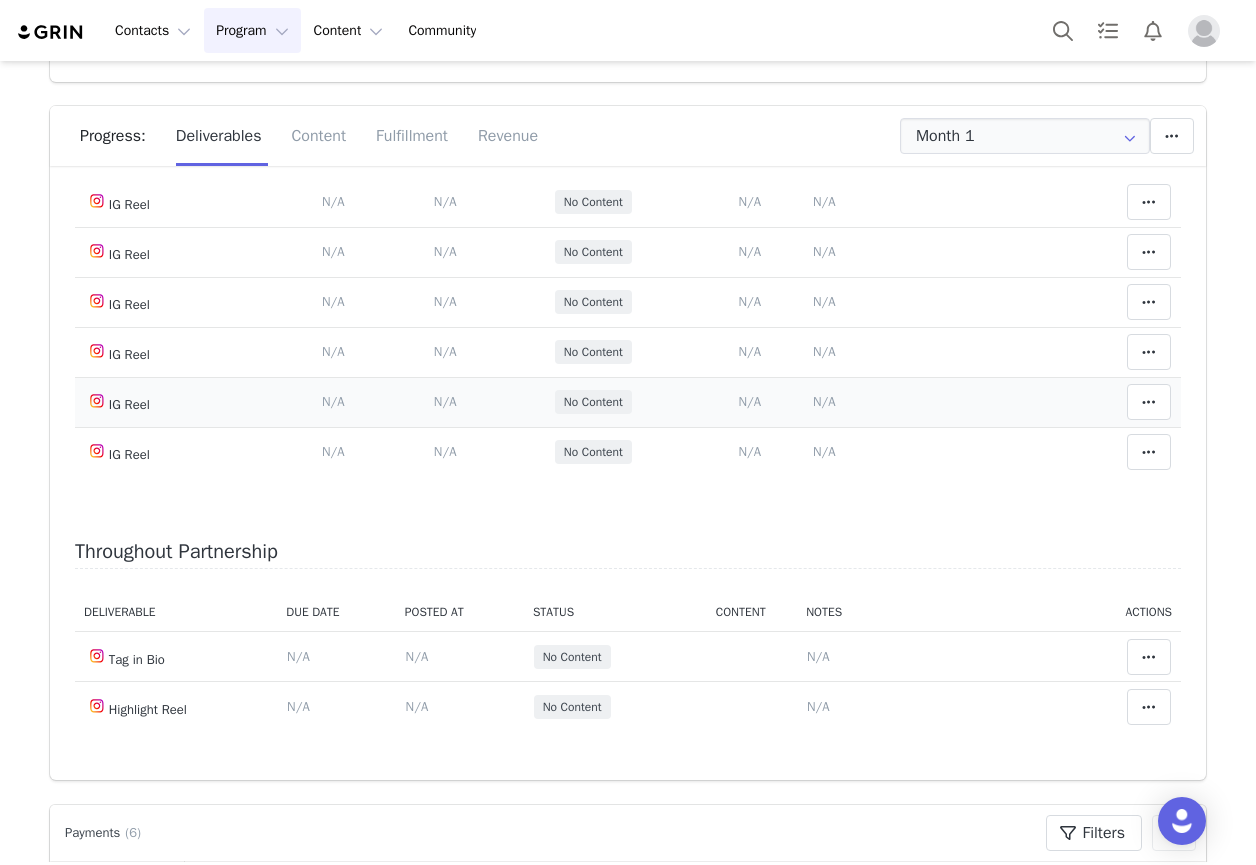 scroll, scrollTop: 0, scrollLeft: 0, axis: both 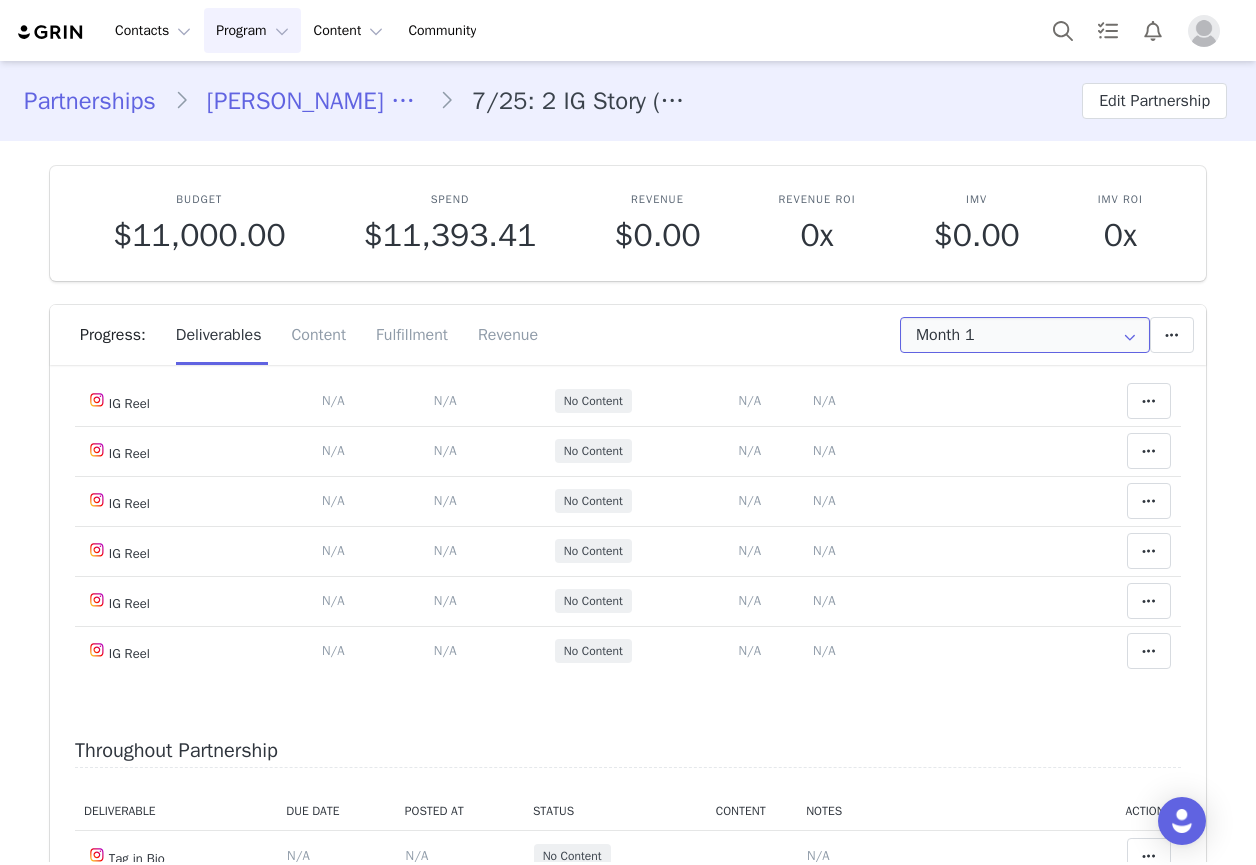click on "Month 1" at bounding box center (1025, 335) 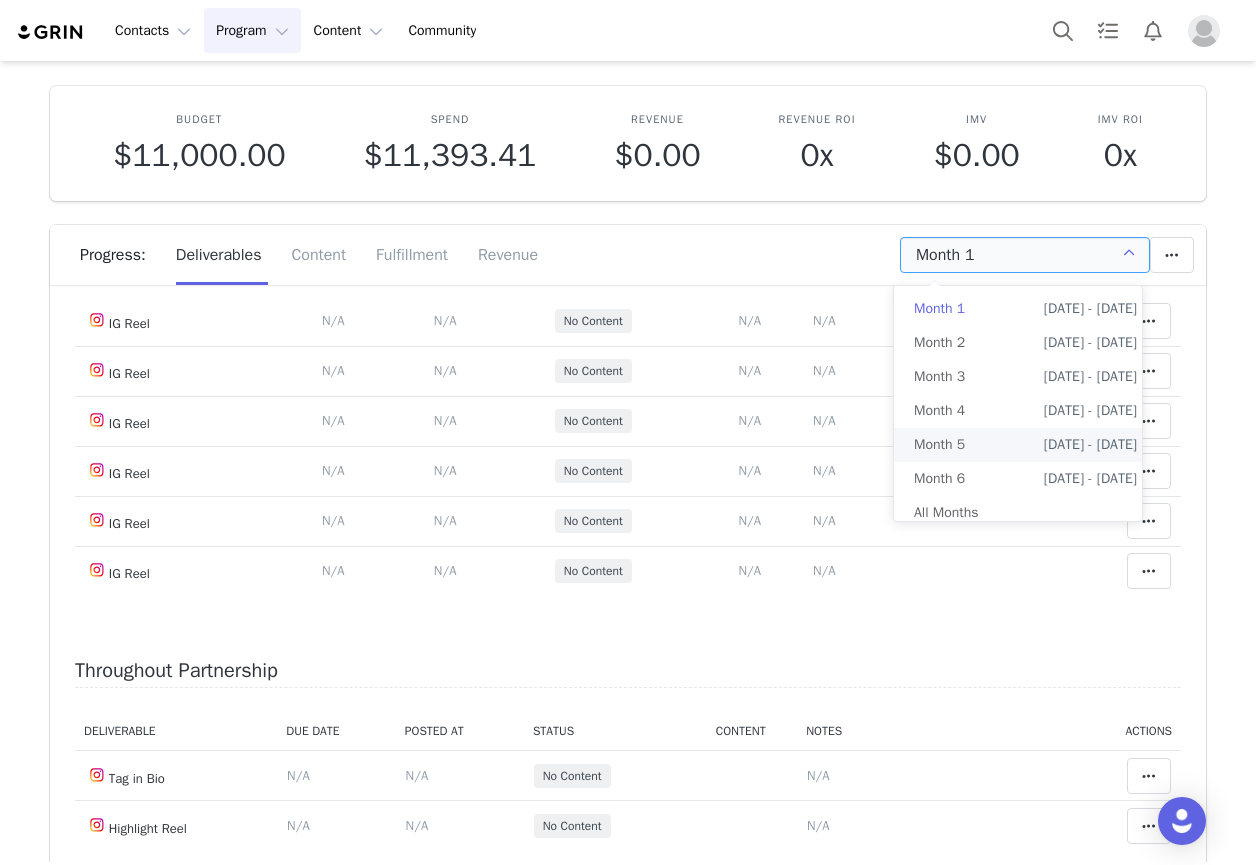 scroll, scrollTop: 0, scrollLeft: 0, axis: both 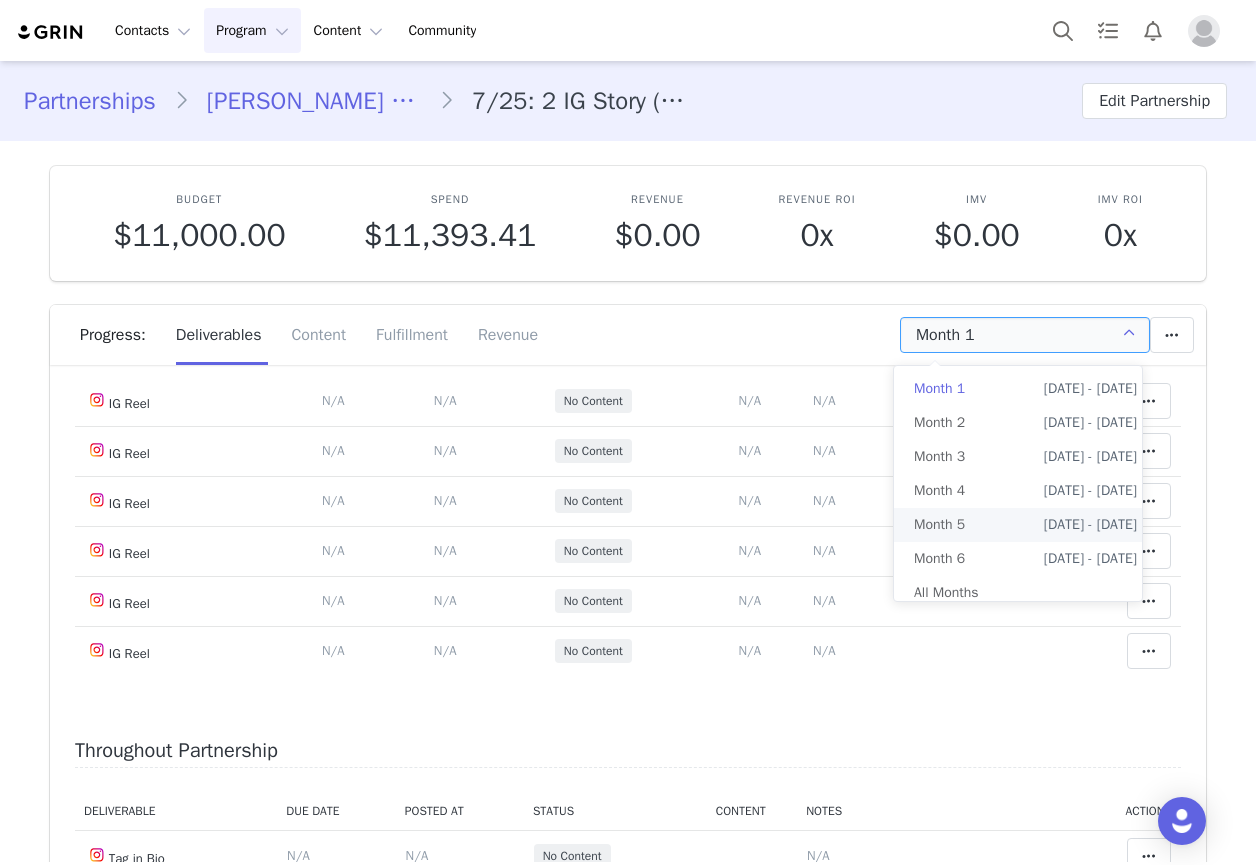 click on "[PERSON_NAME] [PERSON_NAME]" at bounding box center (314, 101) 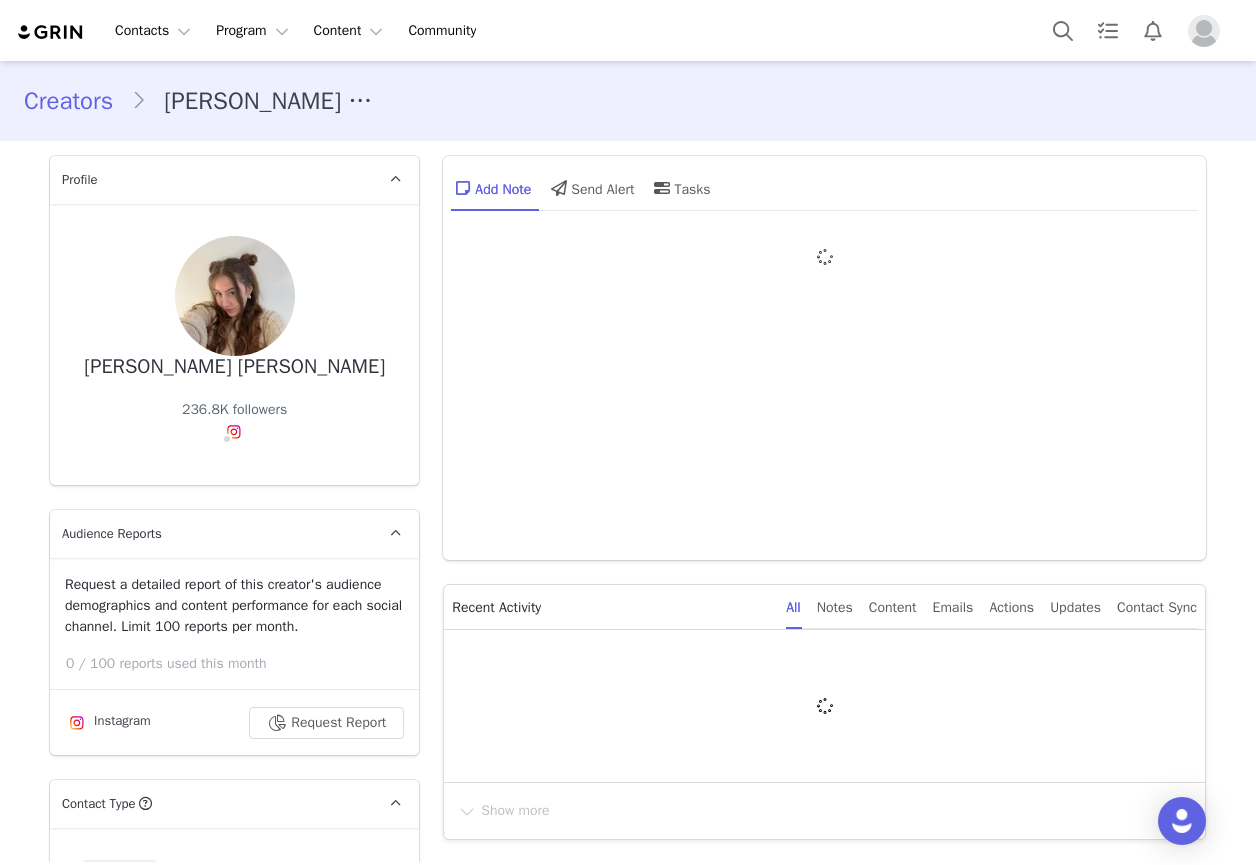type on "+44 ([GEOGRAPHIC_DATA])" 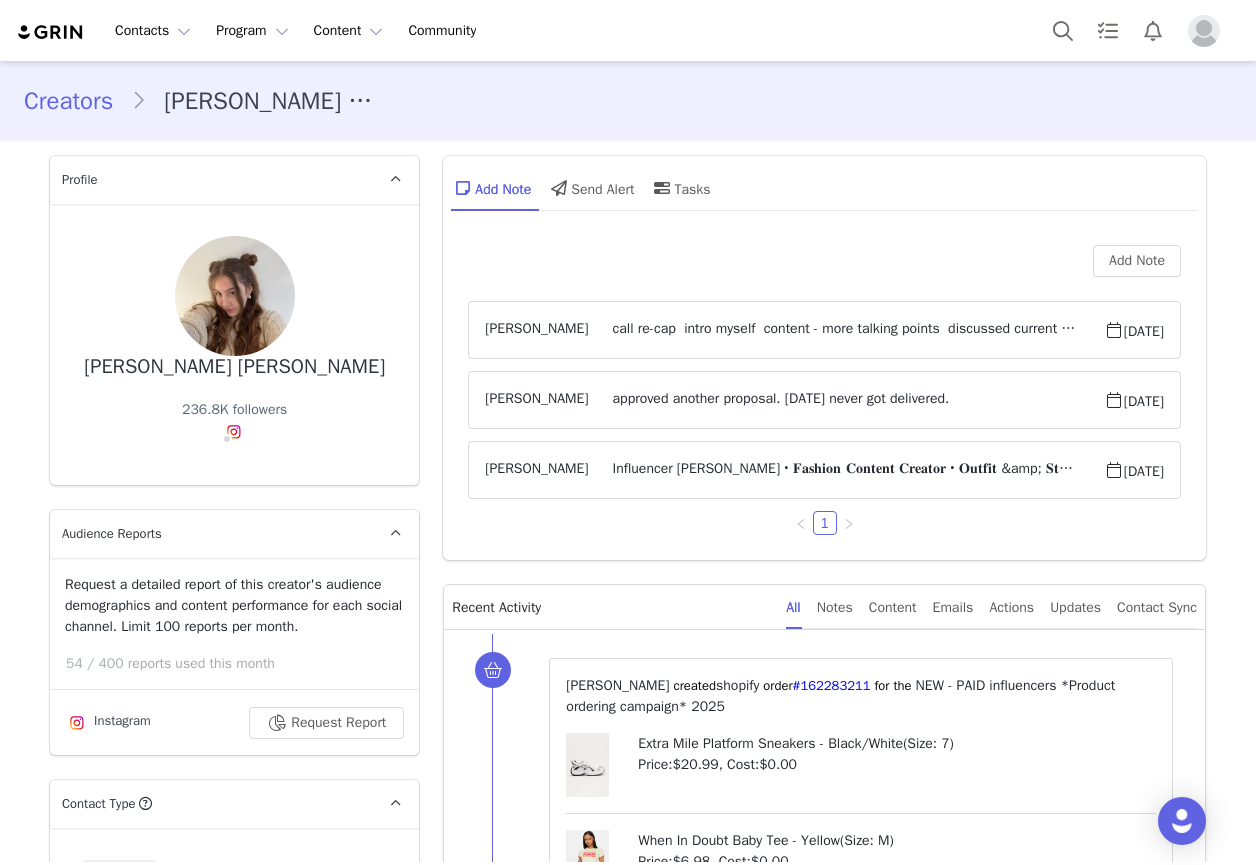 scroll, scrollTop: 0, scrollLeft: 0, axis: both 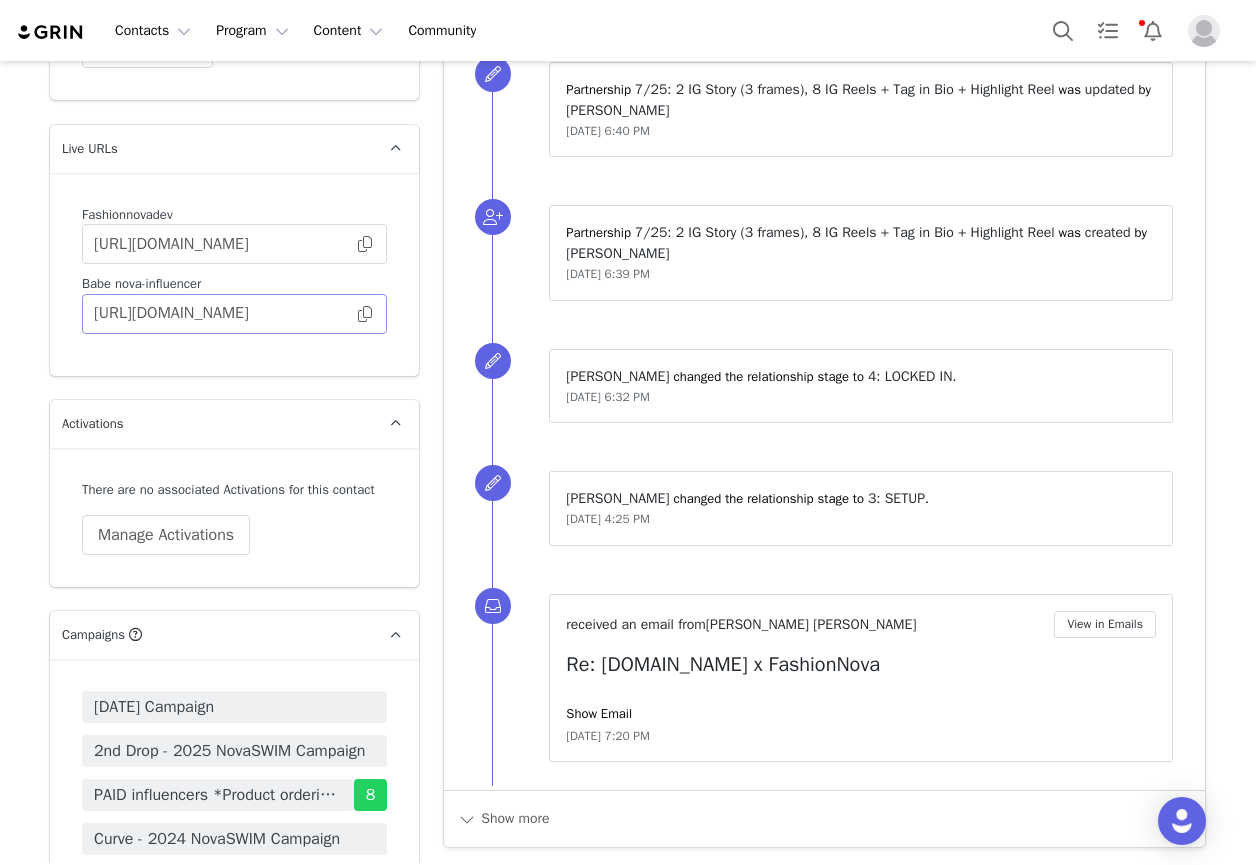 click at bounding box center [365, 314] 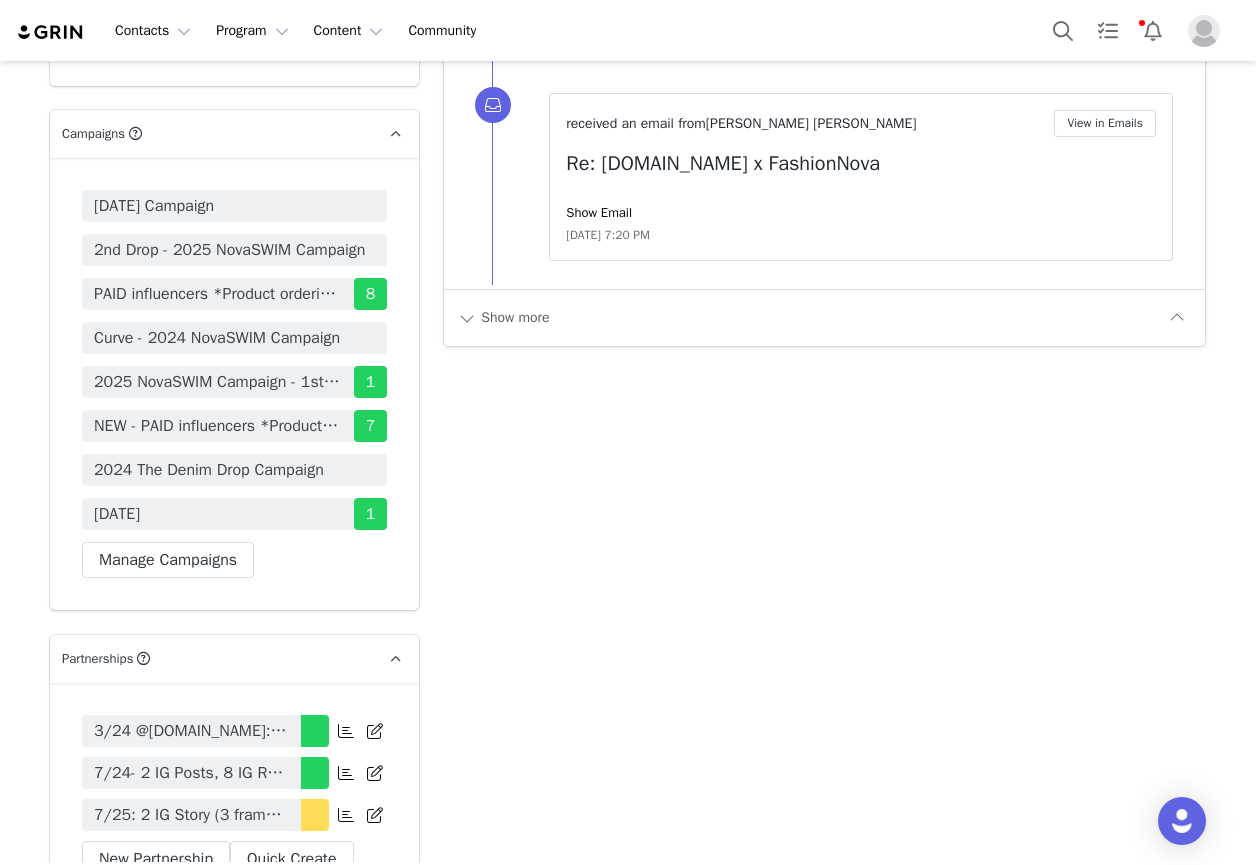 scroll, scrollTop: 6300, scrollLeft: 0, axis: vertical 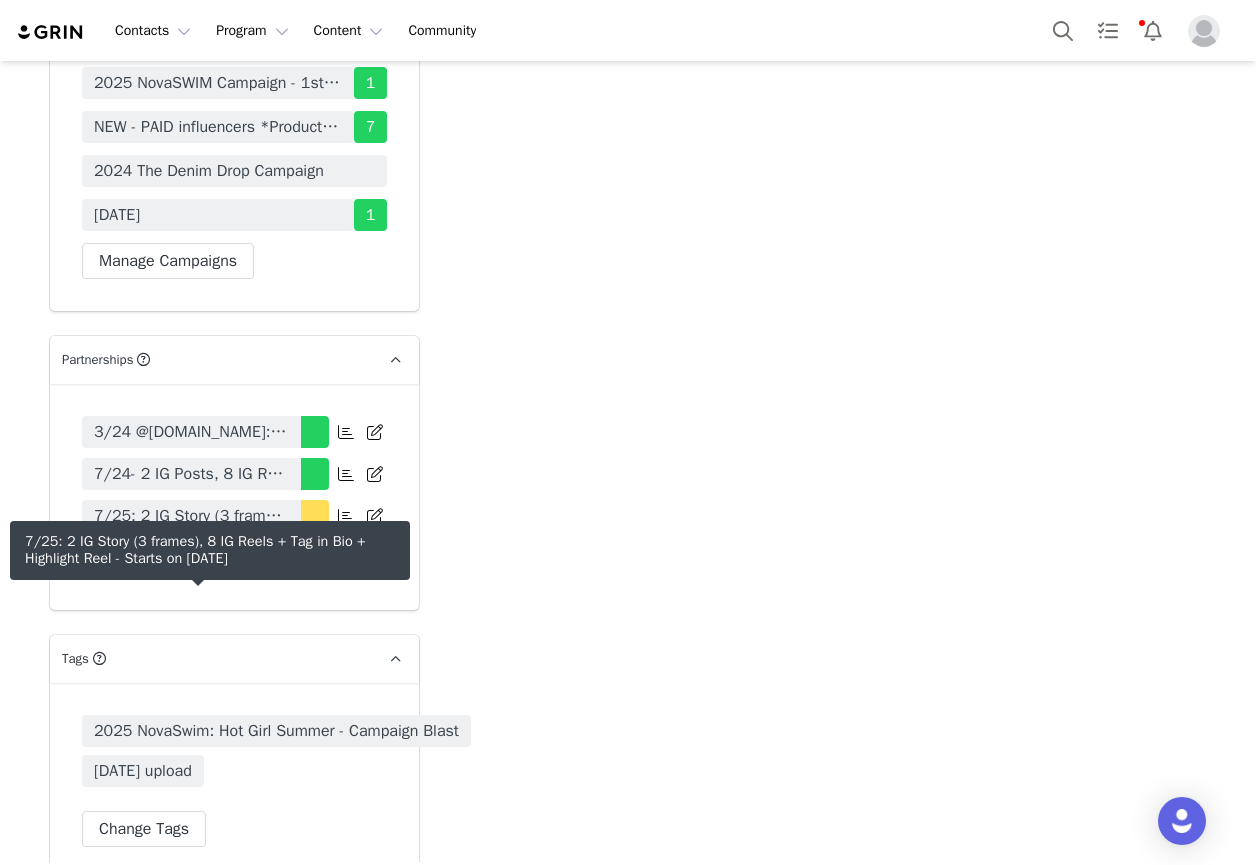 click on "7/25: 2 IG Story (3 frames), 8 IG Reels + Tag in Bio + Highlight Reel" at bounding box center (191, 516) 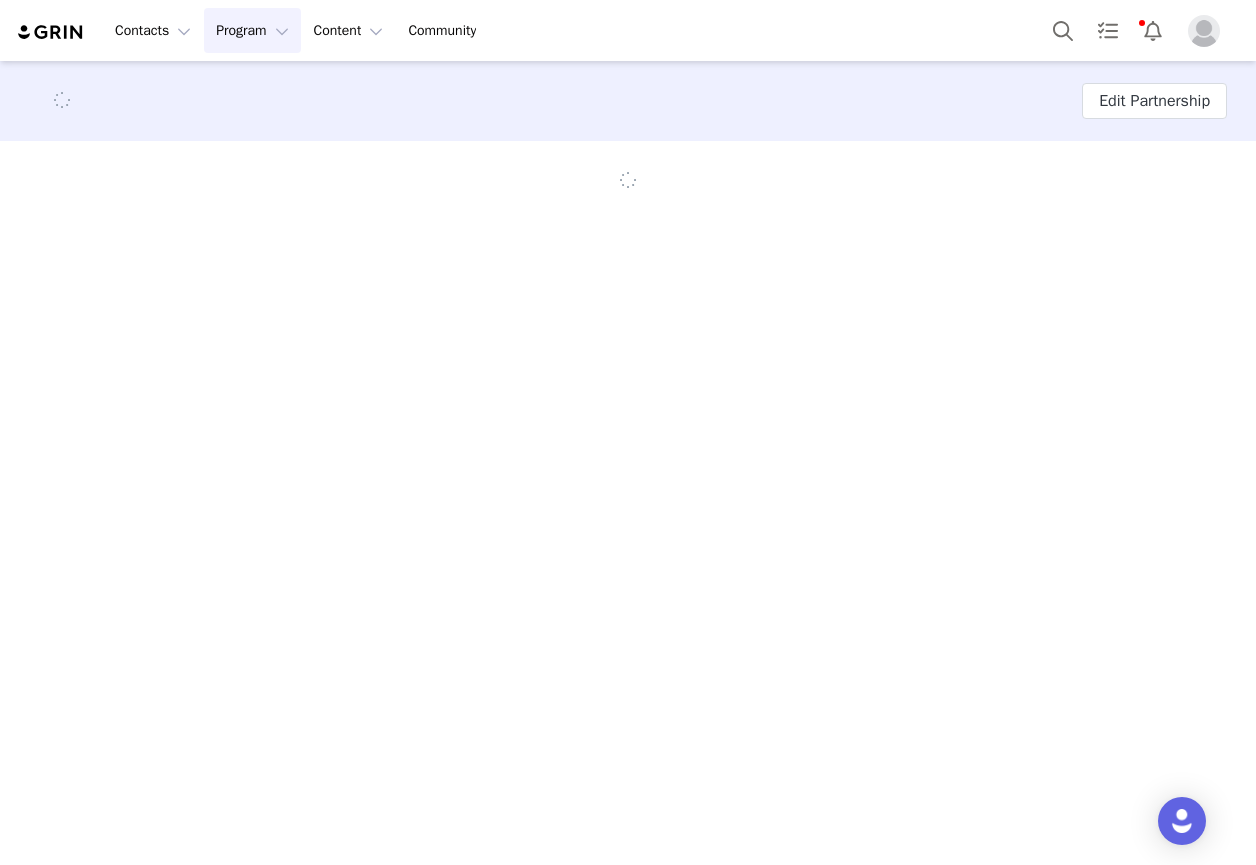 scroll, scrollTop: 0, scrollLeft: 0, axis: both 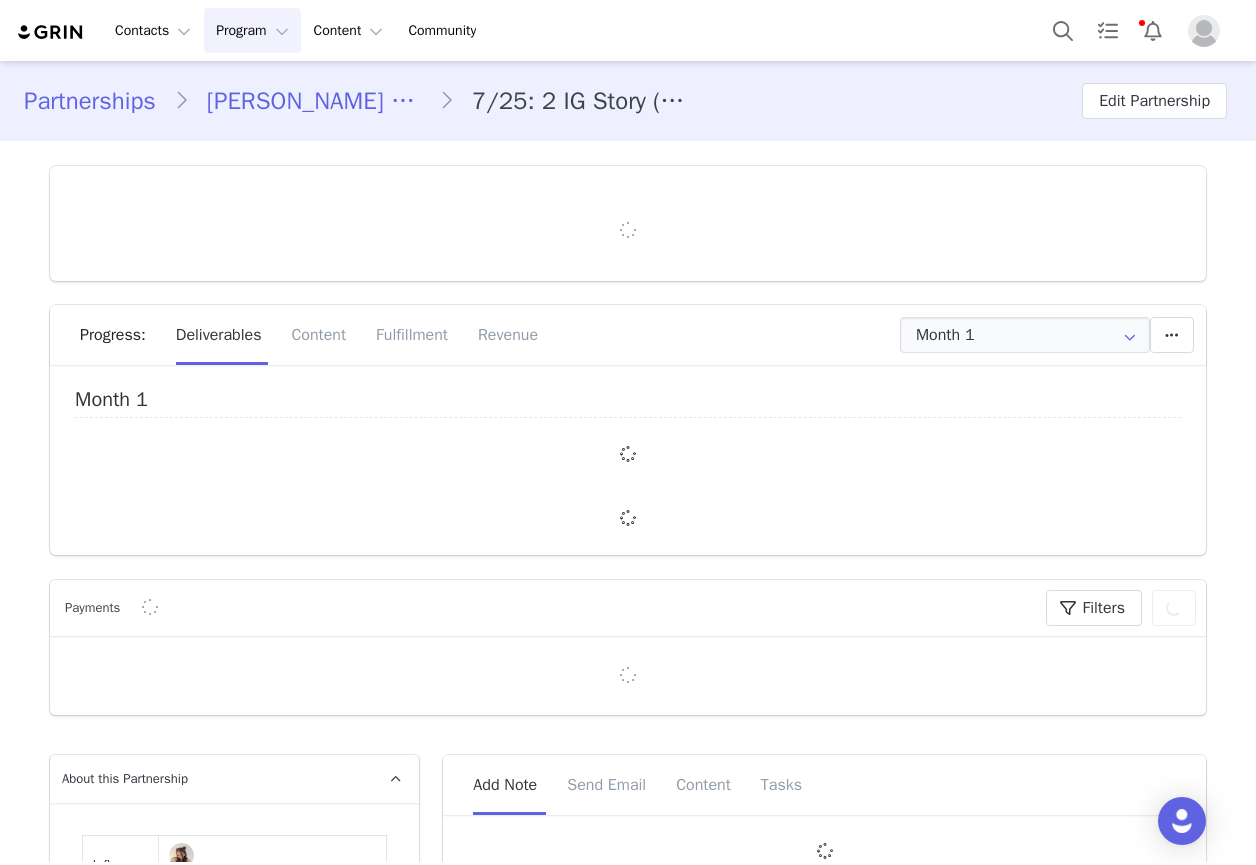 type on "+44 ([GEOGRAPHIC_DATA])" 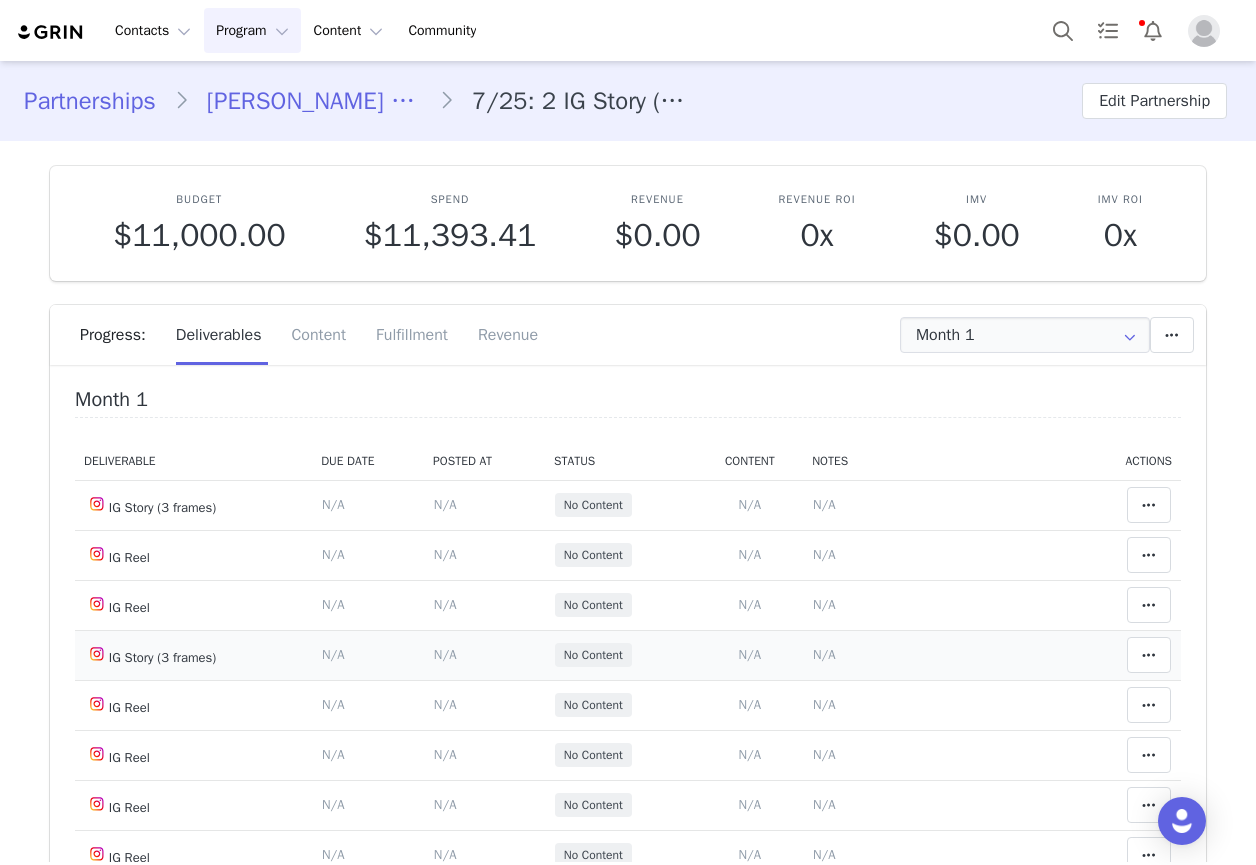 scroll, scrollTop: 0, scrollLeft: 0, axis: both 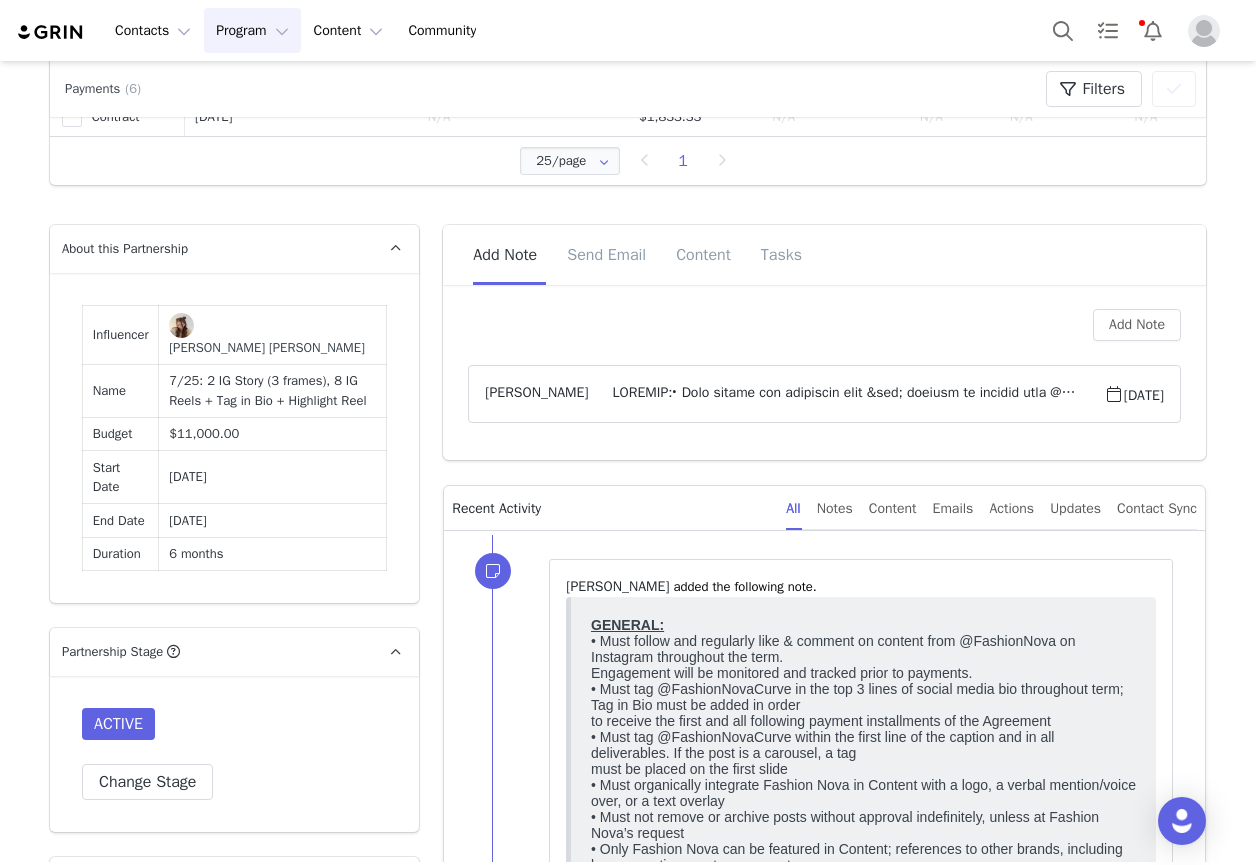 click on "7/25: 2 IG Story (3 frames), 8 IG Reels + Tag in Bio + Highlight Reel" at bounding box center (273, 390) 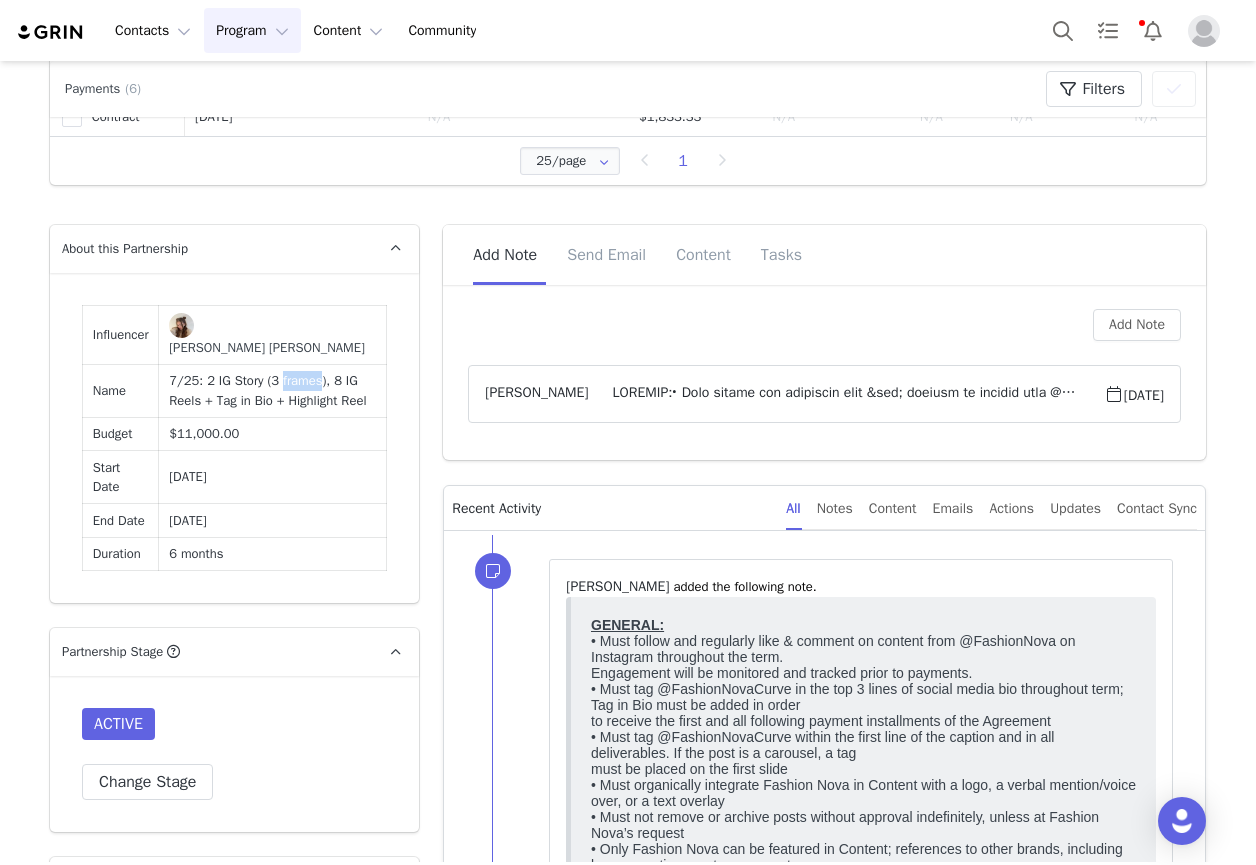 click on "7/25: 2 IG Story (3 frames), 8 IG Reels + Tag in Bio + Highlight Reel" at bounding box center (273, 390) 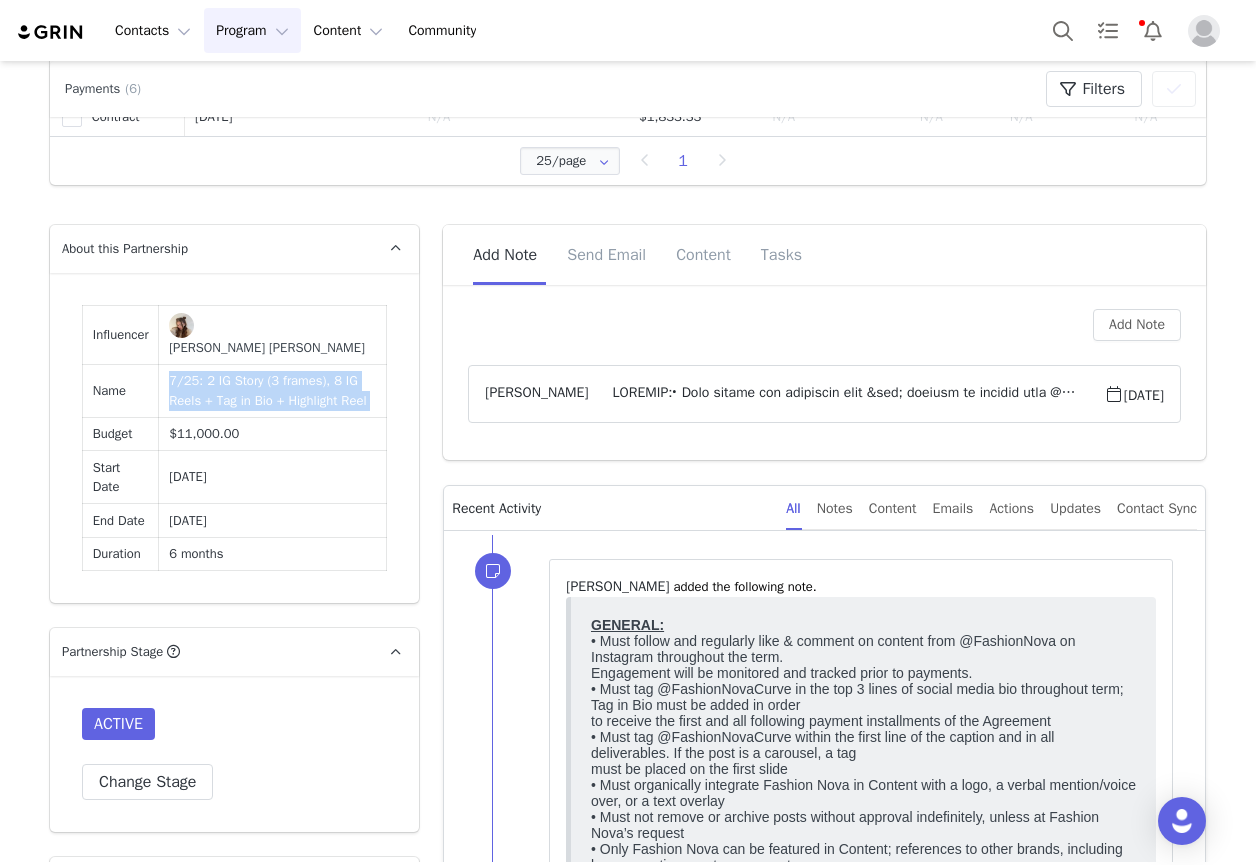 click on "7/25: 2 IG Story (3 frames), 8 IG Reels + Tag in Bio + Highlight Reel" at bounding box center [273, 390] 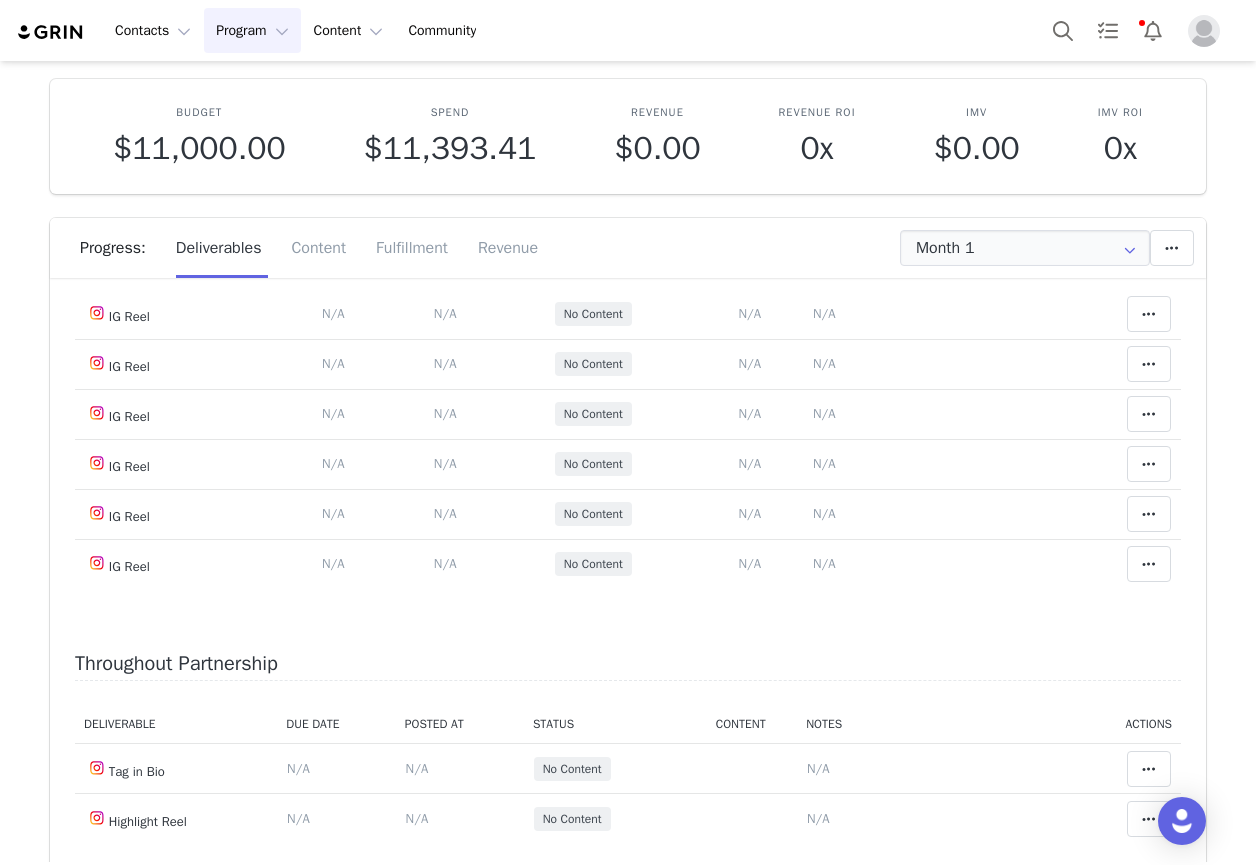 scroll, scrollTop: 0, scrollLeft: 0, axis: both 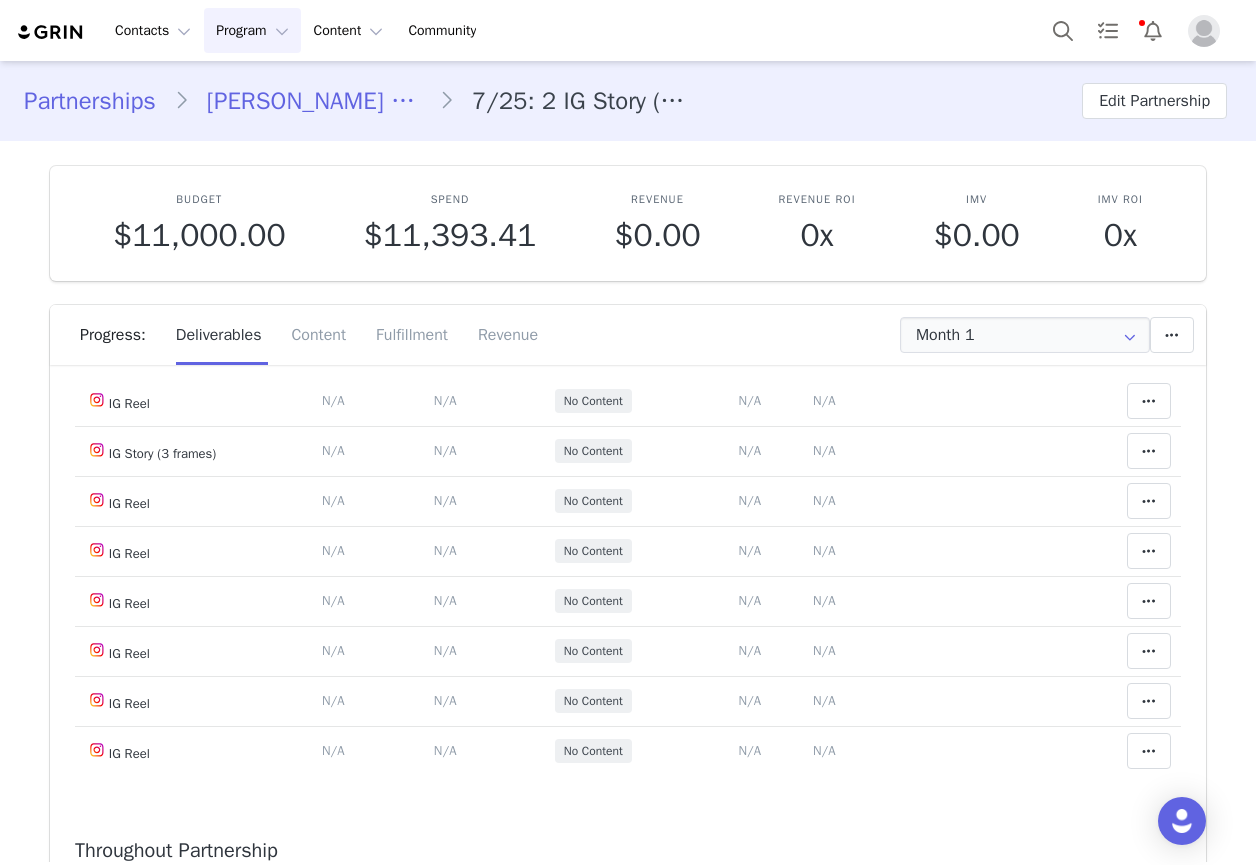 click on "[PERSON_NAME] [PERSON_NAME]" at bounding box center (314, 101) 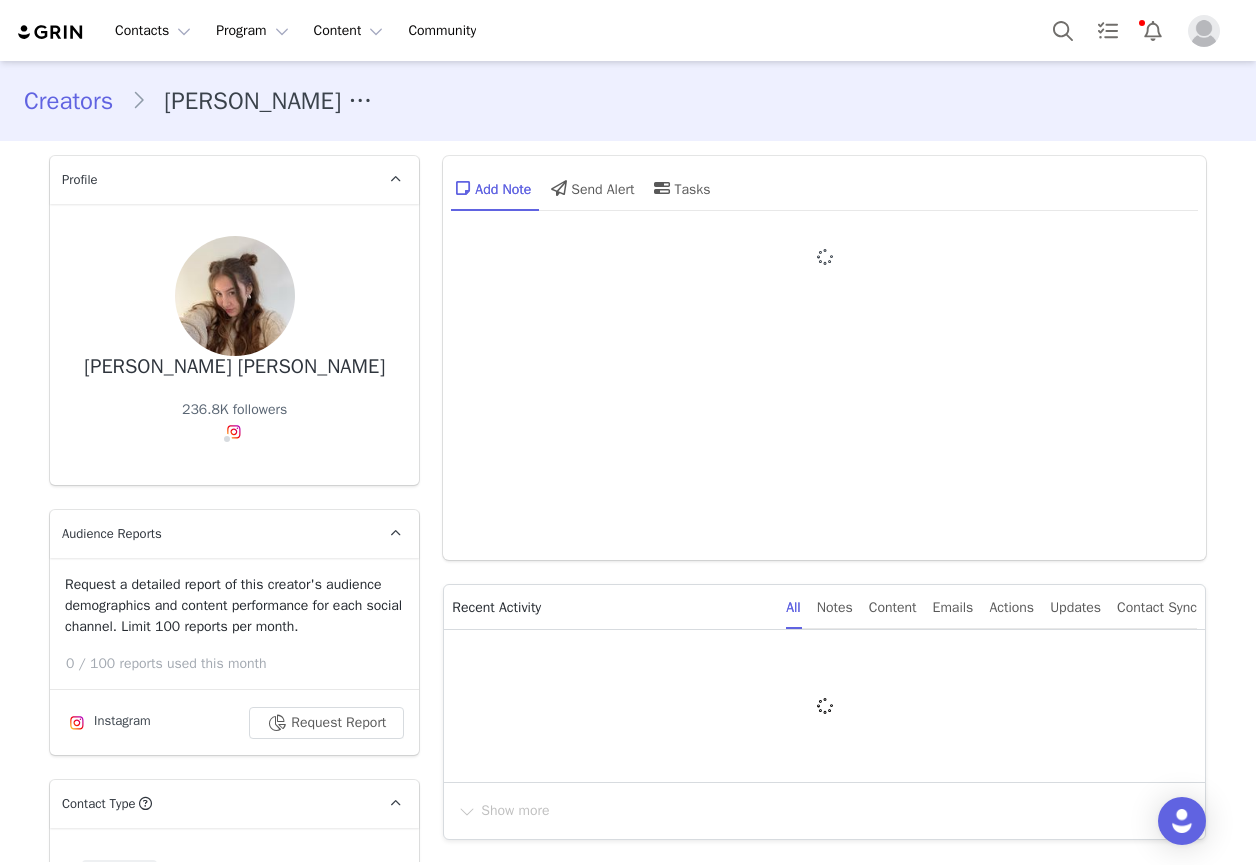 type on "+44 ([GEOGRAPHIC_DATA])" 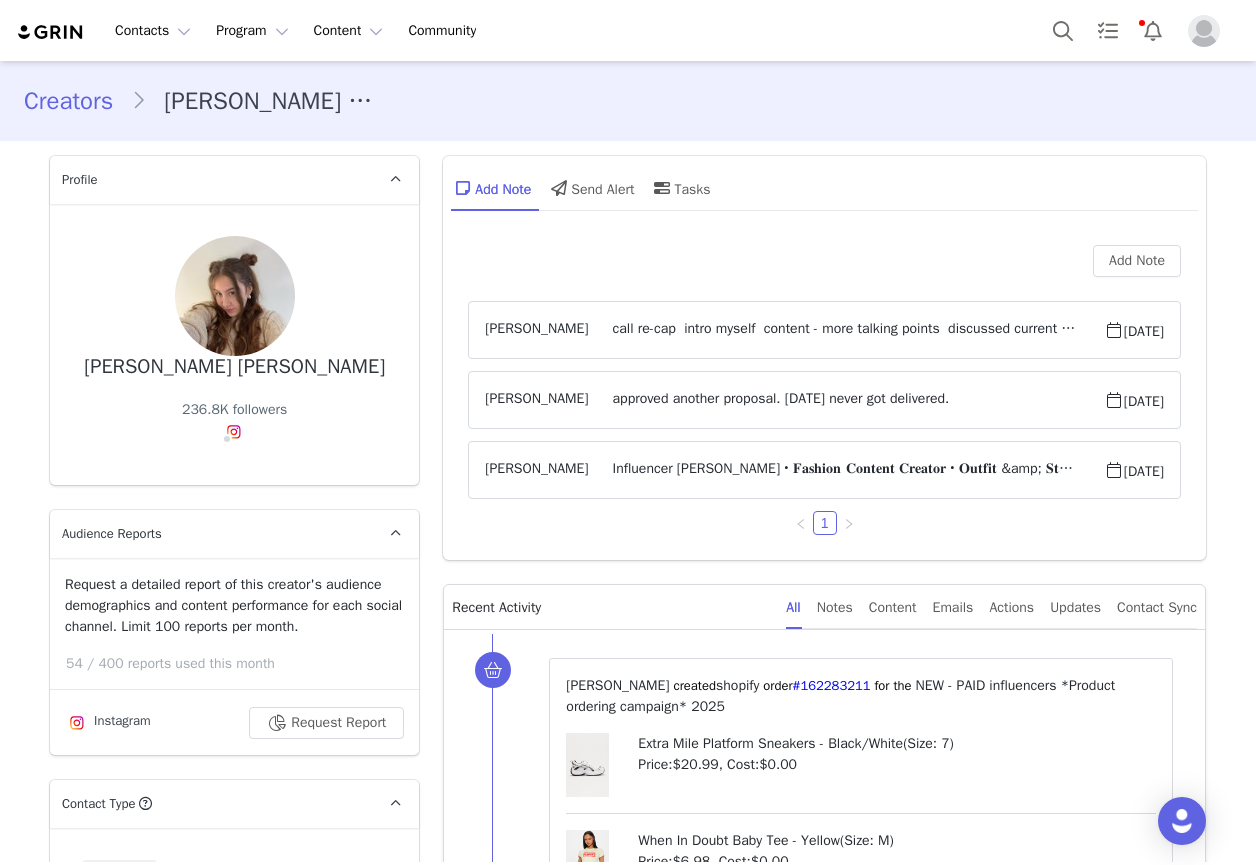 scroll, scrollTop: 0, scrollLeft: 0, axis: both 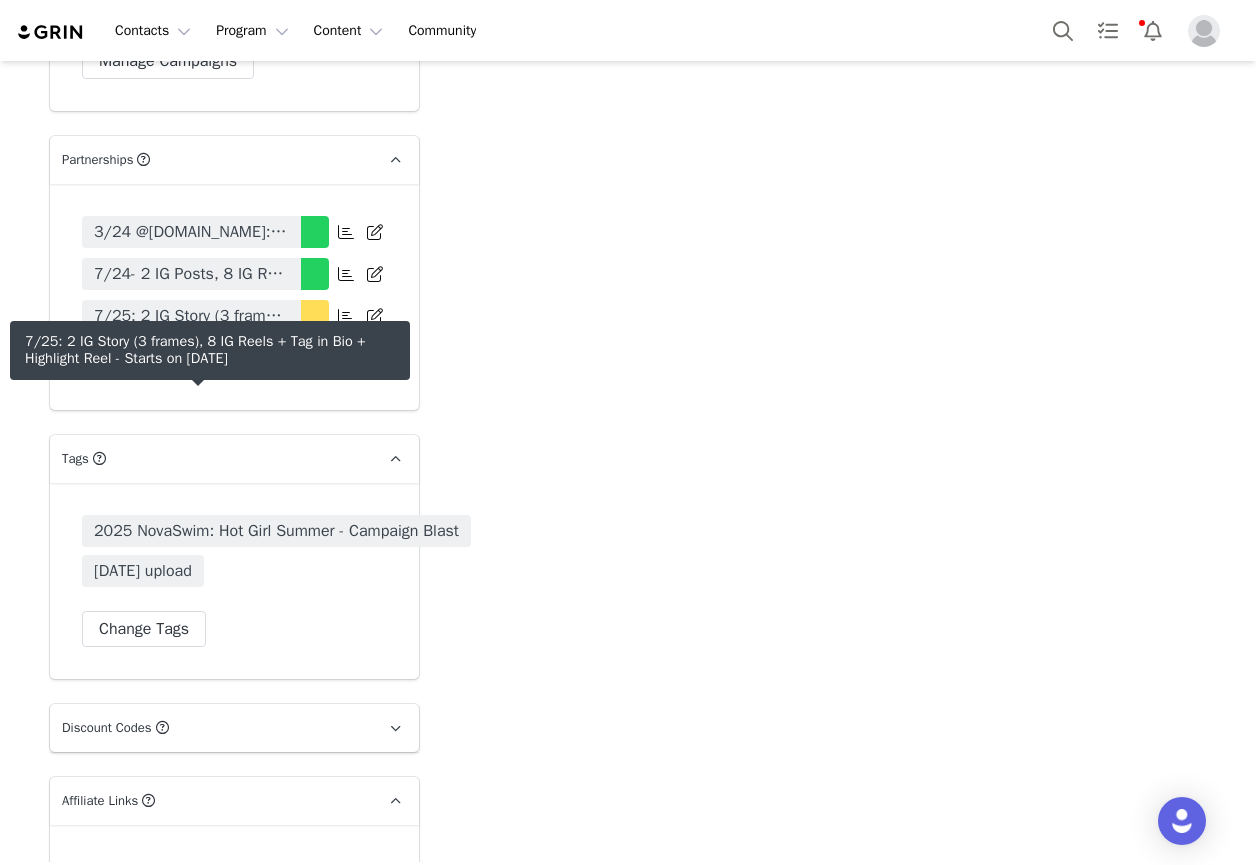 drag, startPoint x: 257, startPoint y: 418, endPoint x: 326, endPoint y: 307, distance: 130.69812 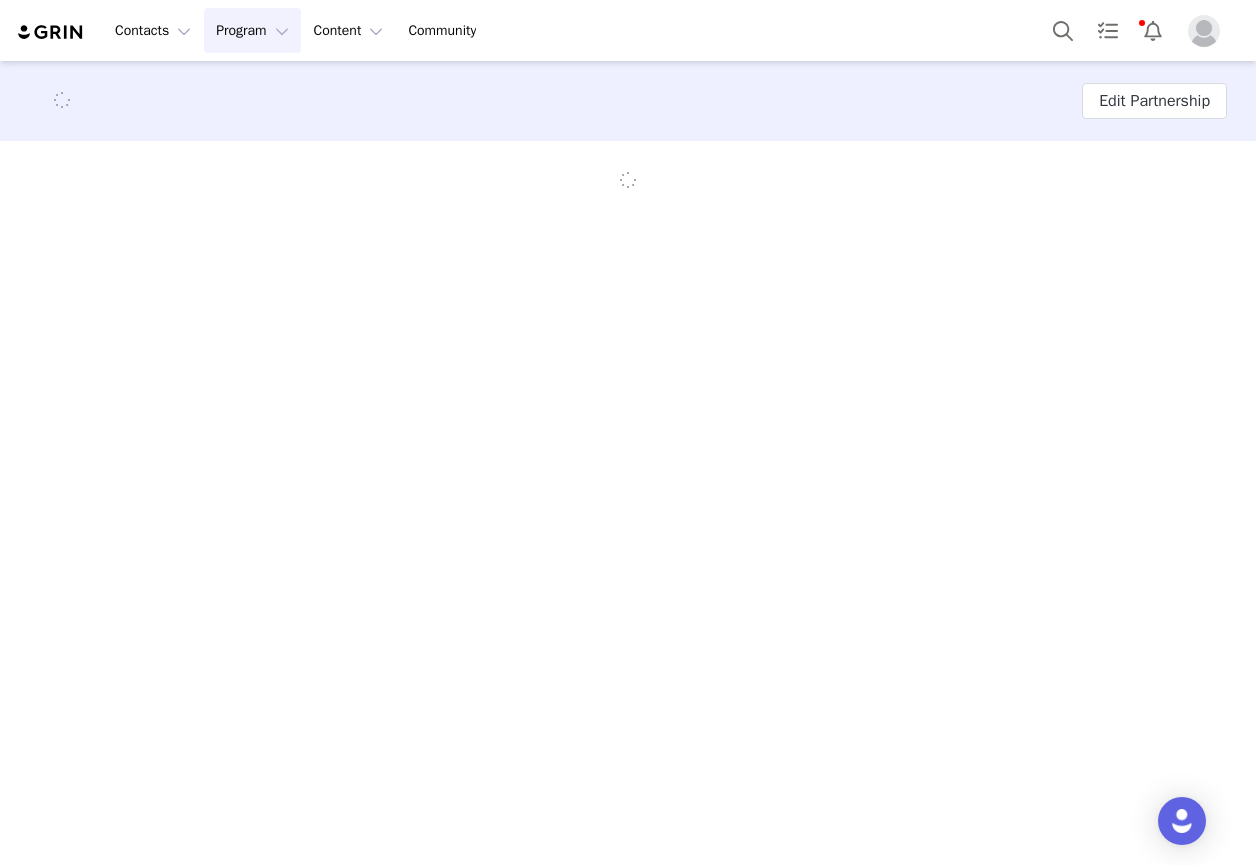 scroll, scrollTop: 0, scrollLeft: 0, axis: both 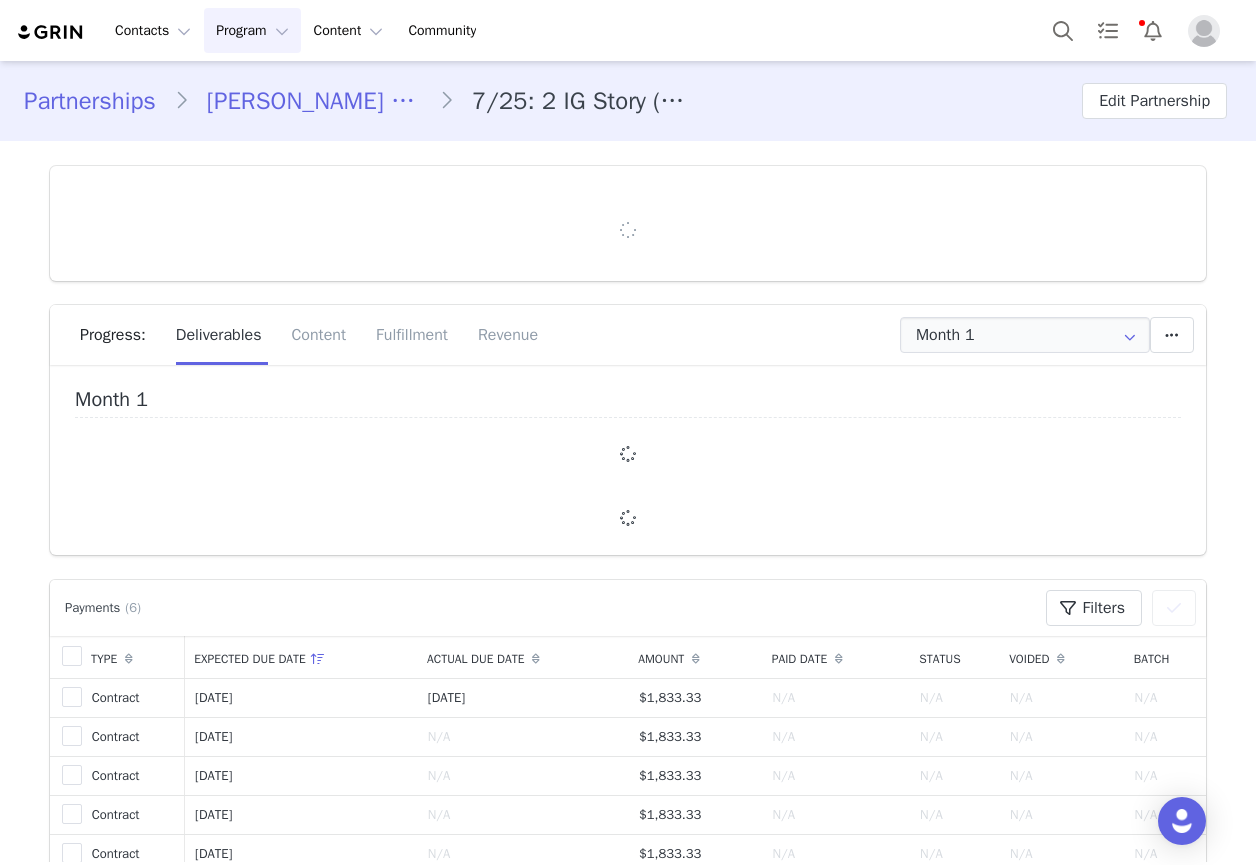 type on "+44 ([GEOGRAPHIC_DATA])" 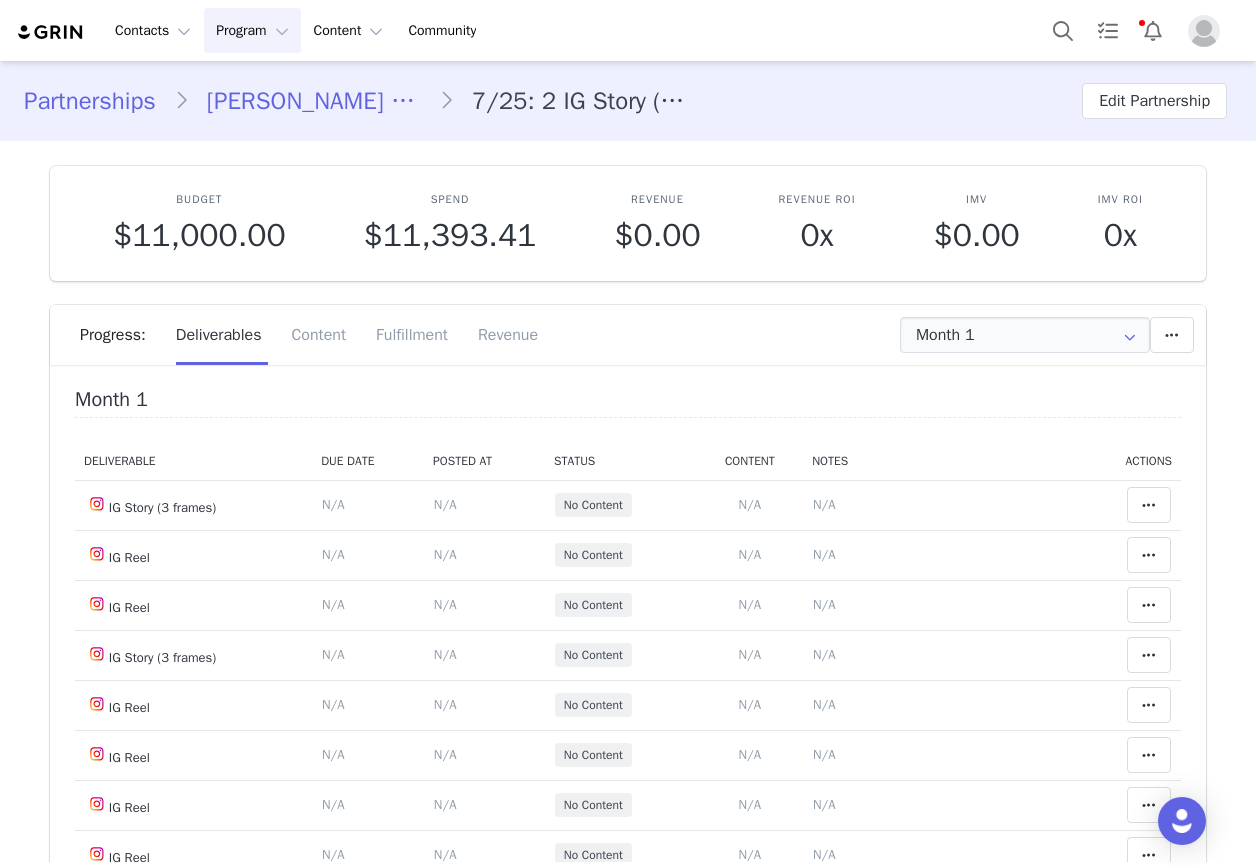 scroll, scrollTop: 0, scrollLeft: 0, axis: both 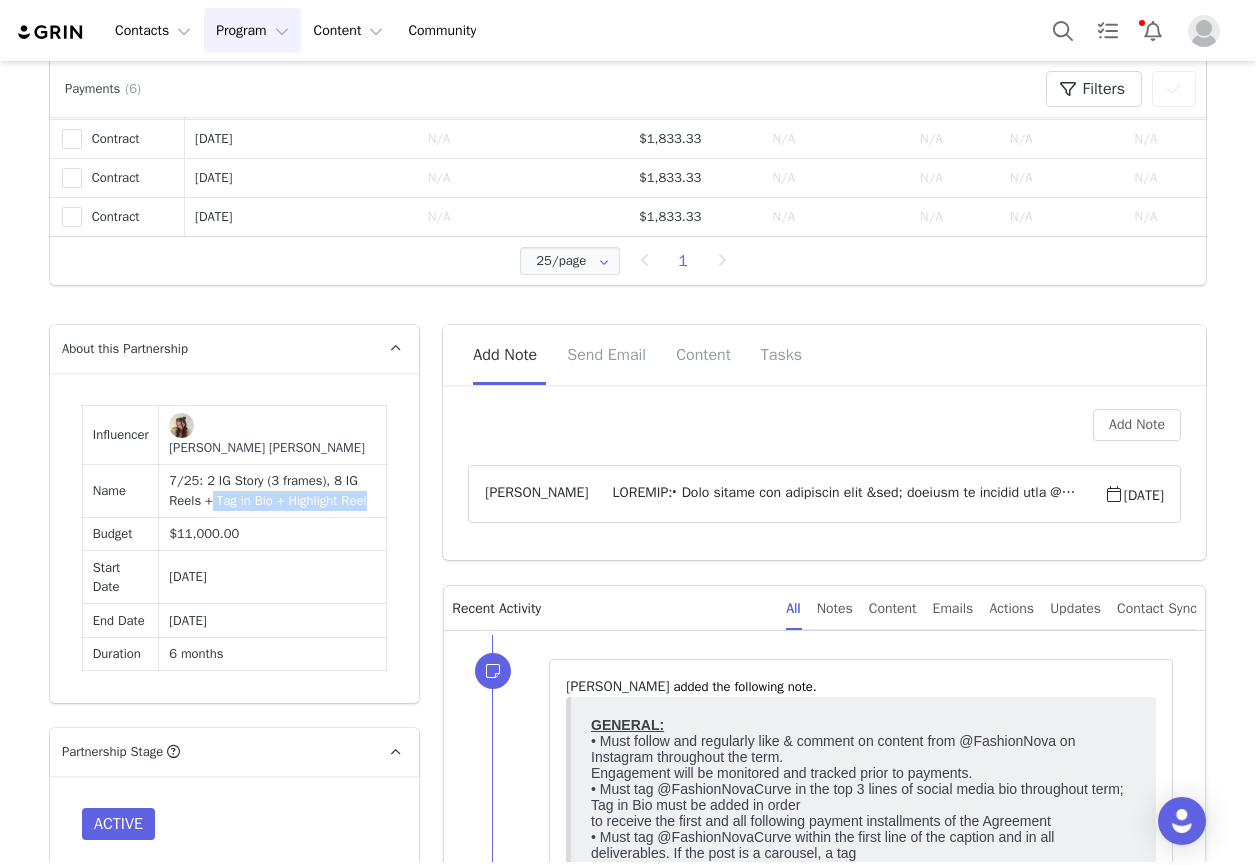 drag, startPoint x: 327, startPoint y: 480, endPoint x: 209, endPoint y: 477, distance: 118.03813 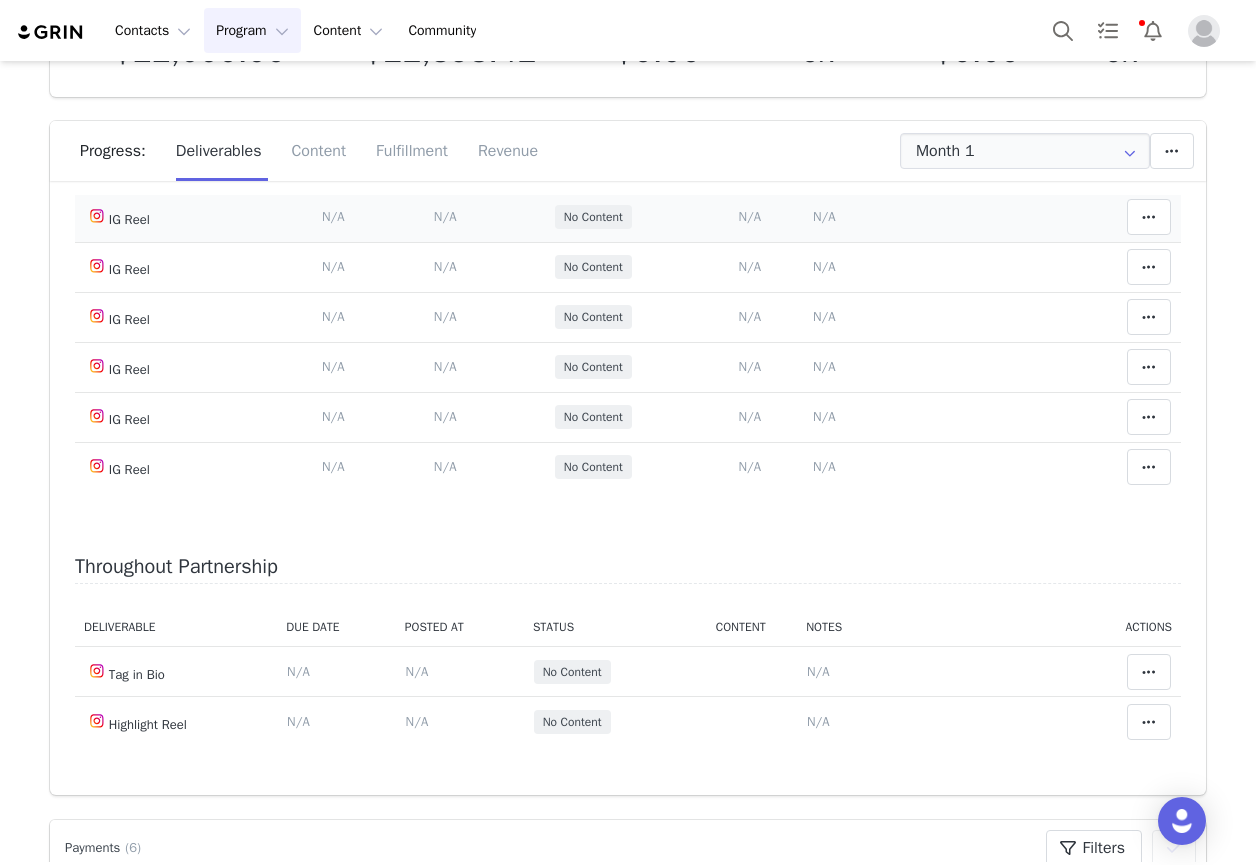 scroll, scrollTop: 0, scrollLeft: 0, axis: both 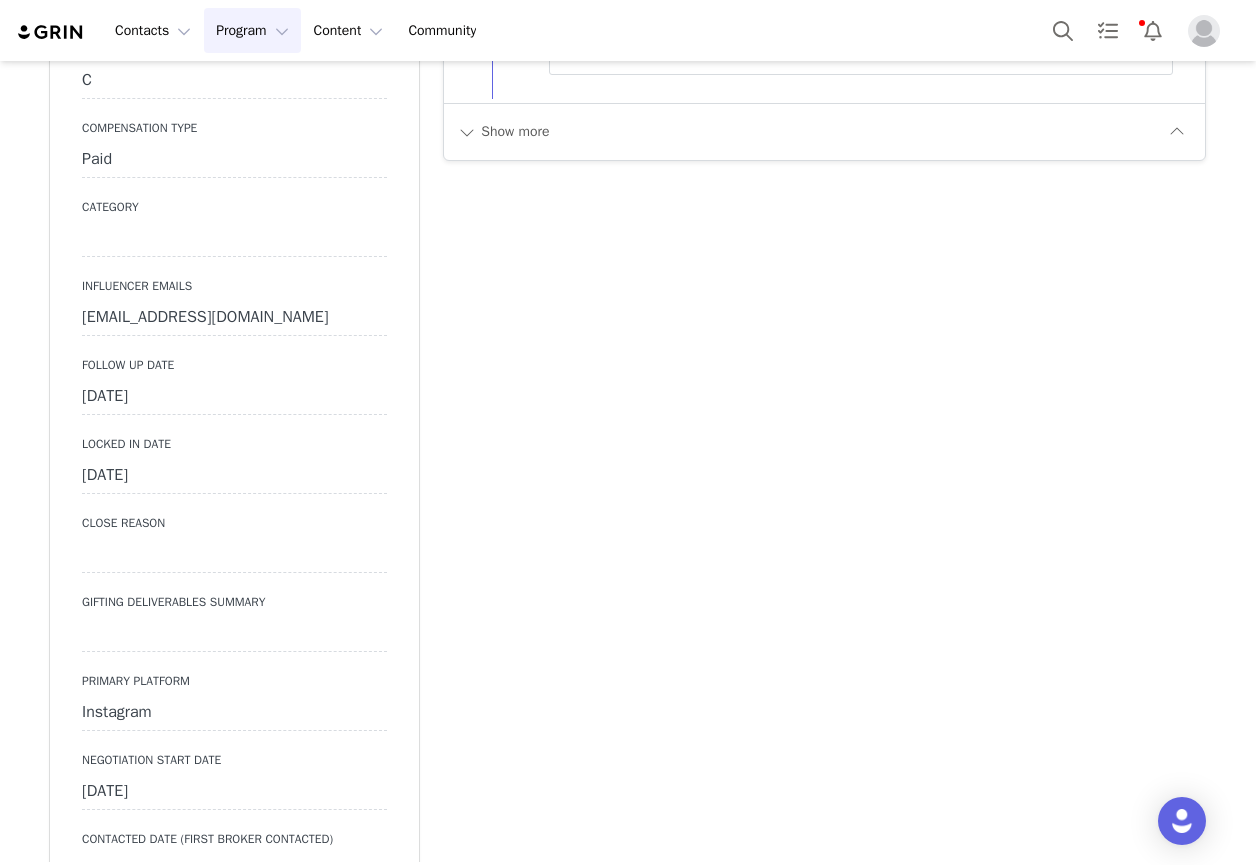 click on "July 10th, 2025" at bounding box center [234, 397] 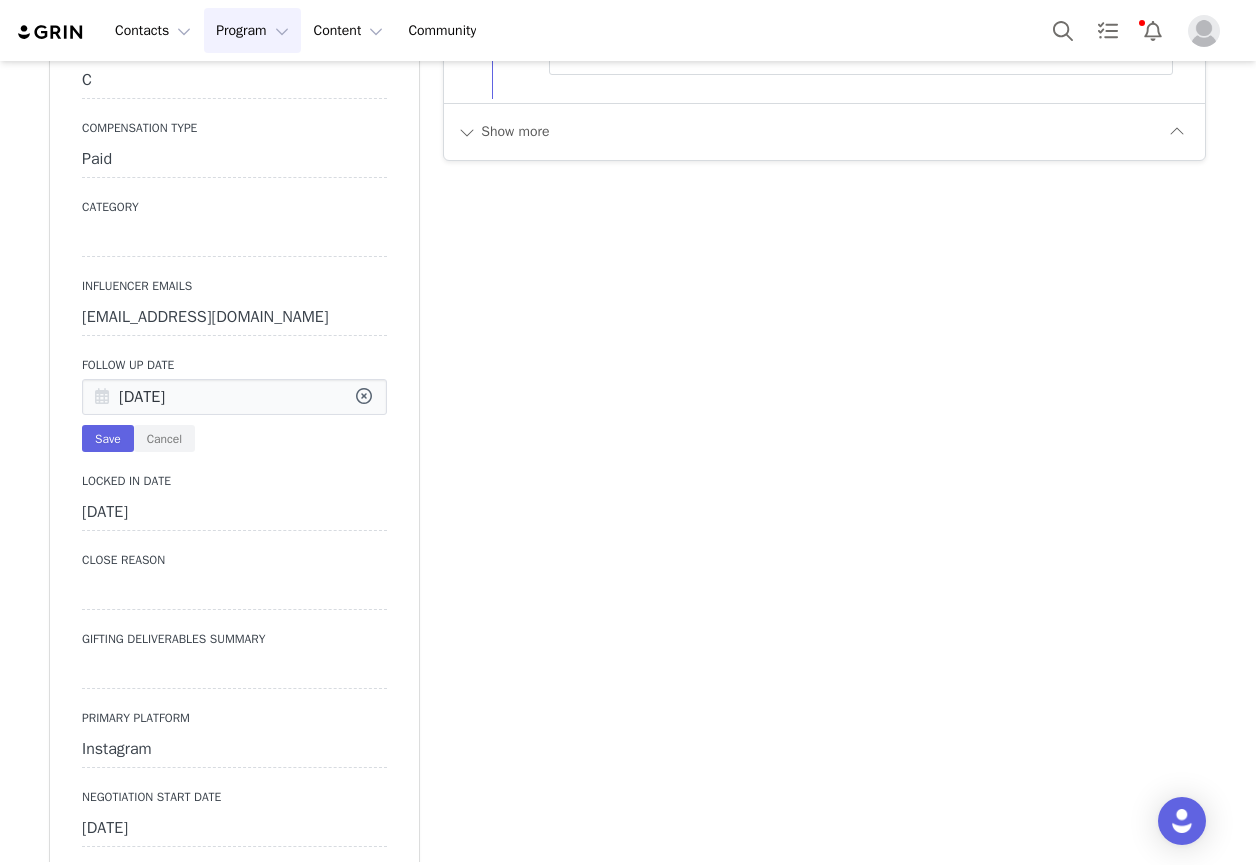 click at bounding box center [102, 398] 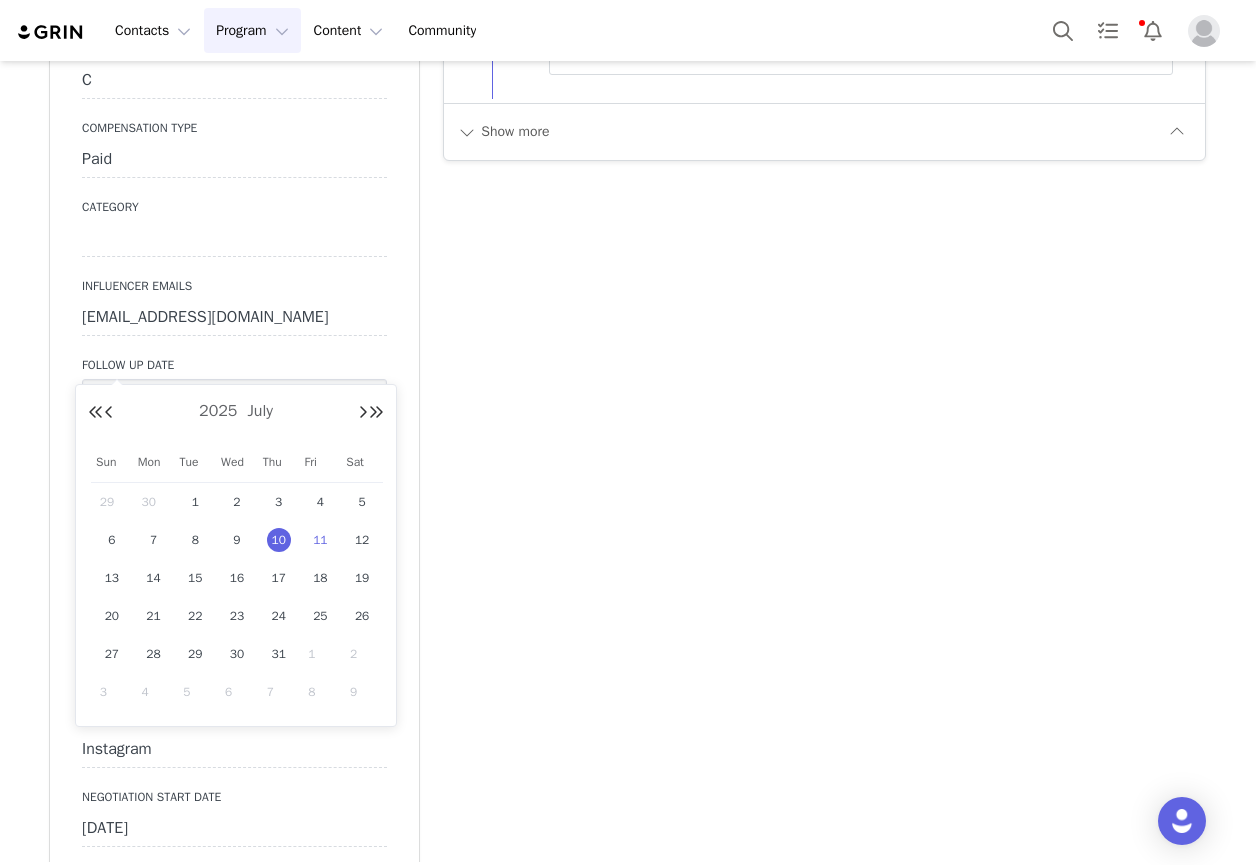 click on "11" at bounding box center (320, 540) 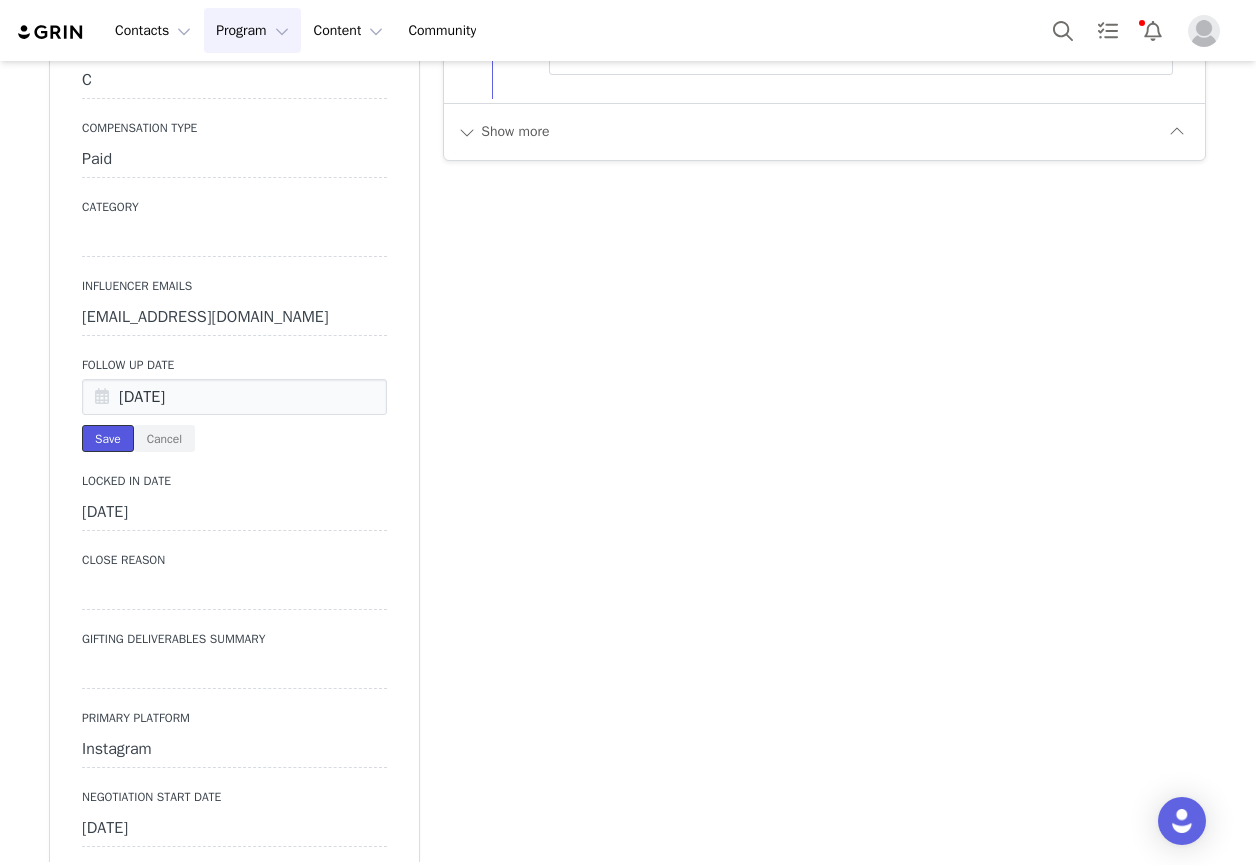 click on "Save" at bounding box center [108, 438] 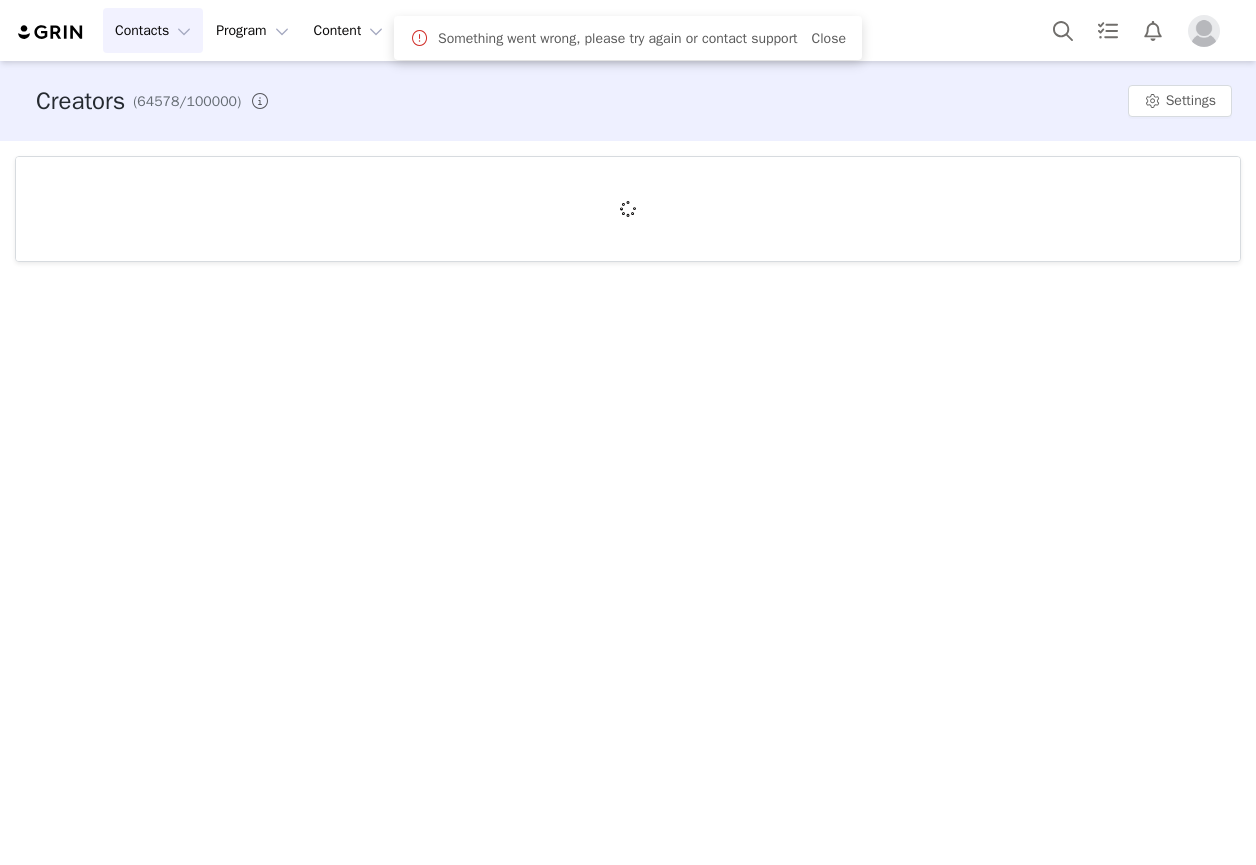 scroll, scrollTop: 0, scrollLeft: 0, axis: both 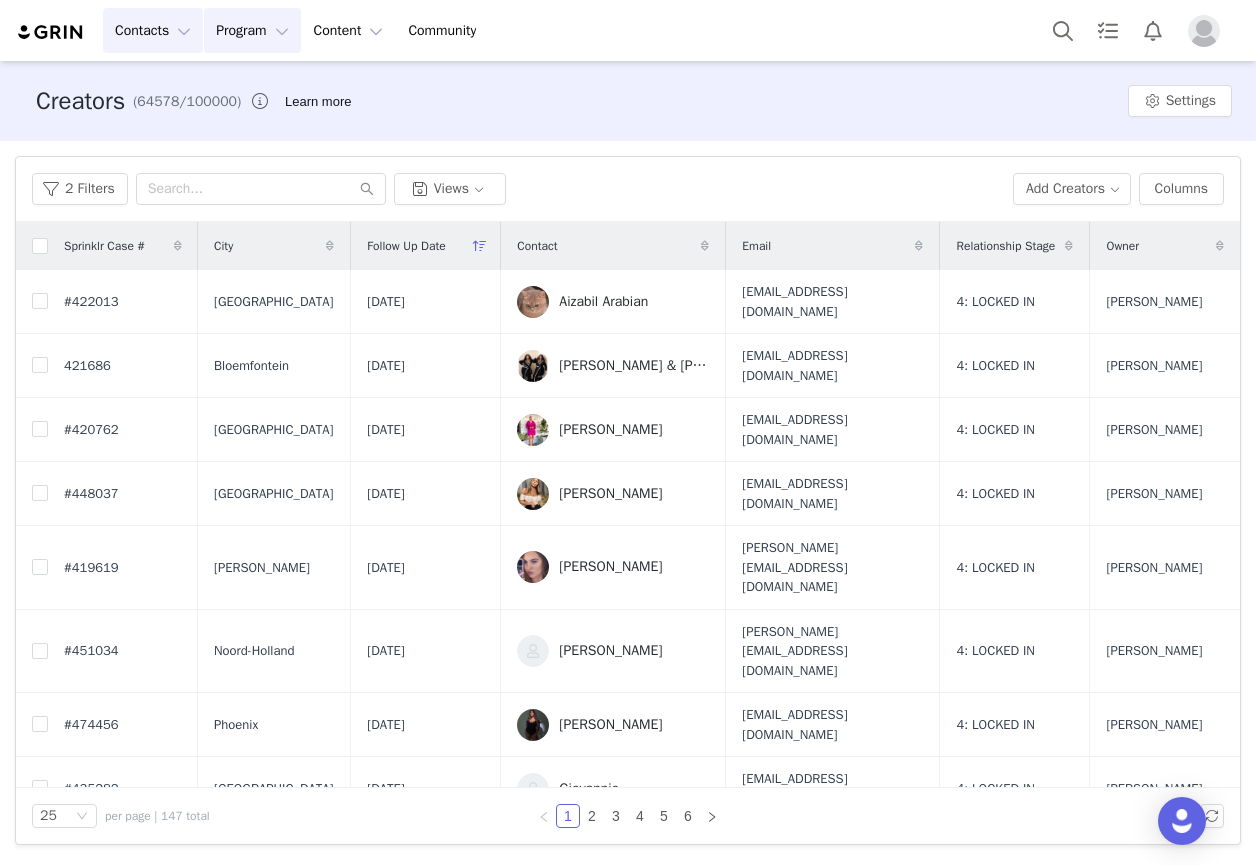 click on "Program Program" at bounding box center [252, 30] 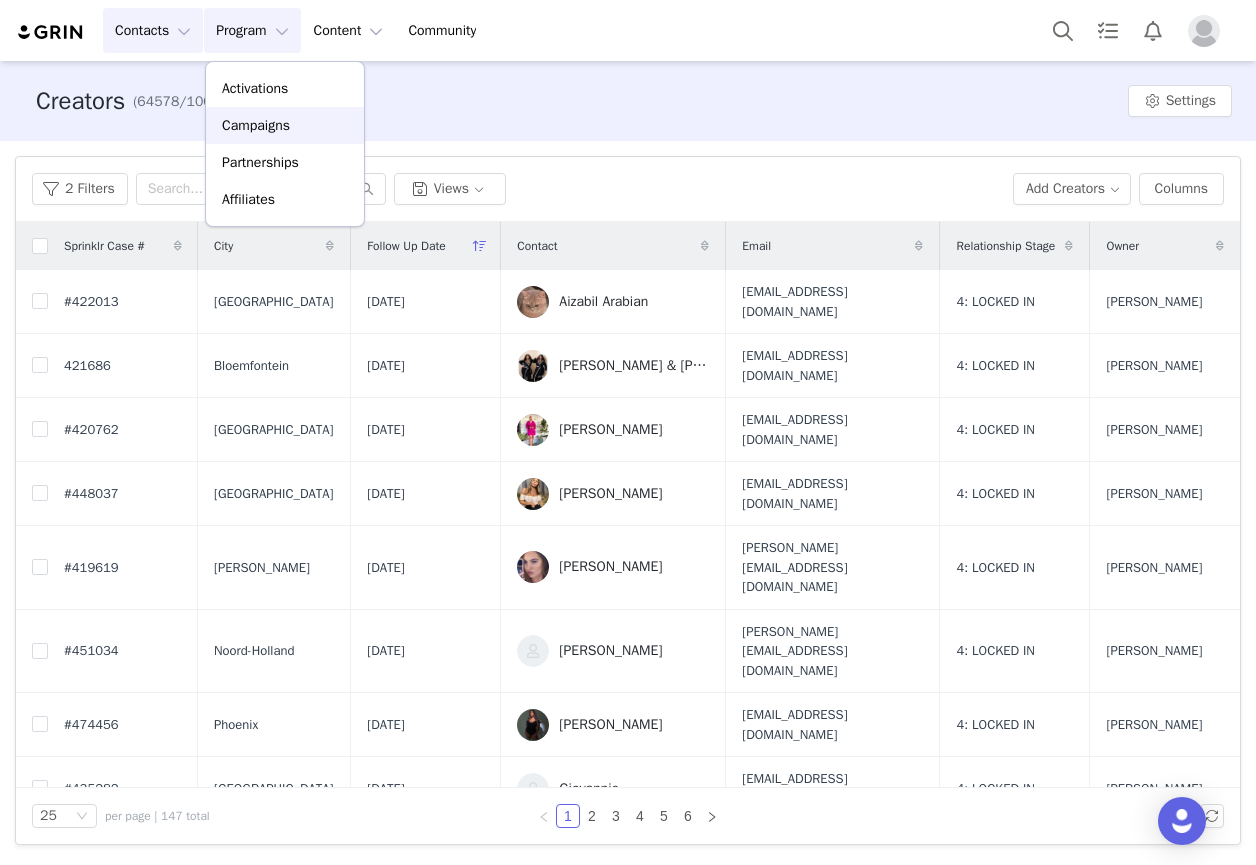 click on "Campaigns" at bounding box center (256, 125) 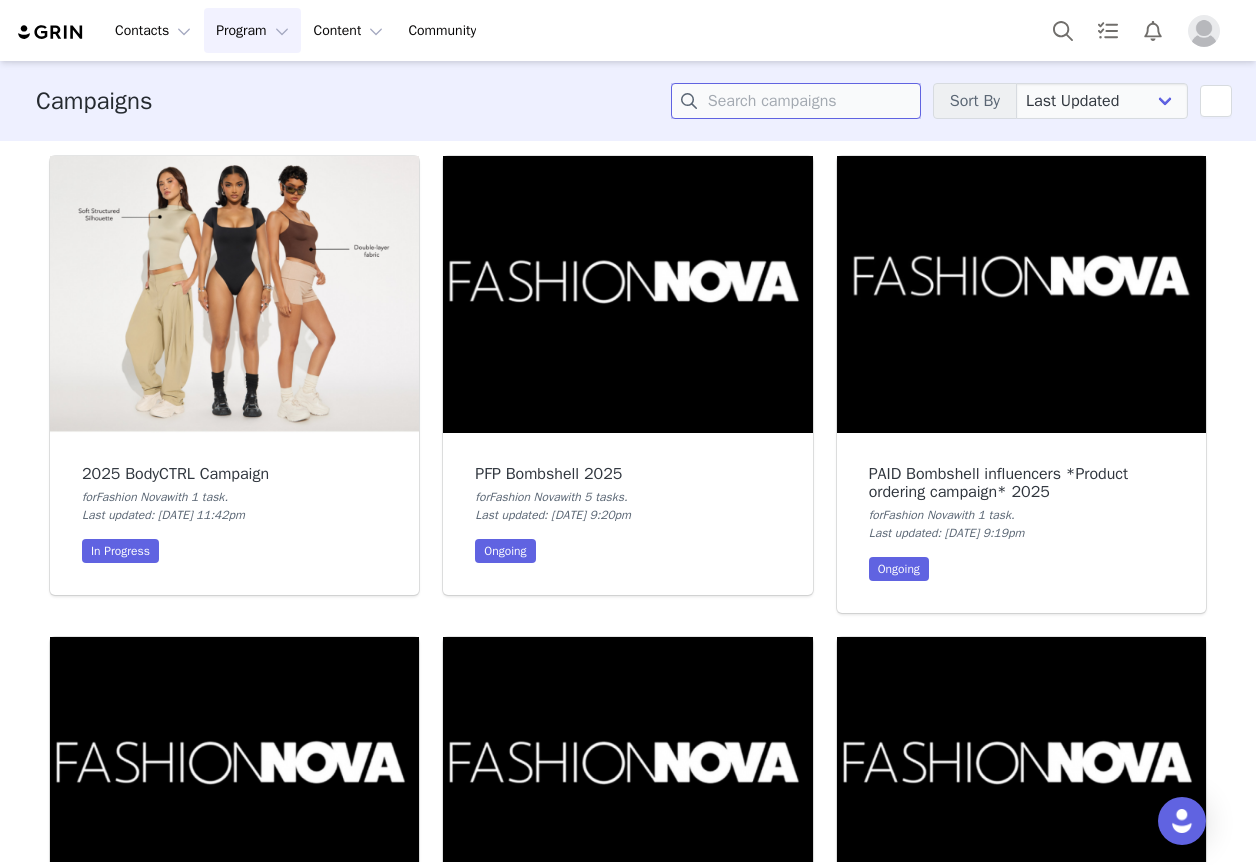click at bounding box center [796, 101] 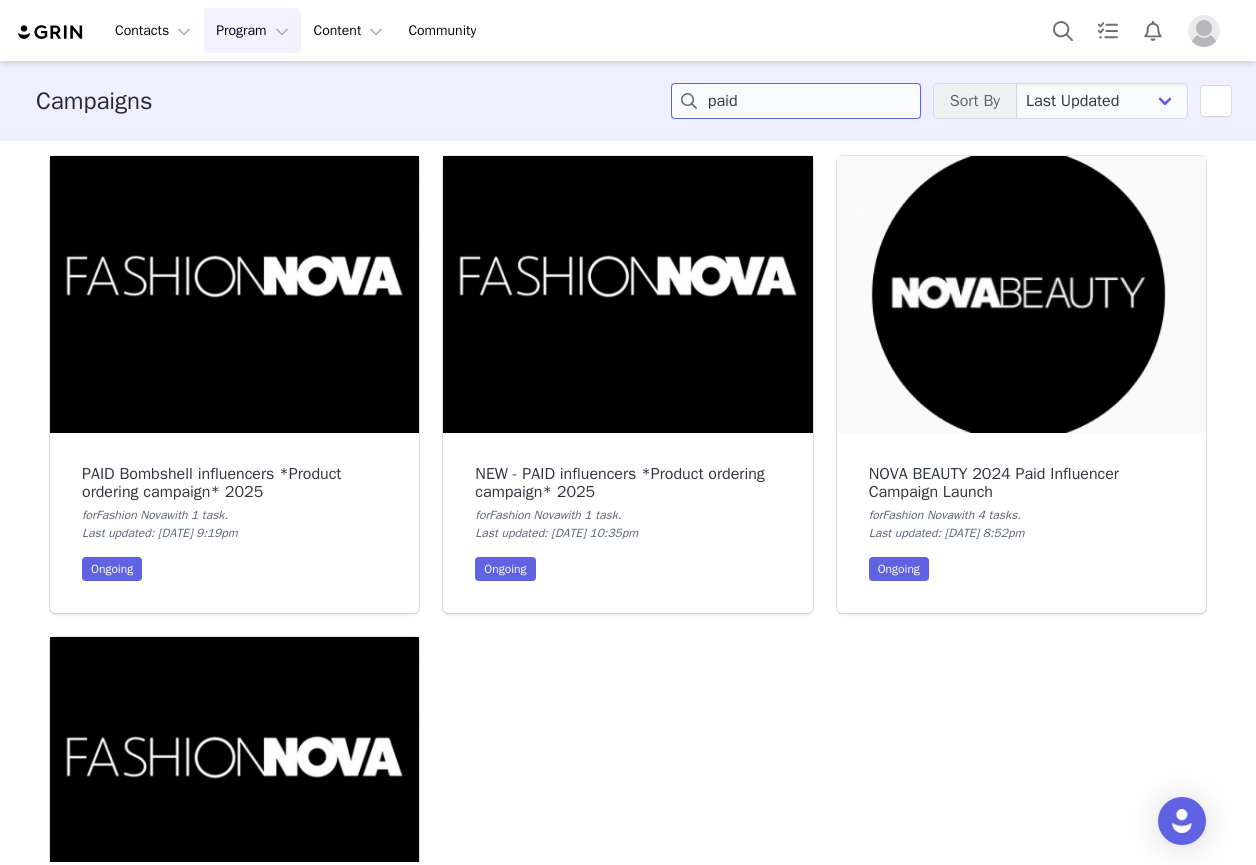 type on "paid" 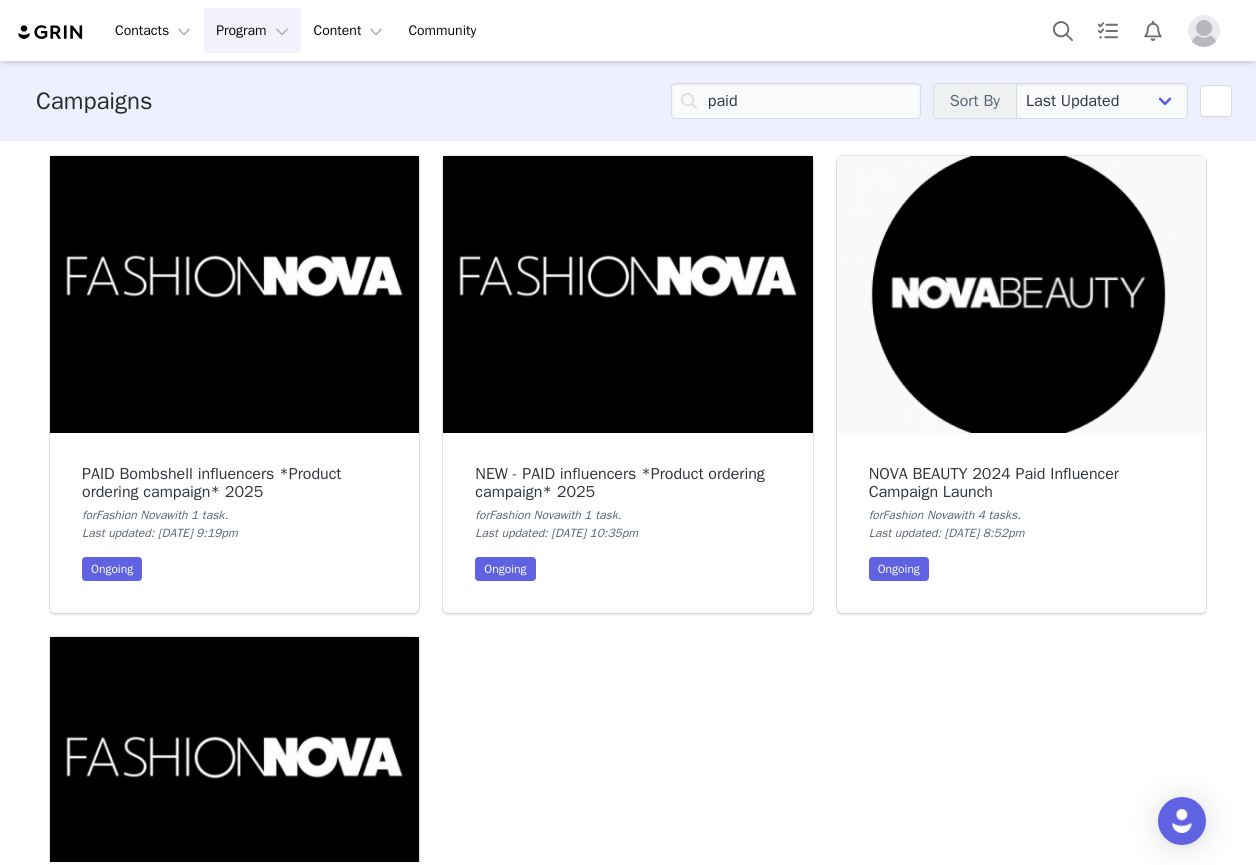click at bounding box center (627, 294) 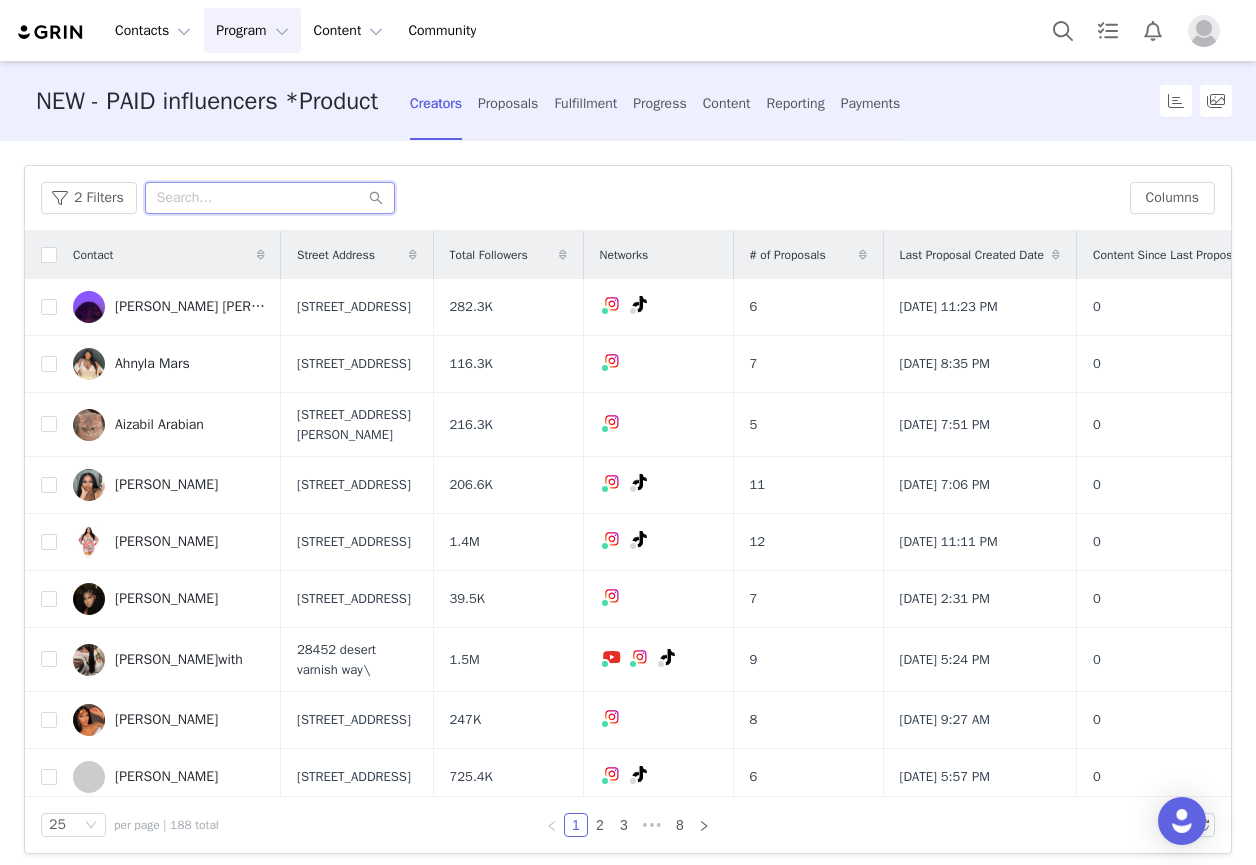 click at bounding box center [270, 198] 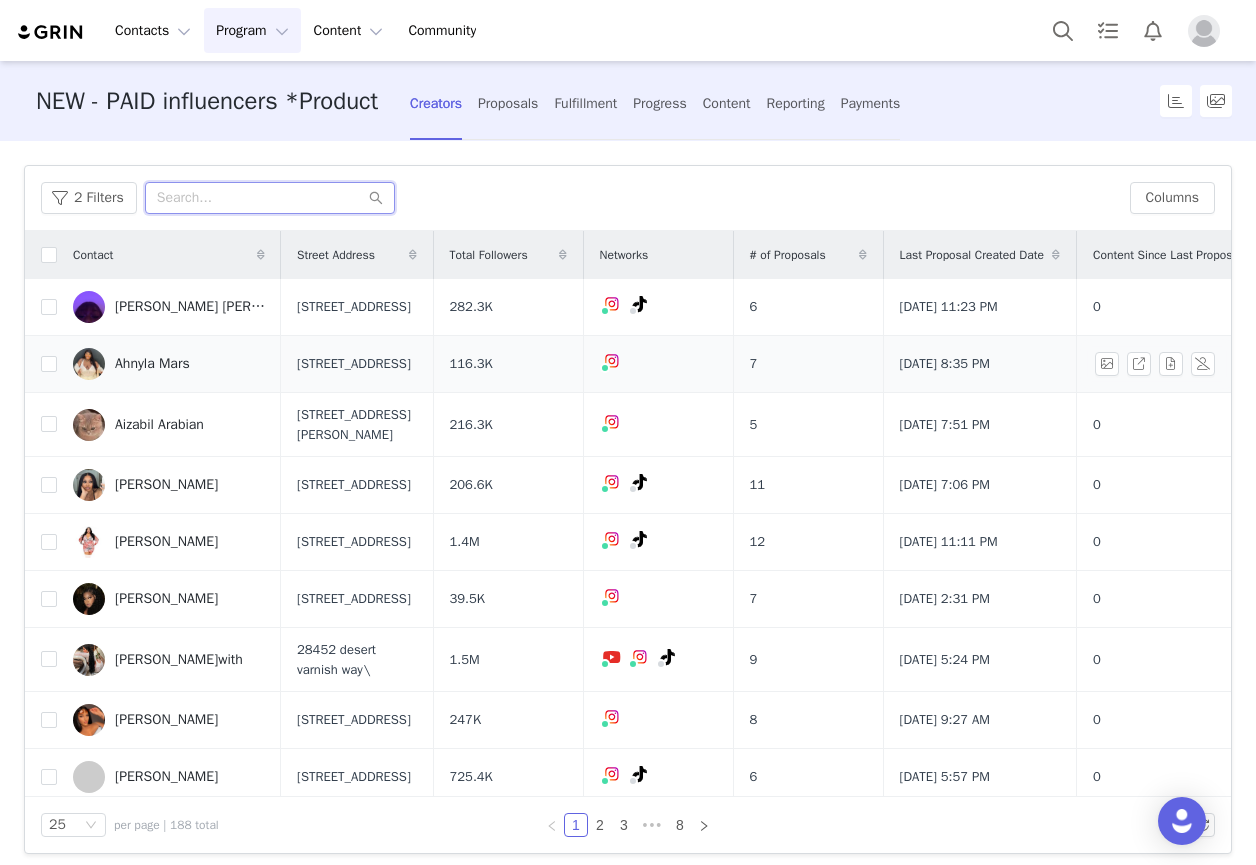 type on "Mongaketwins" 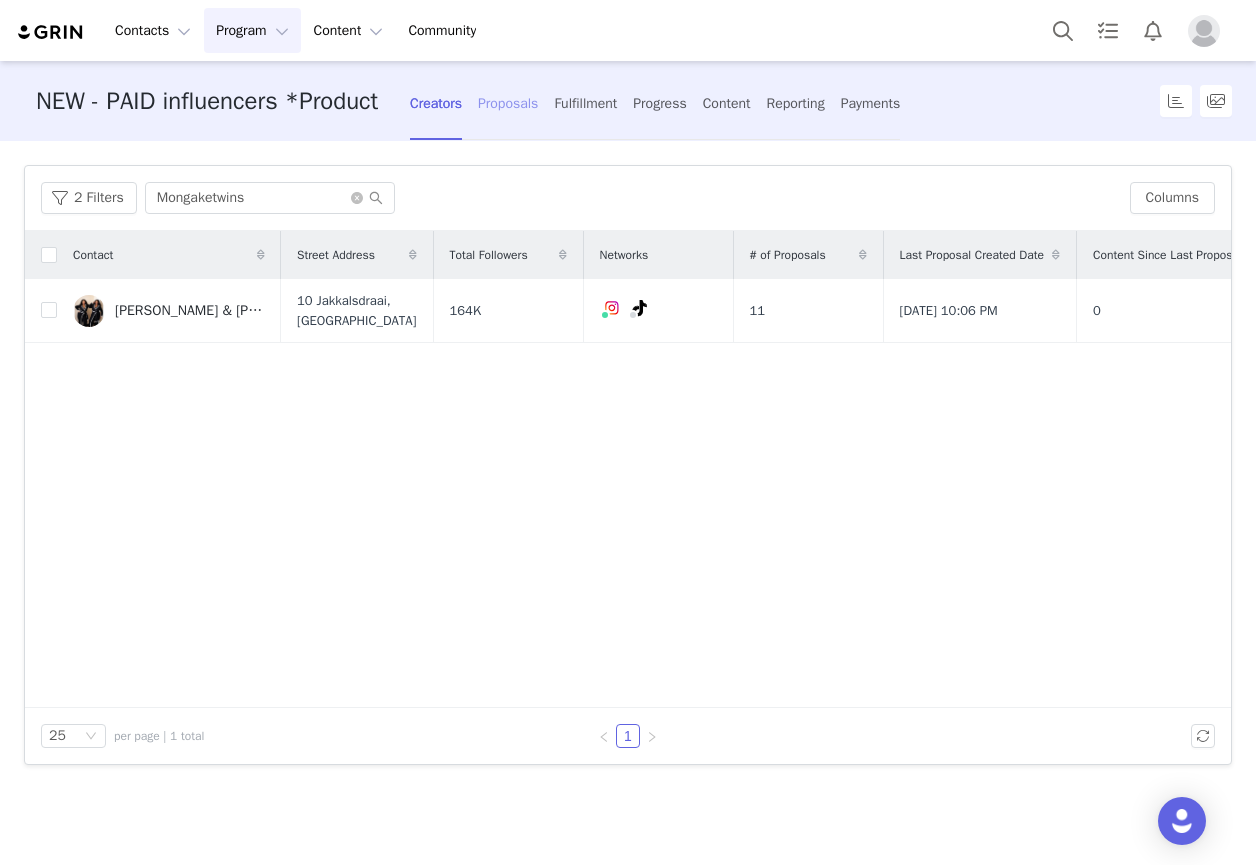 click on "Proposals" at bounding box center (508, 103) 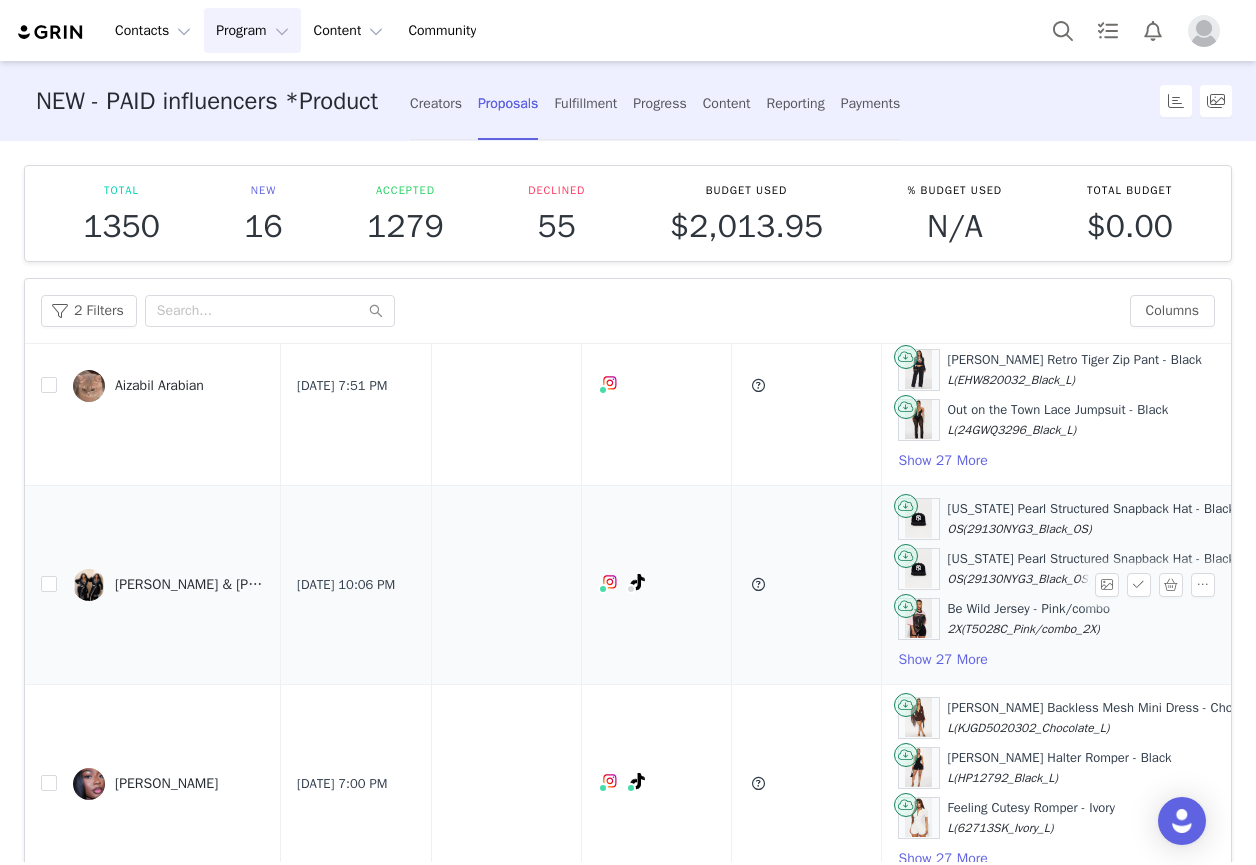 scroll, scrollTop: 1600, scrollLeft: 0, axis: vertical 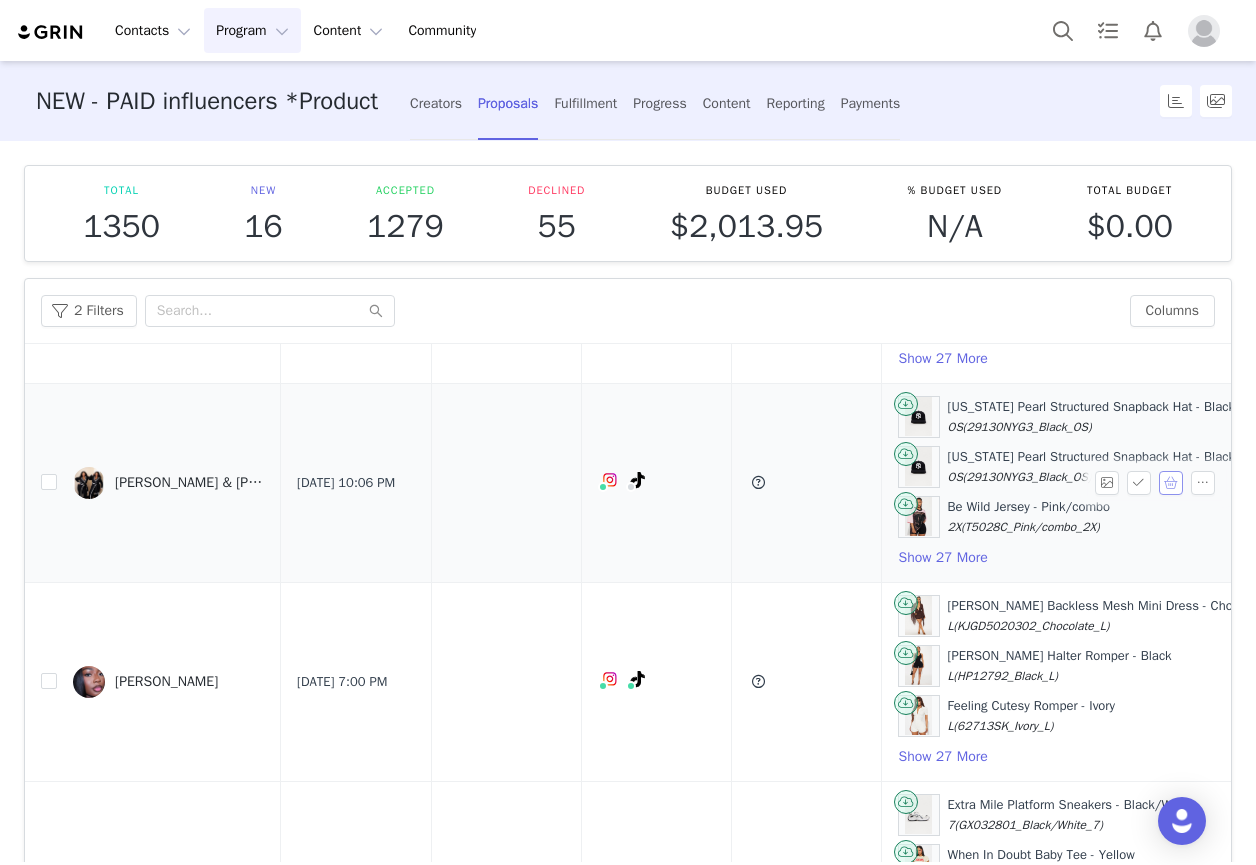click at bounding box center (1171, 483) 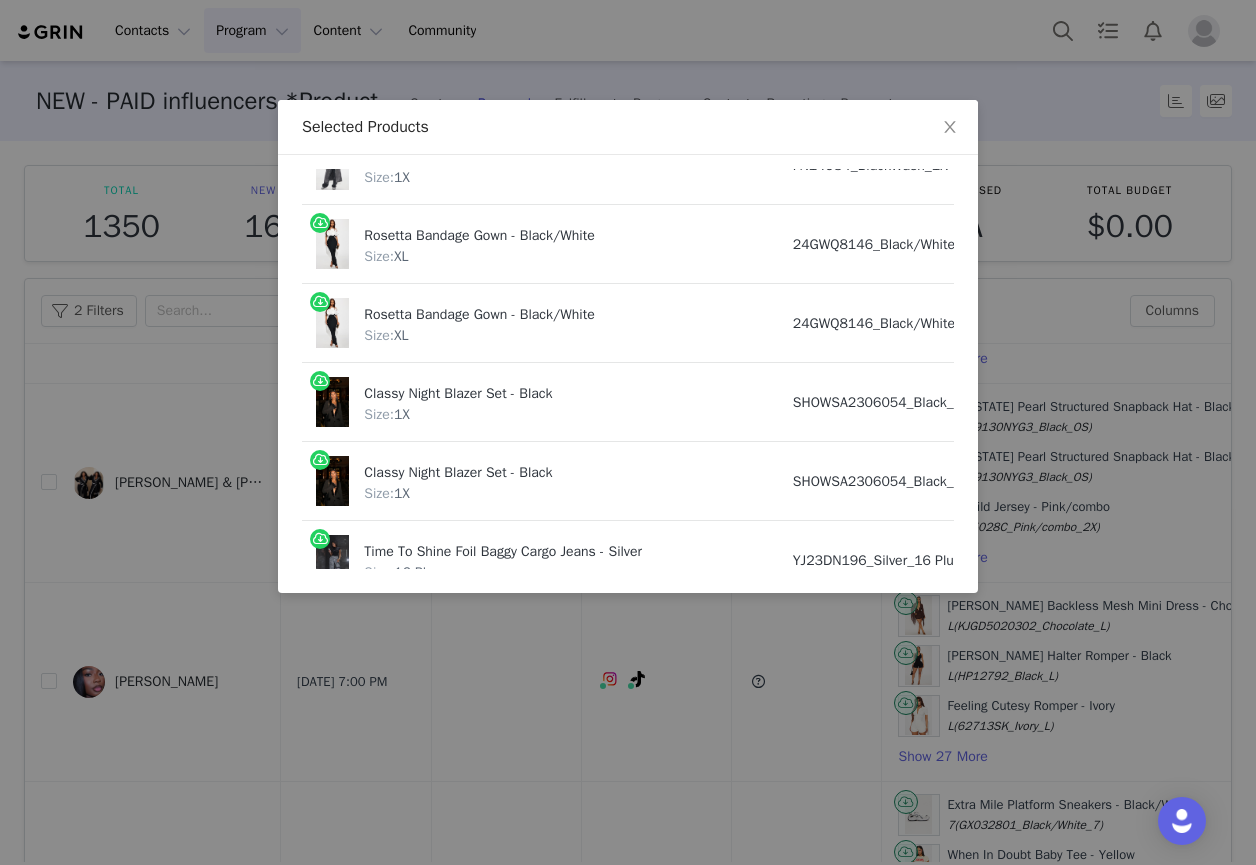scroll, scrollTop: 1400, scrollLeft: 0, axis: vertical 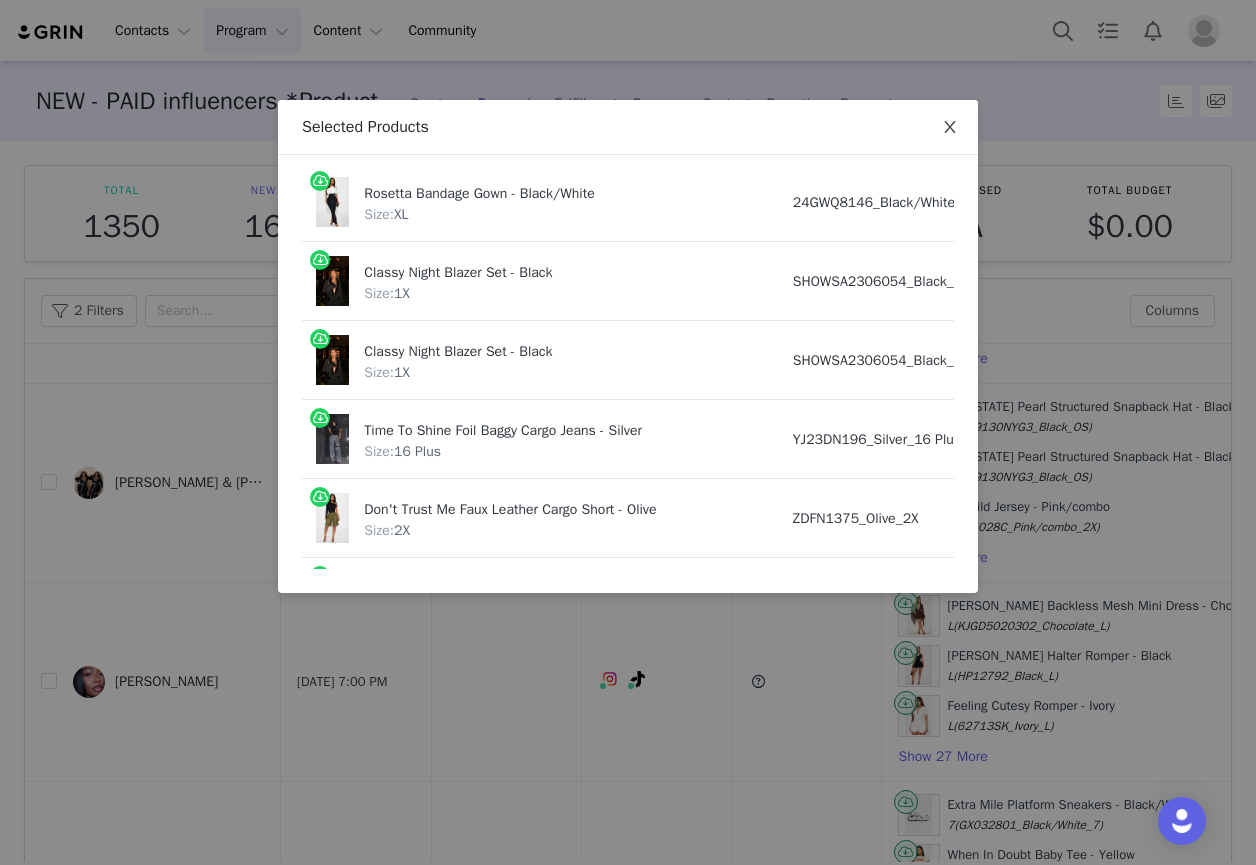click at bounding box center (950, 128) 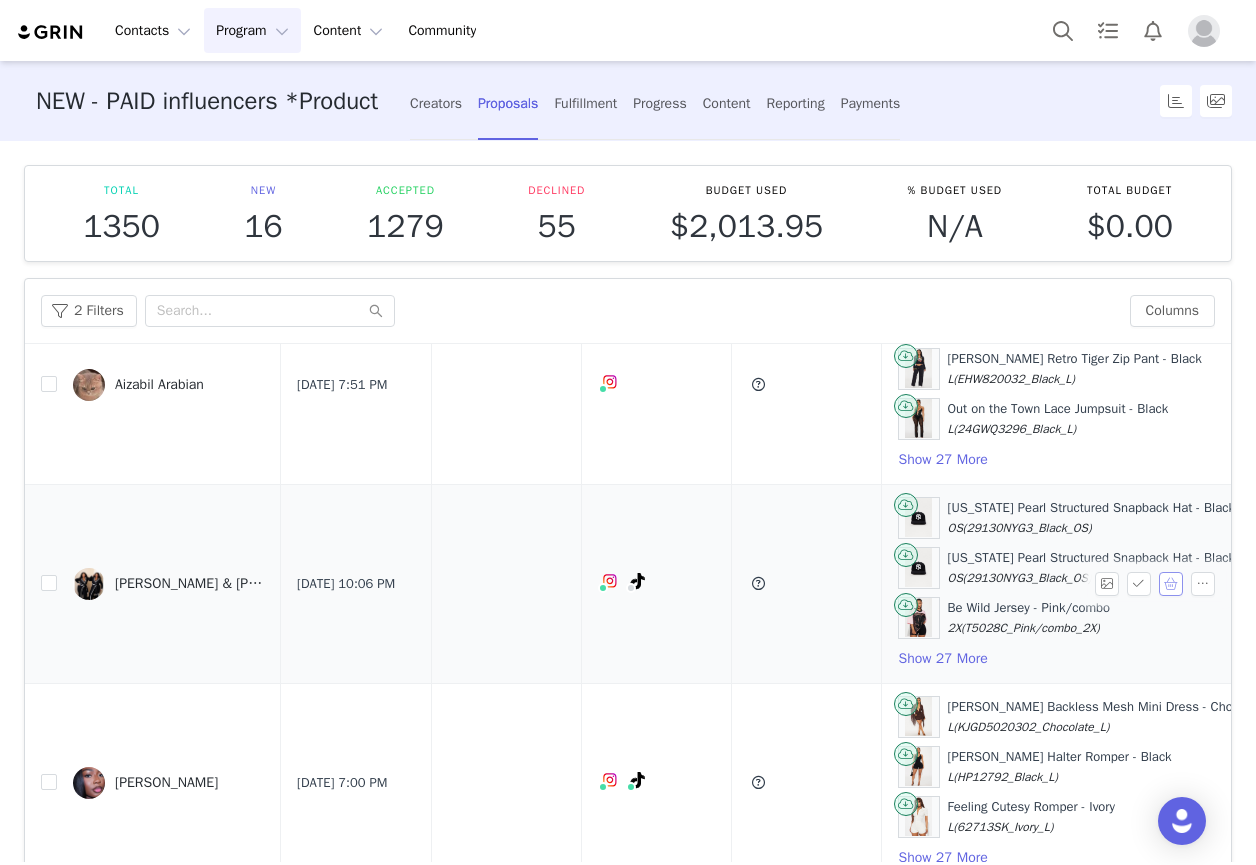 scroll, scrollTop: 1500, scrollLeft: 0, axis: vertical 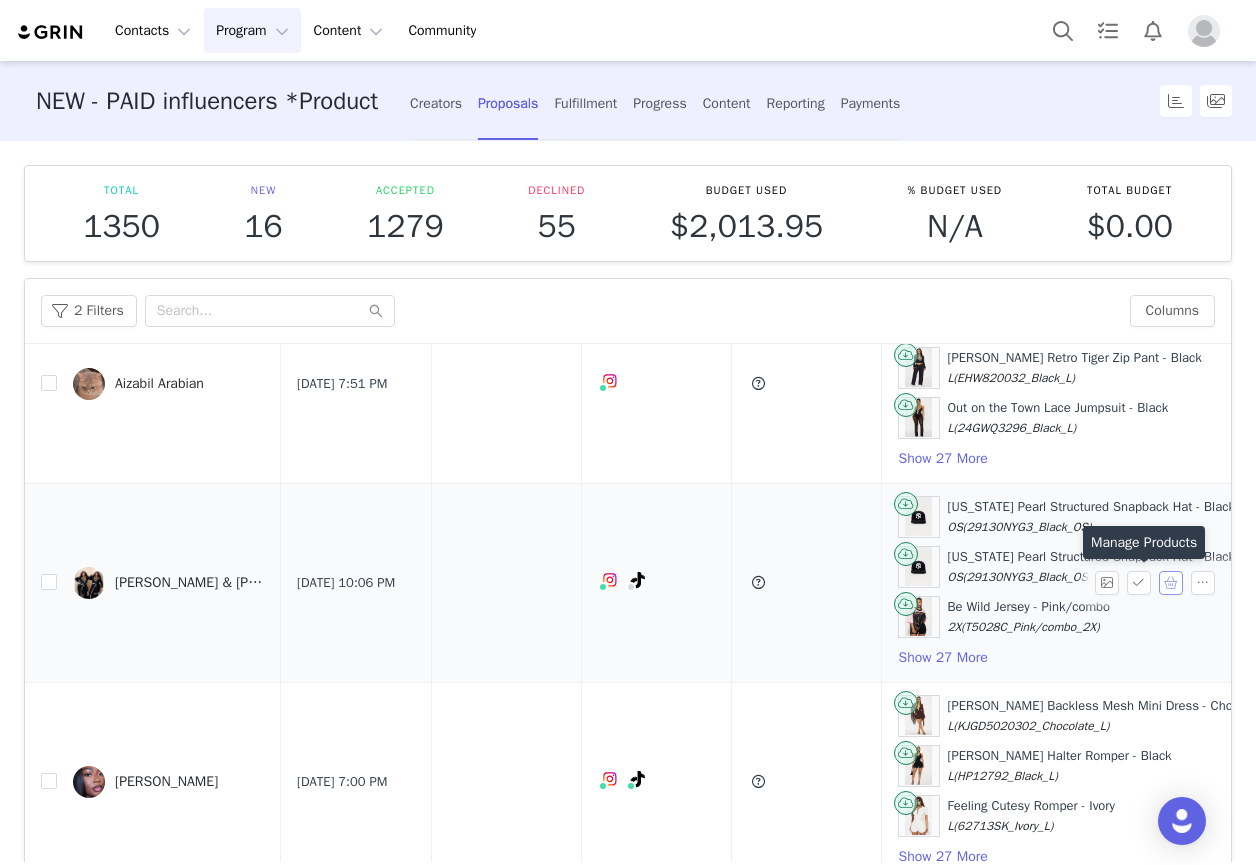 click at bounding box center [1171, 583] 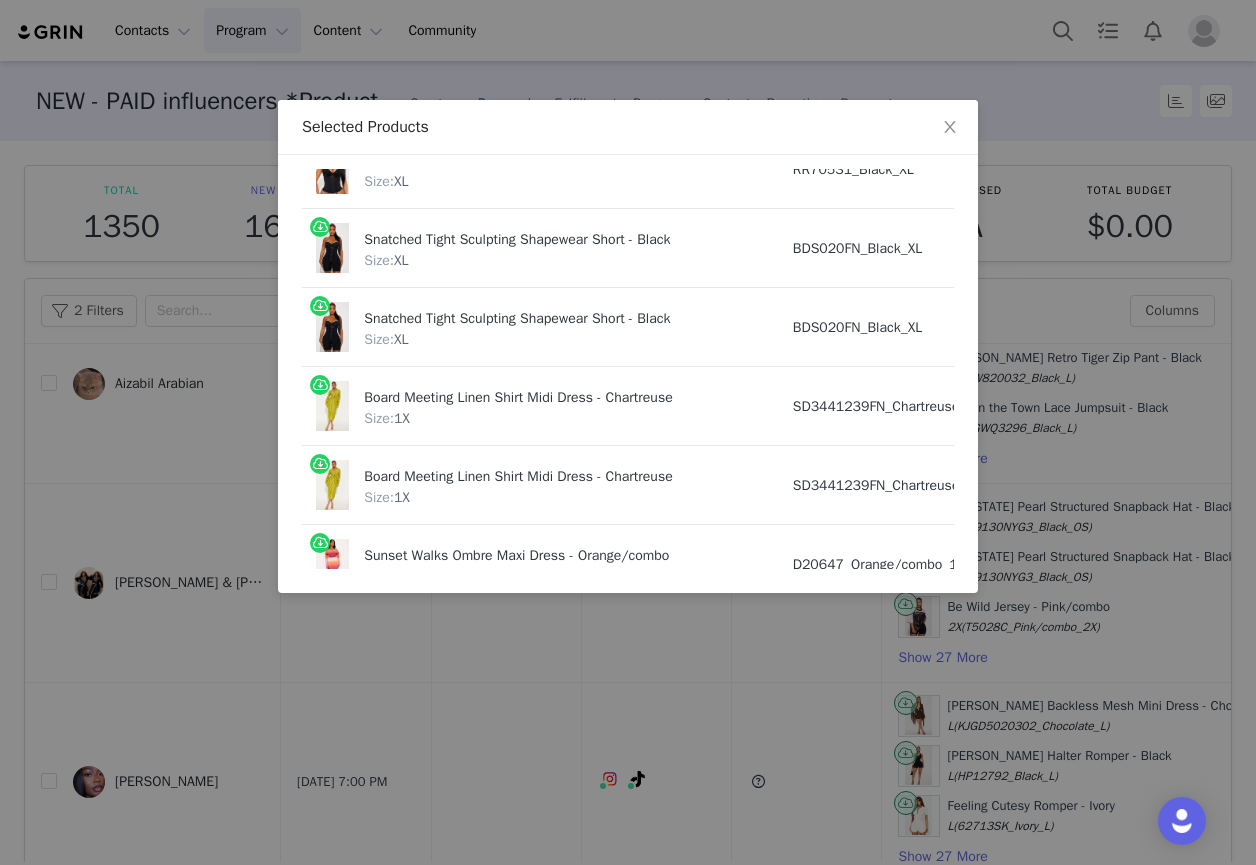 scroll, scrollTop: 2071, scrollLeft: 0, axis: vertical 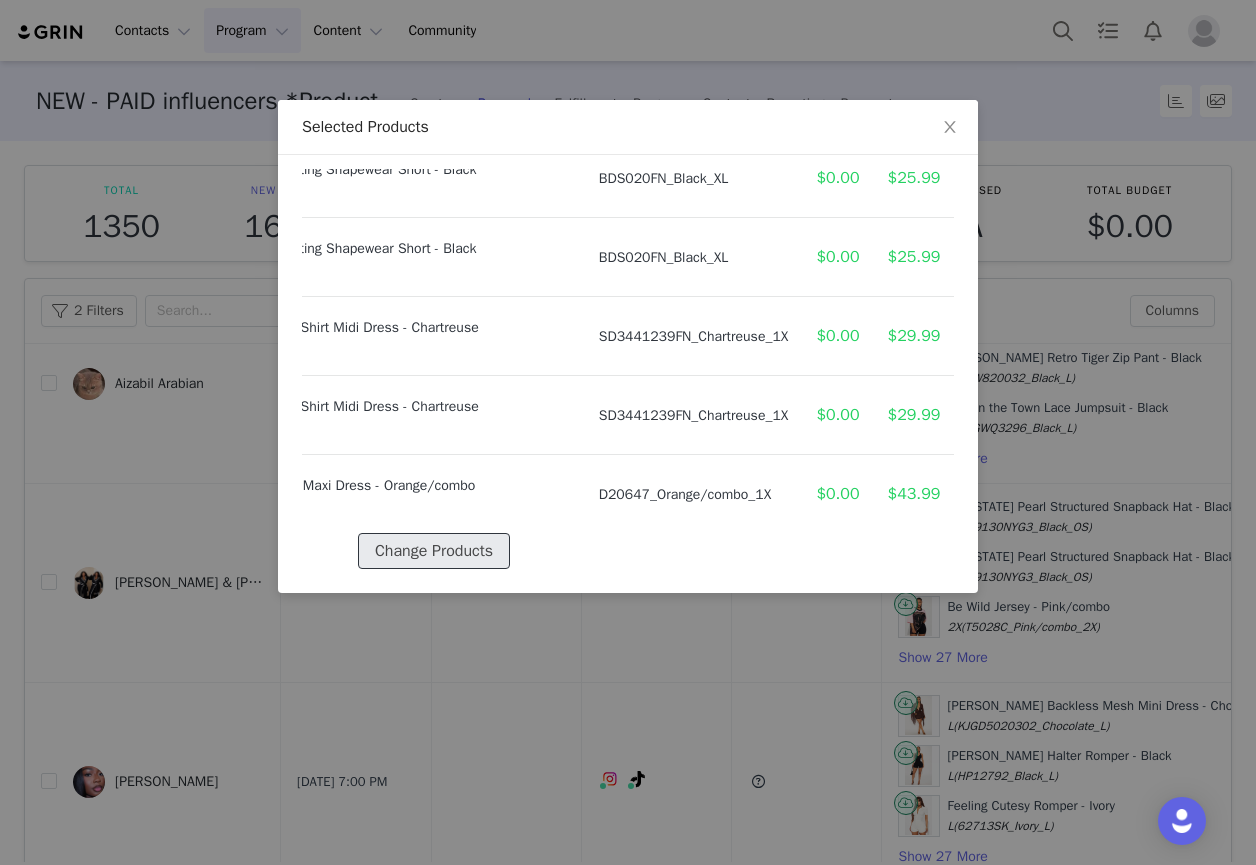 click on "Change Products" at bounding box center [434, 551] 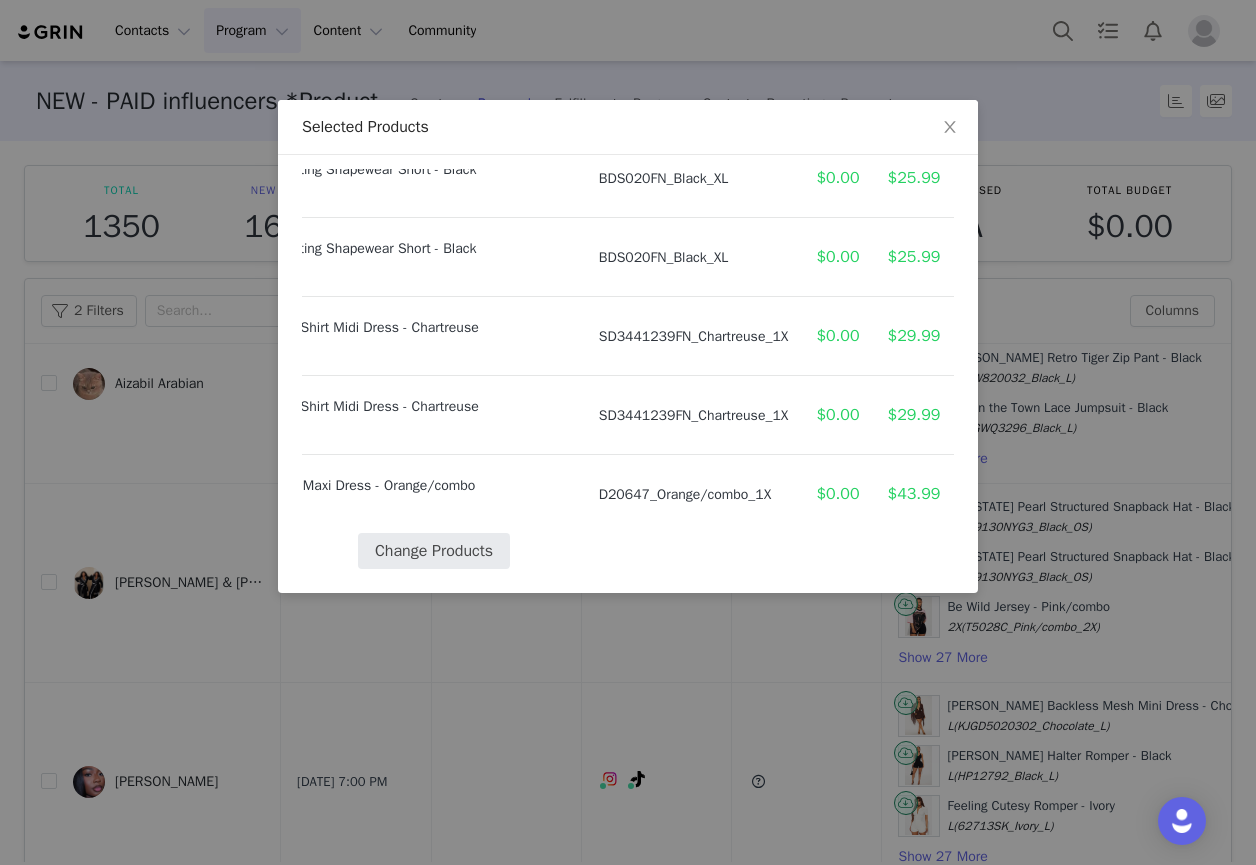 select on "27347593" 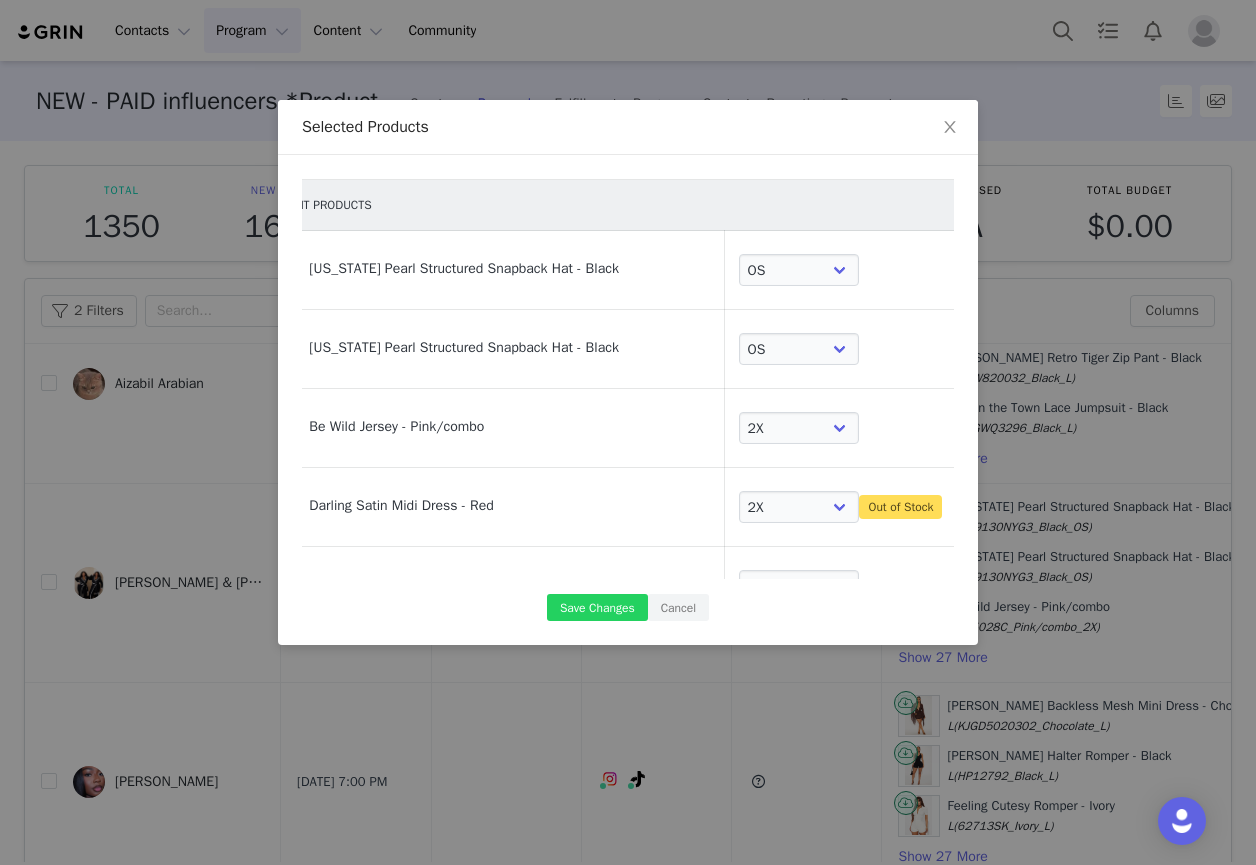 scroll, scrollTop: 0, scrollLeft: 122, axis: horizontal 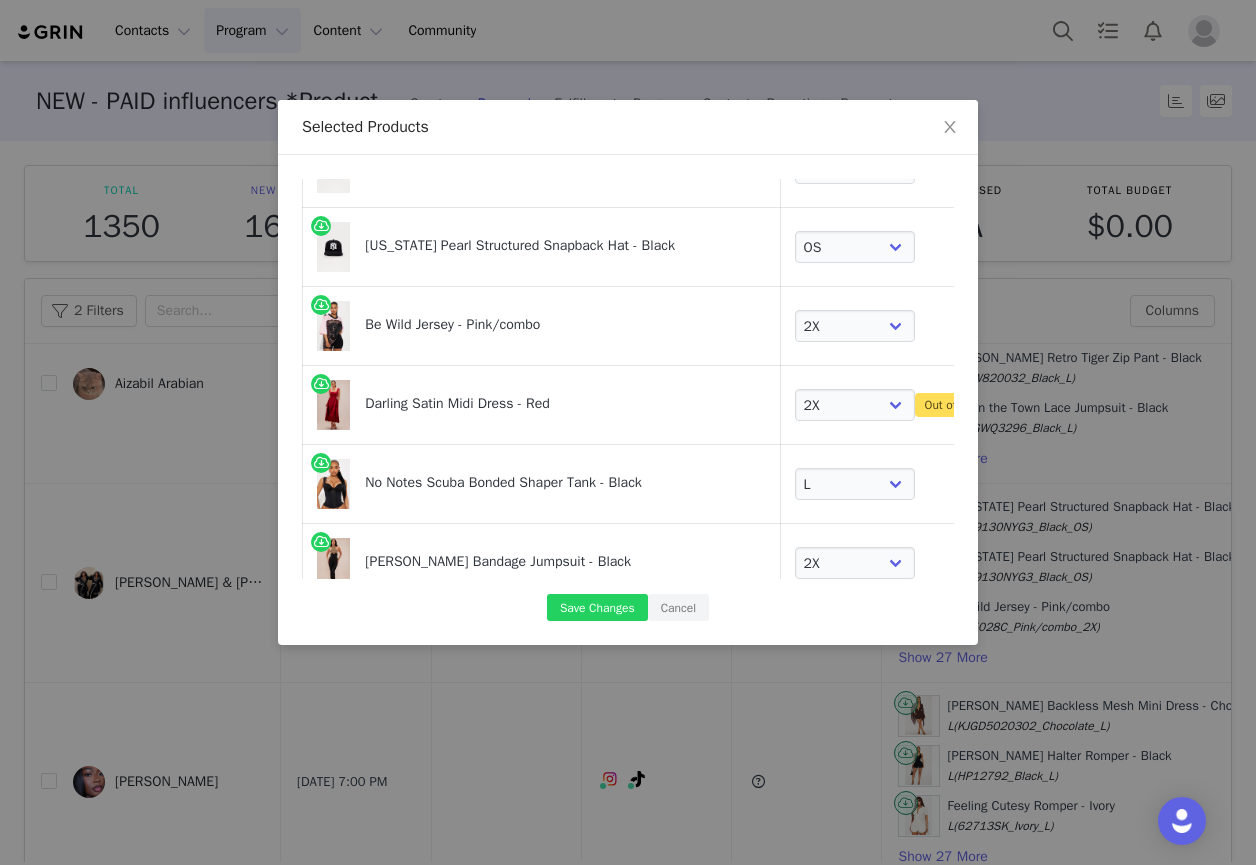 drag, startPoint x: 448, startPoint y: 427, endPoint x: 358, endPoint y: 418, distance: 90.44888 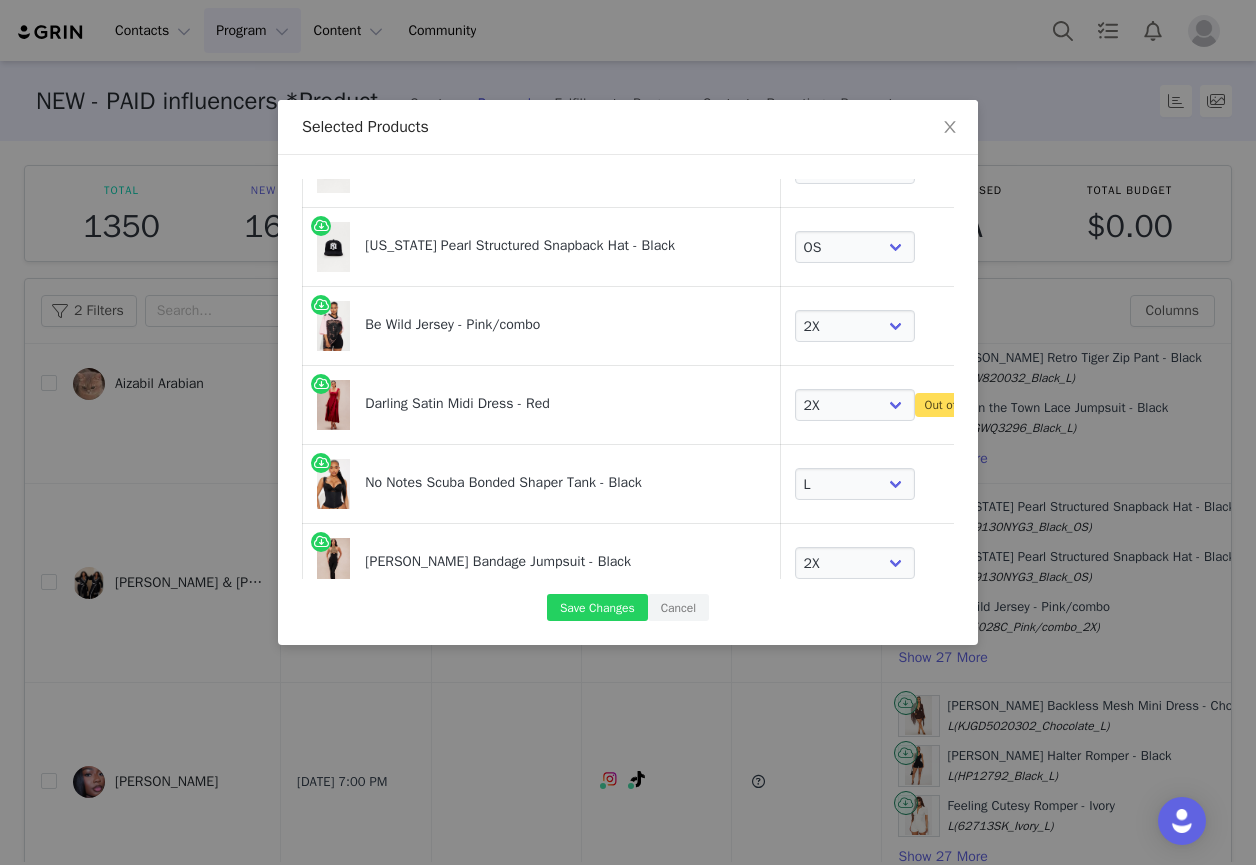 scroll, scrollTop: 102, scrollLeft: 128, axis: both 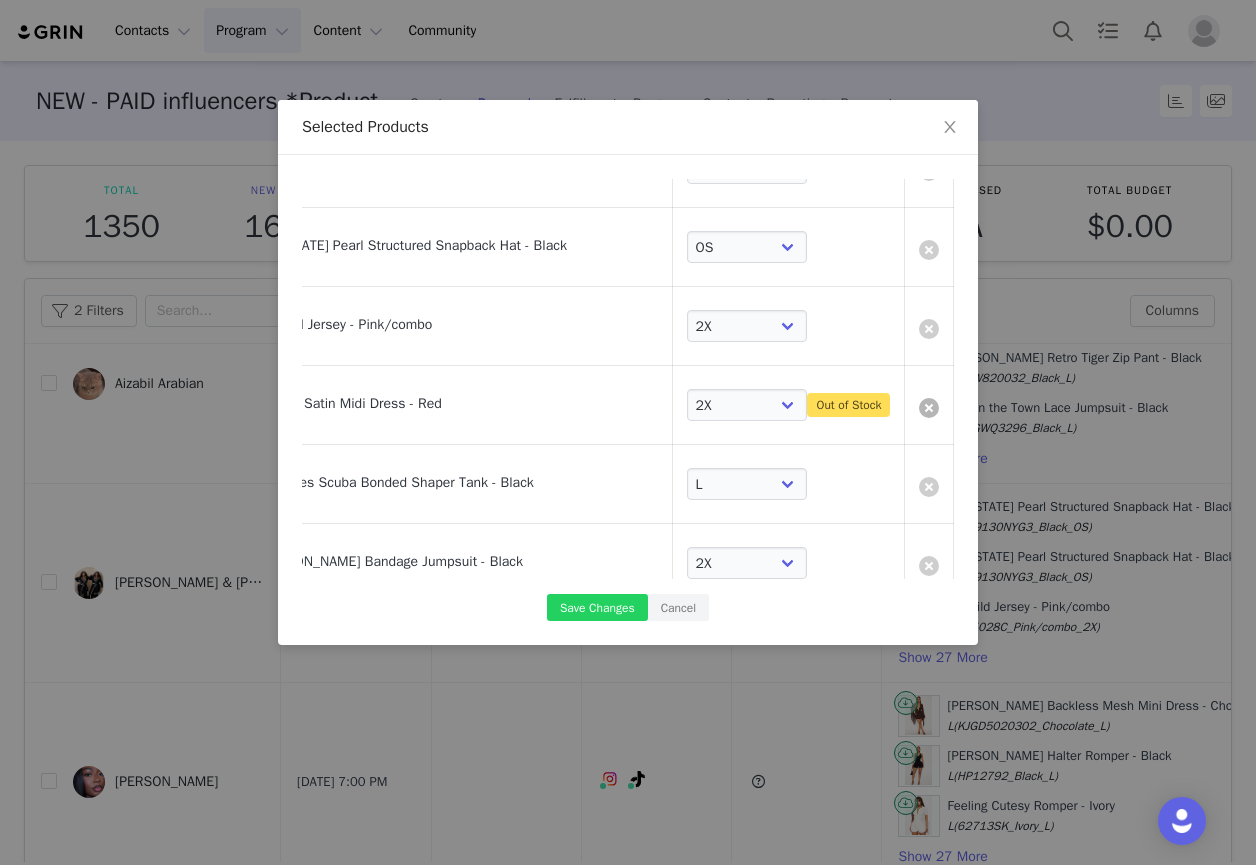 click at bounding box center (929, 408) 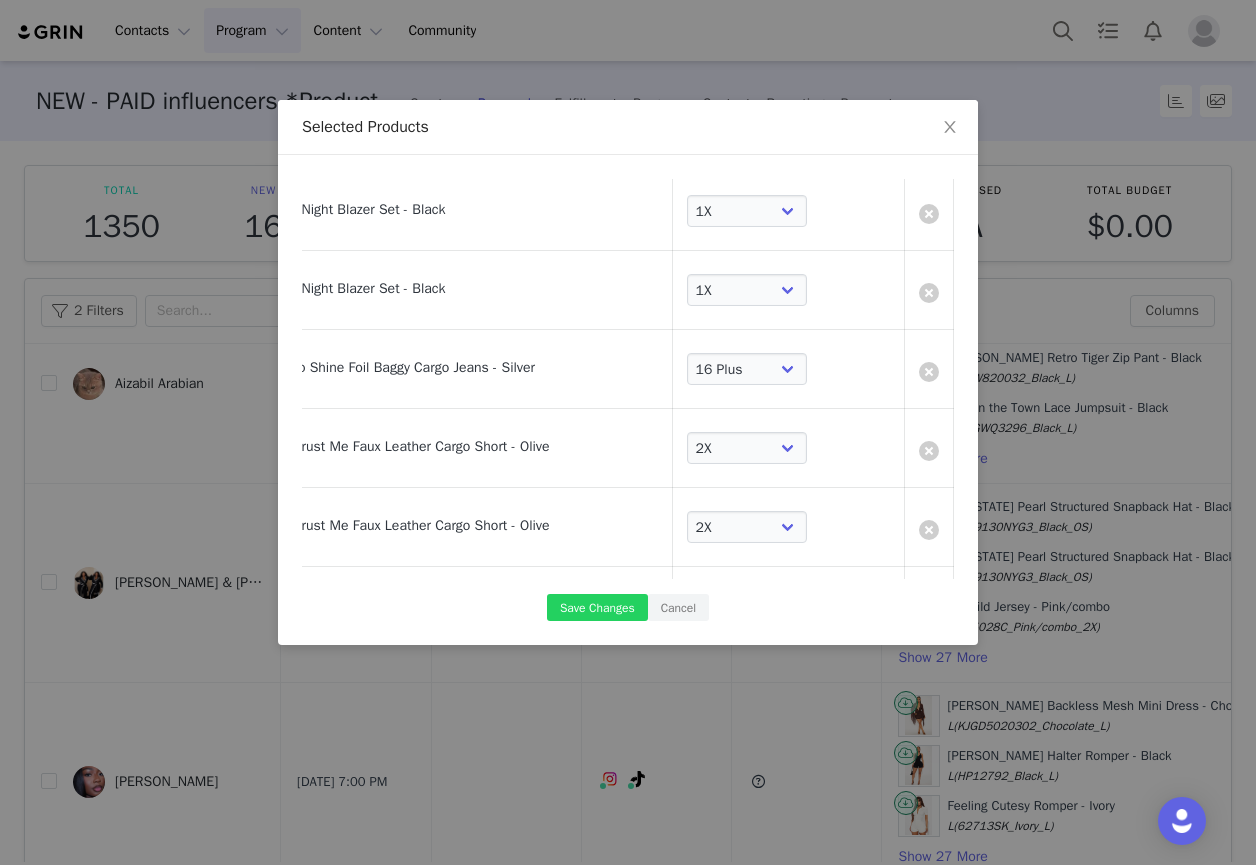 scroll, scrollTop: 1702, scrollLeft: 128, axis: both 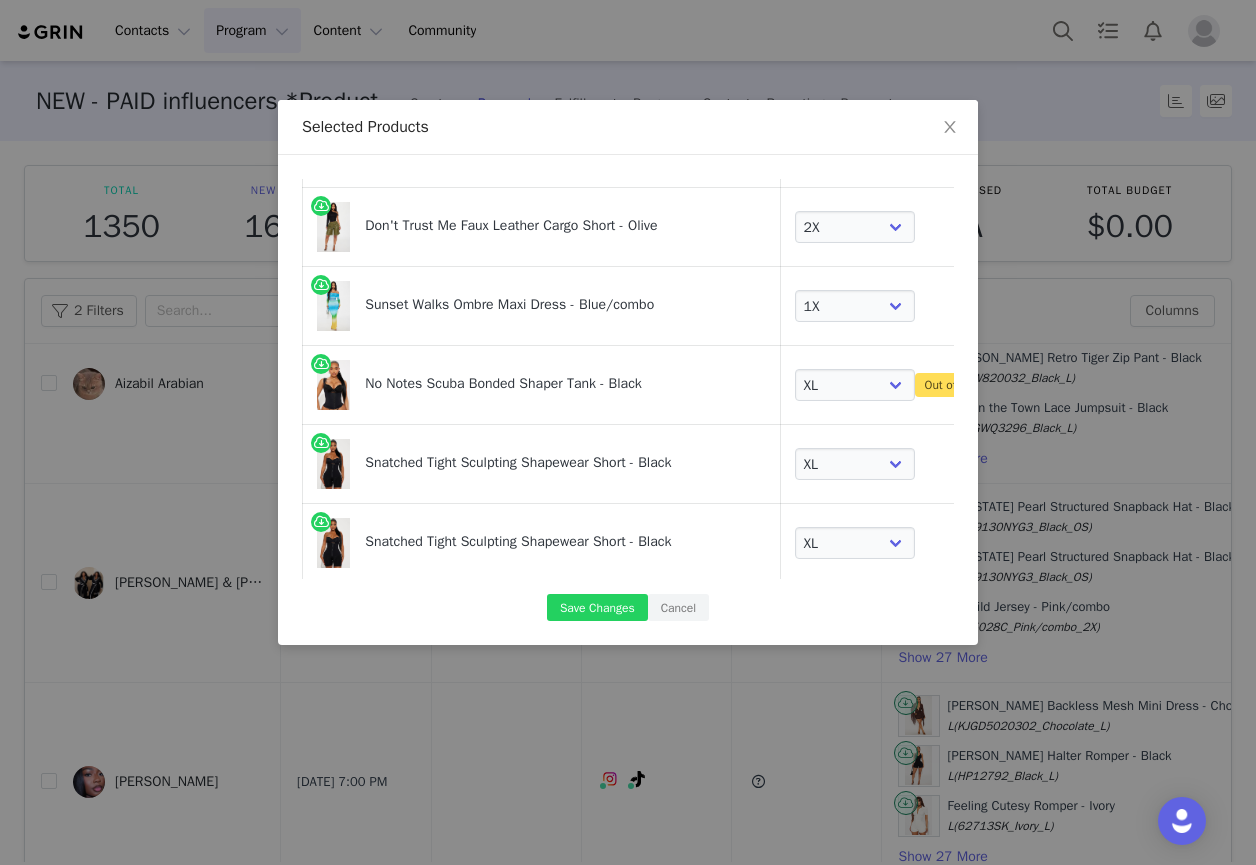 drag, startPoint x: 519, startPoint y: 392, endPoint x: 362, endPoint y: 403, distance: 157.38487 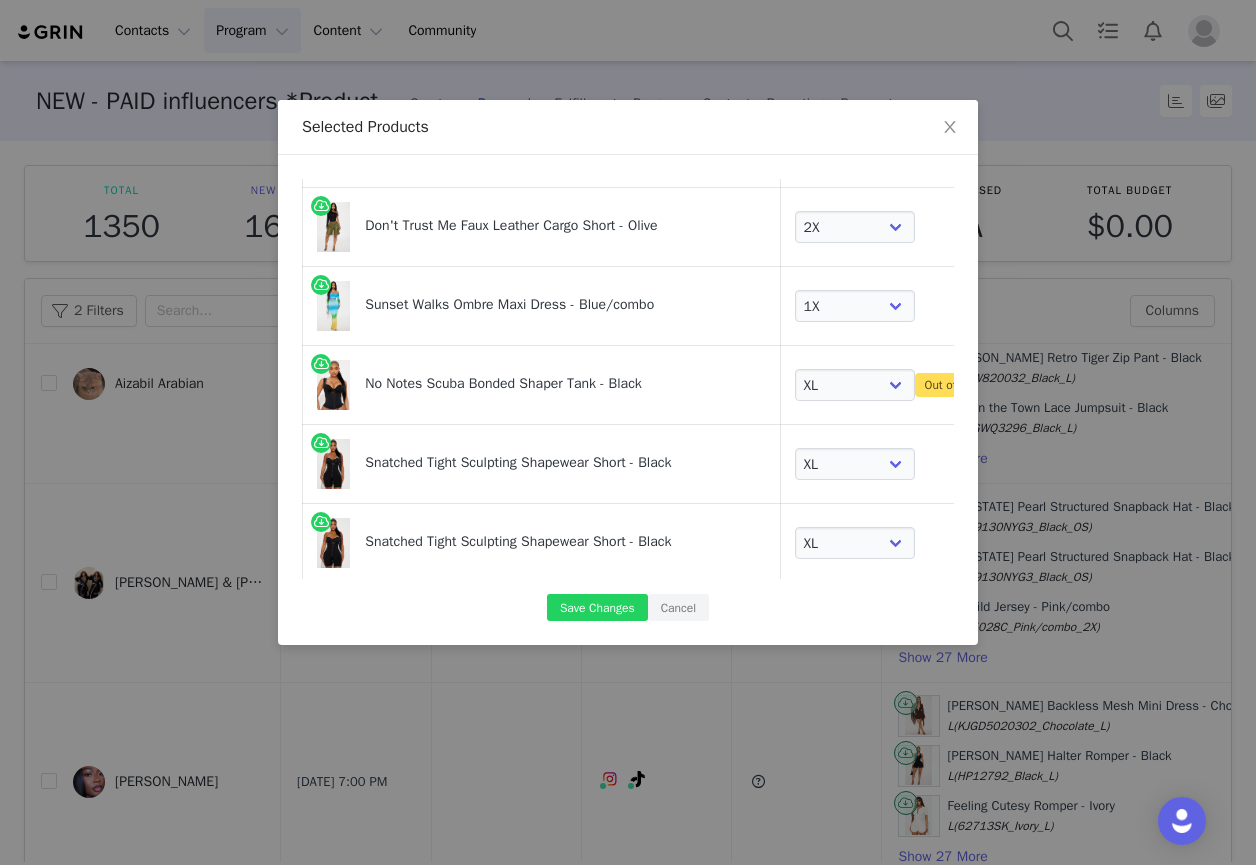 scroll, scrollTop: 1702, scrollLeft: 128, axis: both 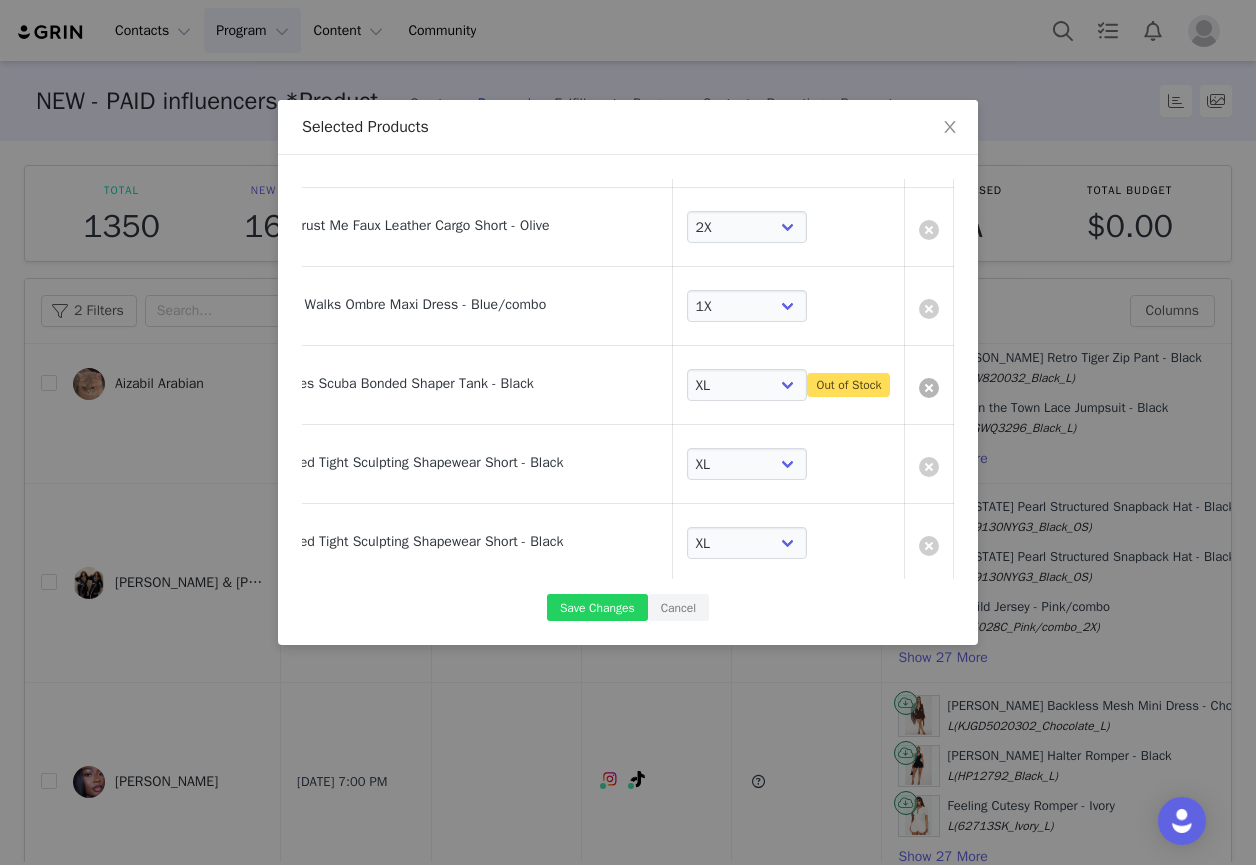 click at bounding box center (929, 388) 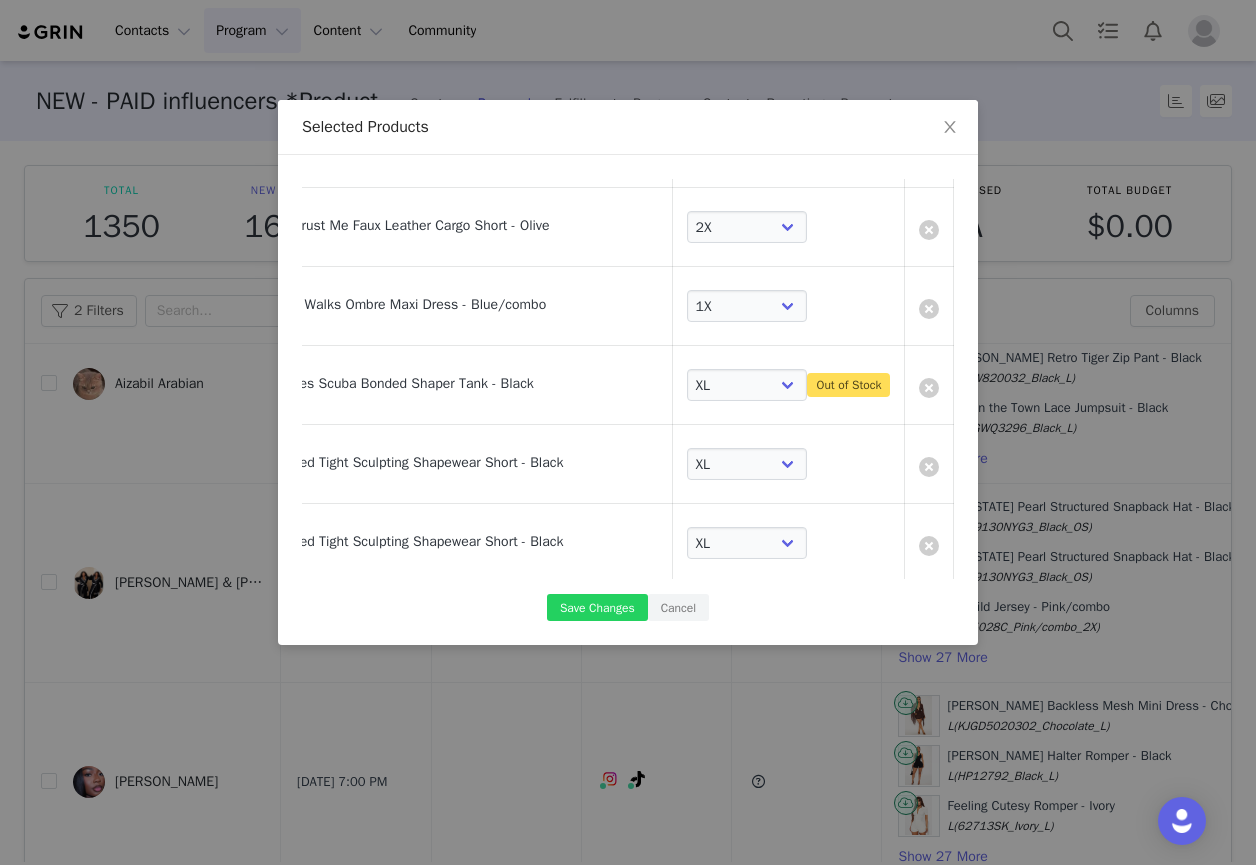 select on "15331278" 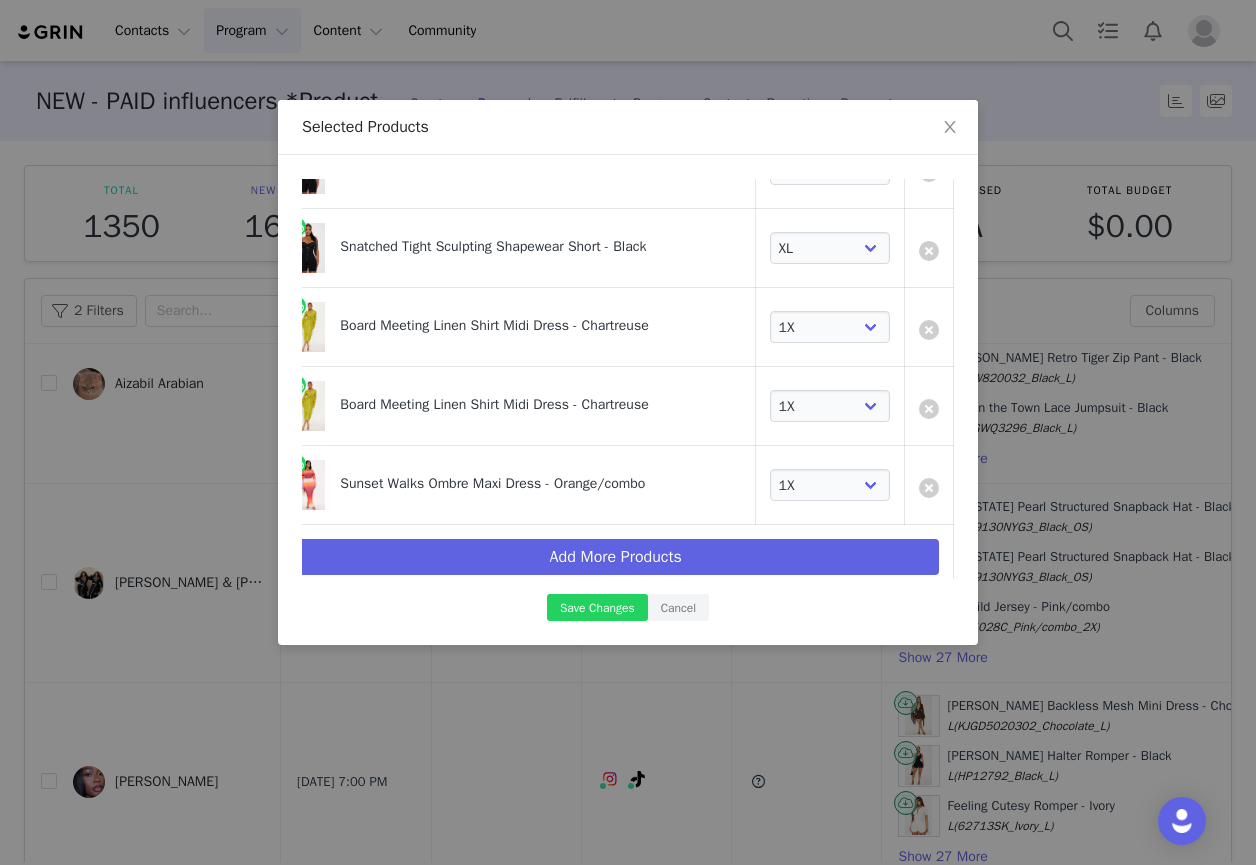 scroll, scrollTop: 1944, scrollLeft: 45, axis: both 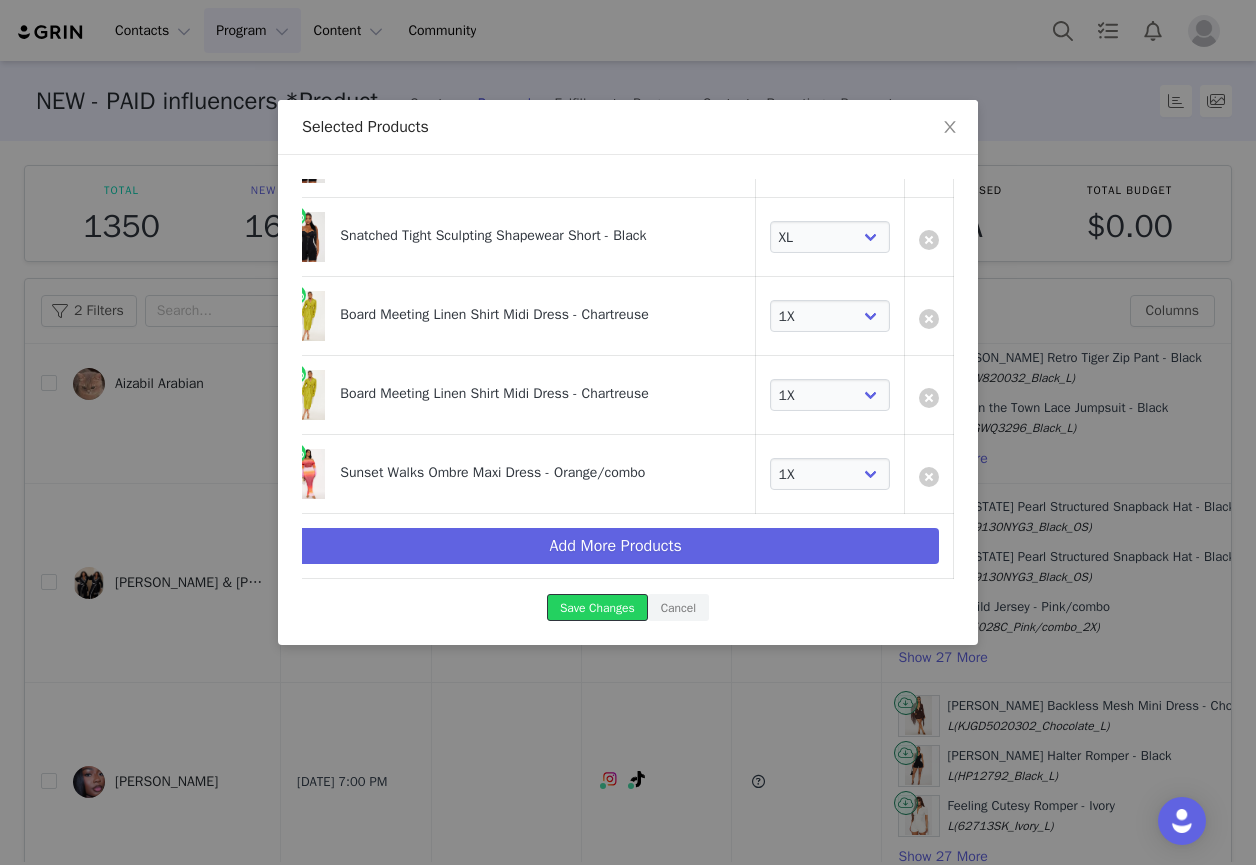 click on "Save Changes" at bounding box center [597, 607] 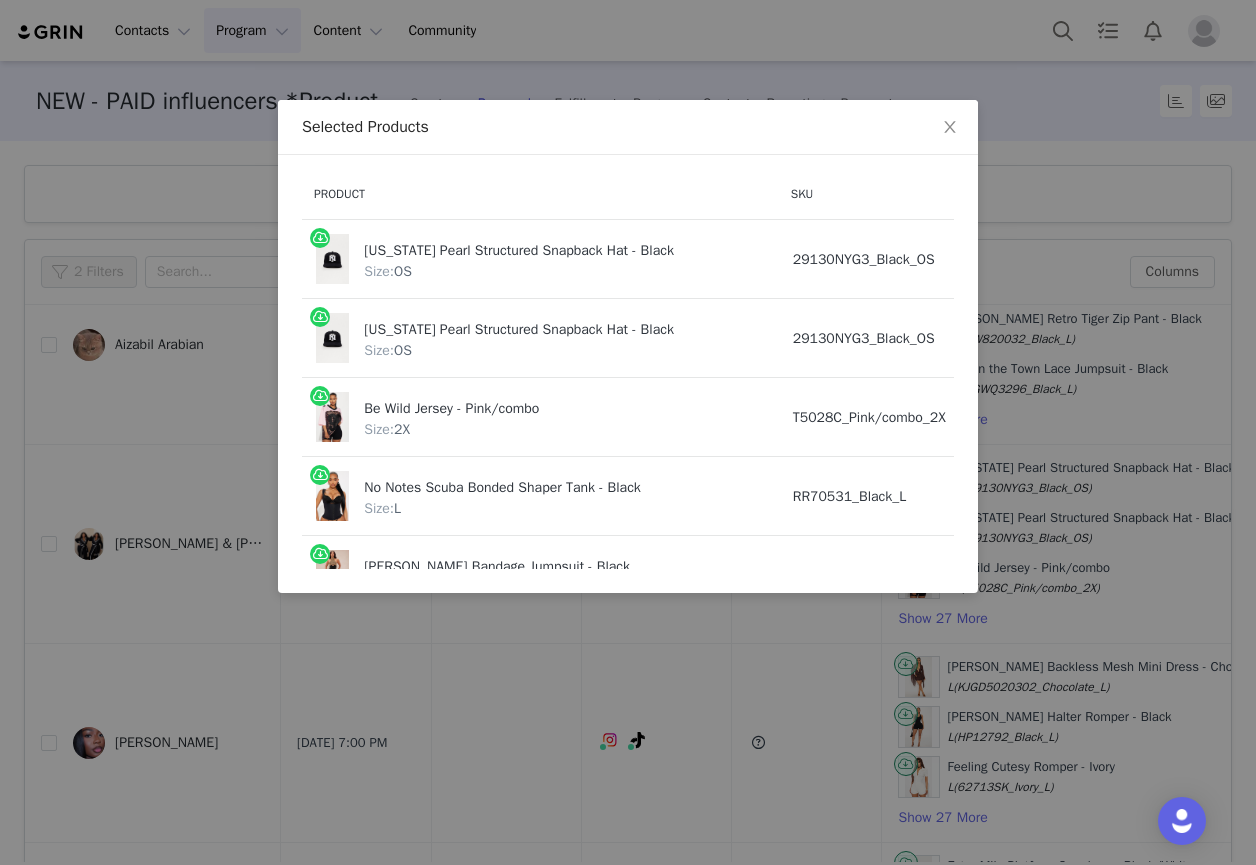 scroll, scrollTop: 0, scrollLeft: 0, axis: both 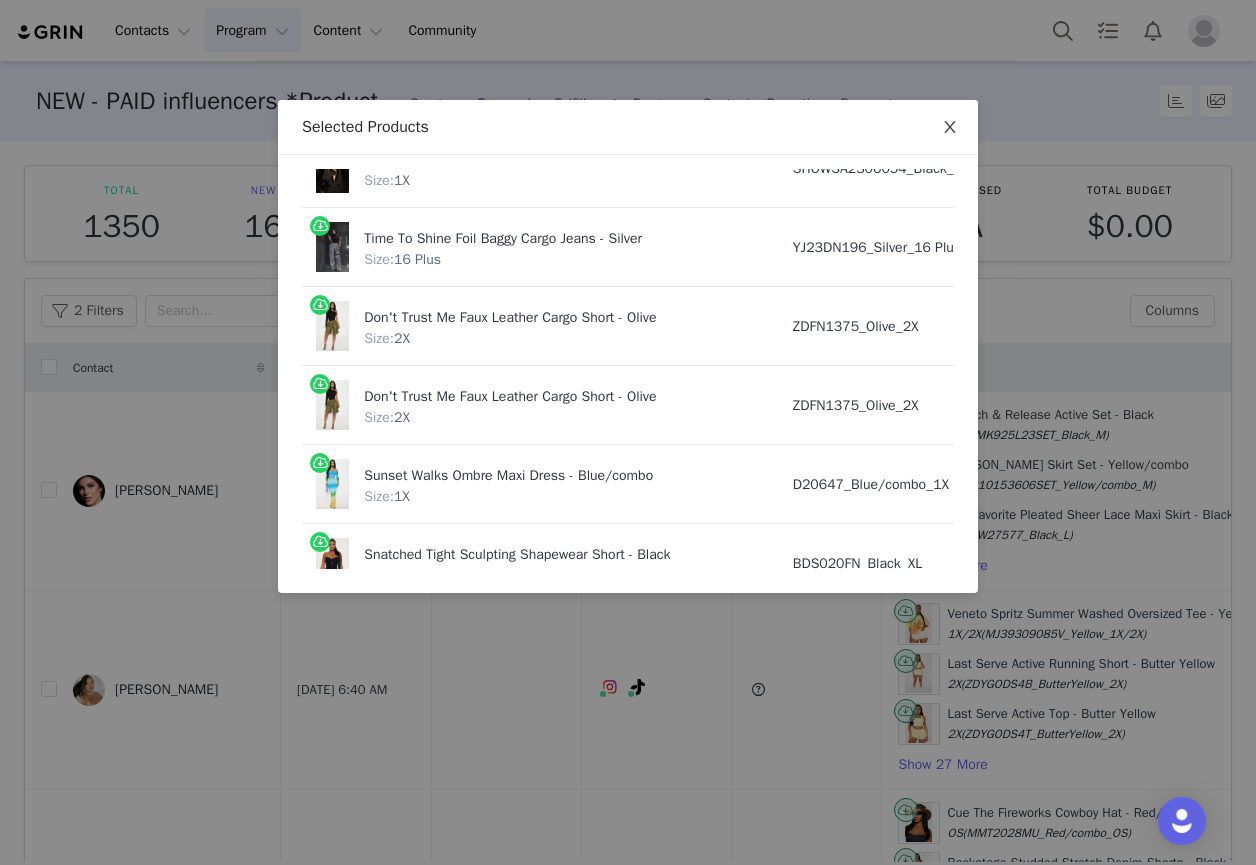 click at bounding box center [950, 128] 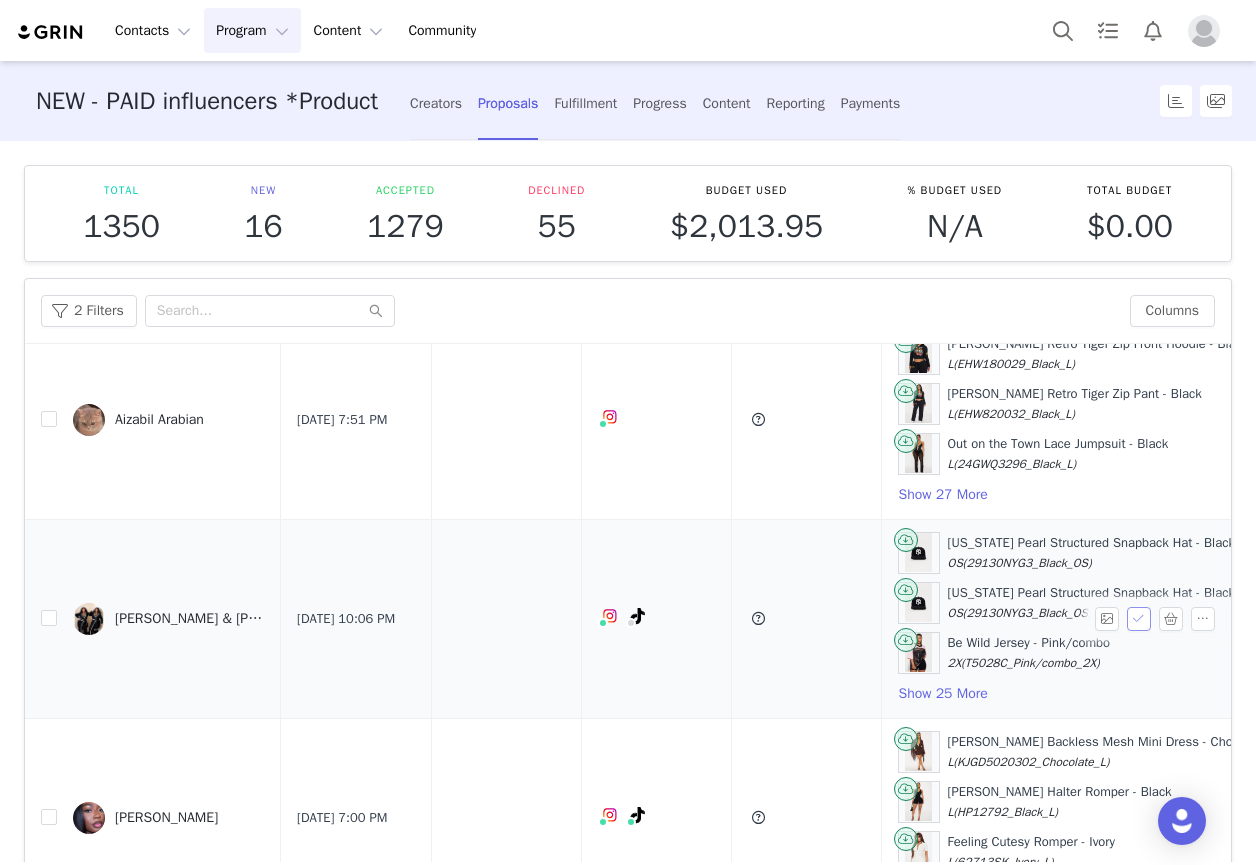 click at bounding box center [1139, 619] 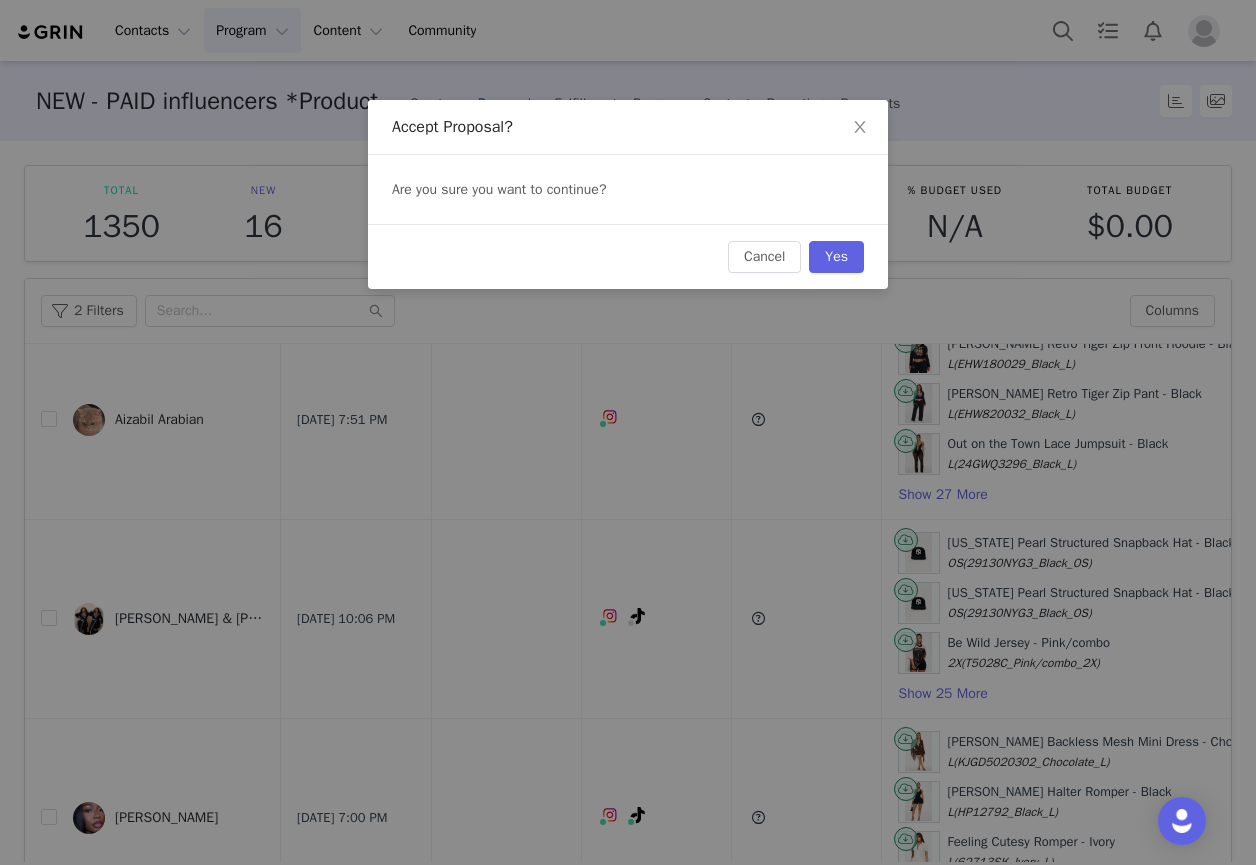 click on "Cancel Yes" at bounding box center [628, 256] 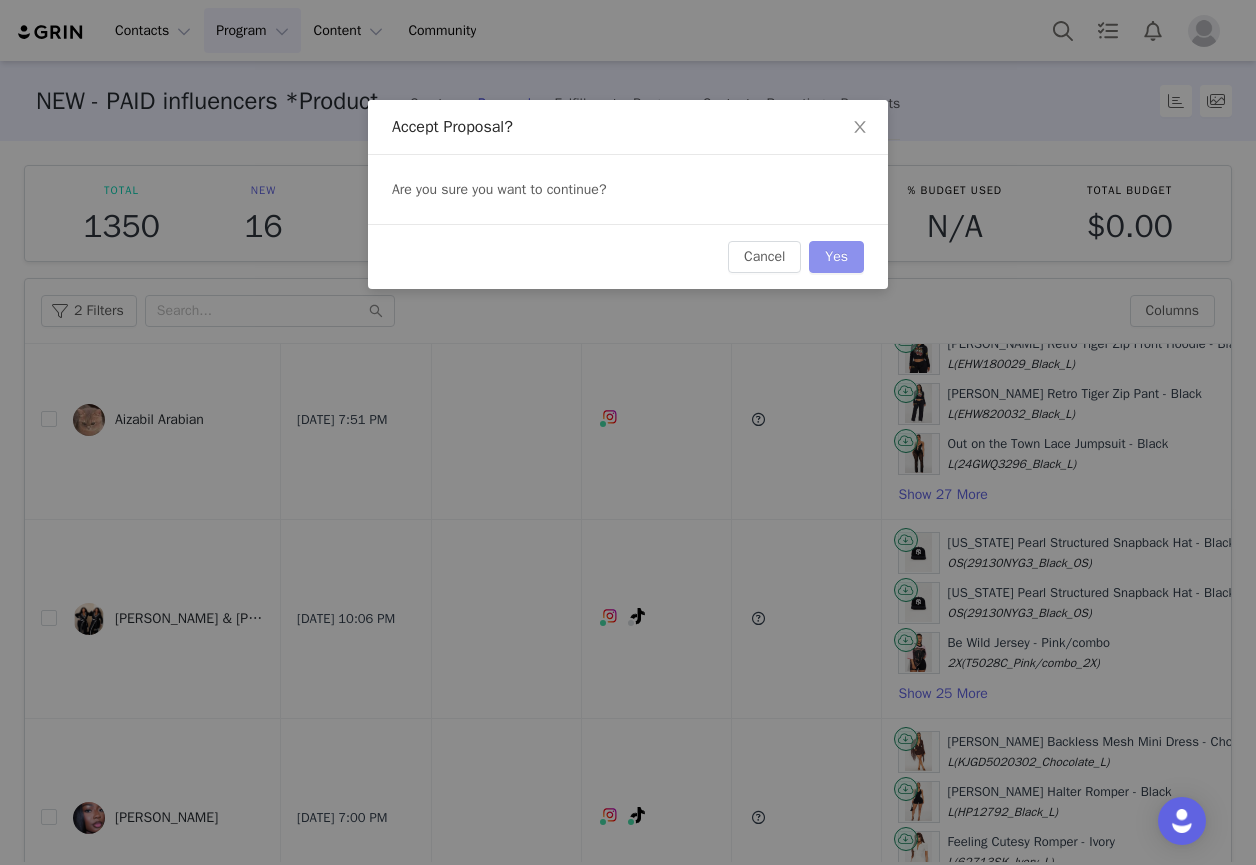 click on "Yes" at bounding box center [836, 257] 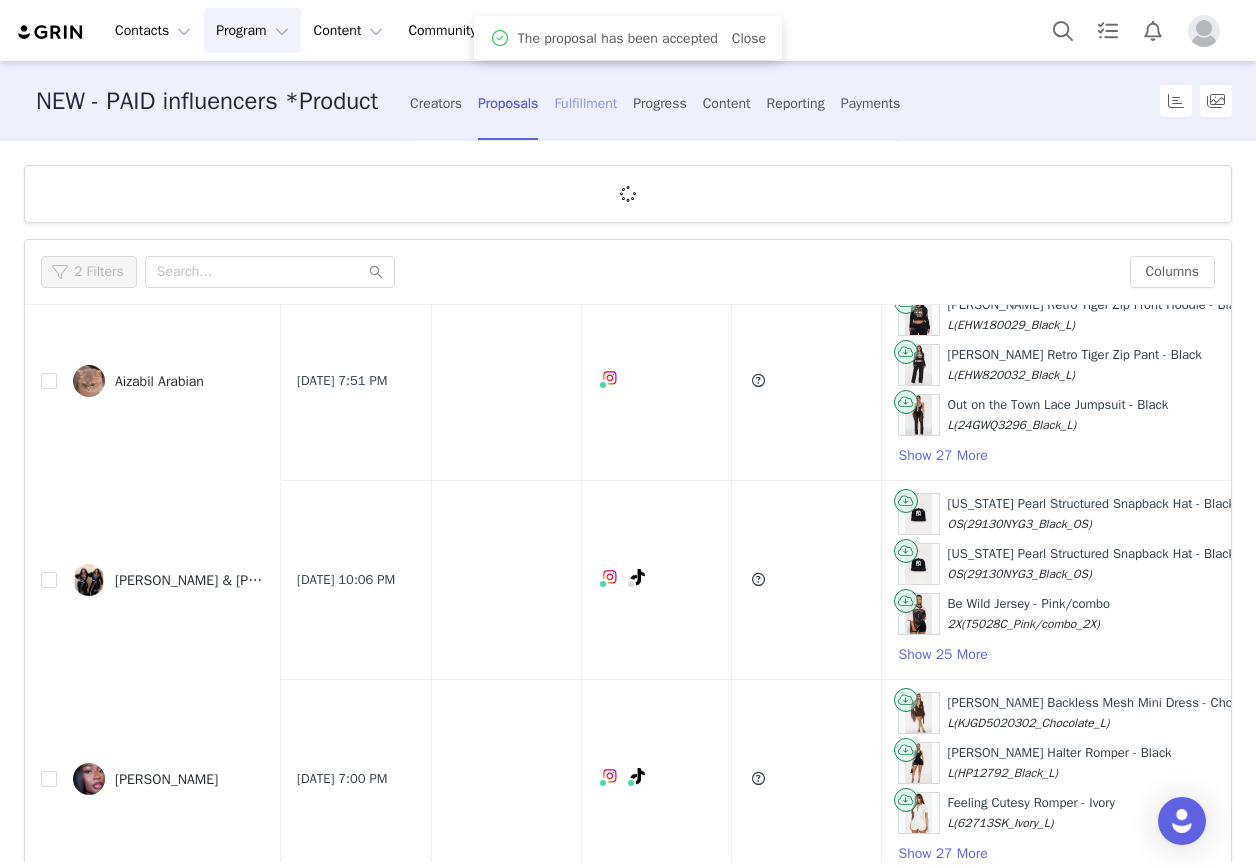 scroll, scrollTop: 0, scrollLeft: 0, axis: both 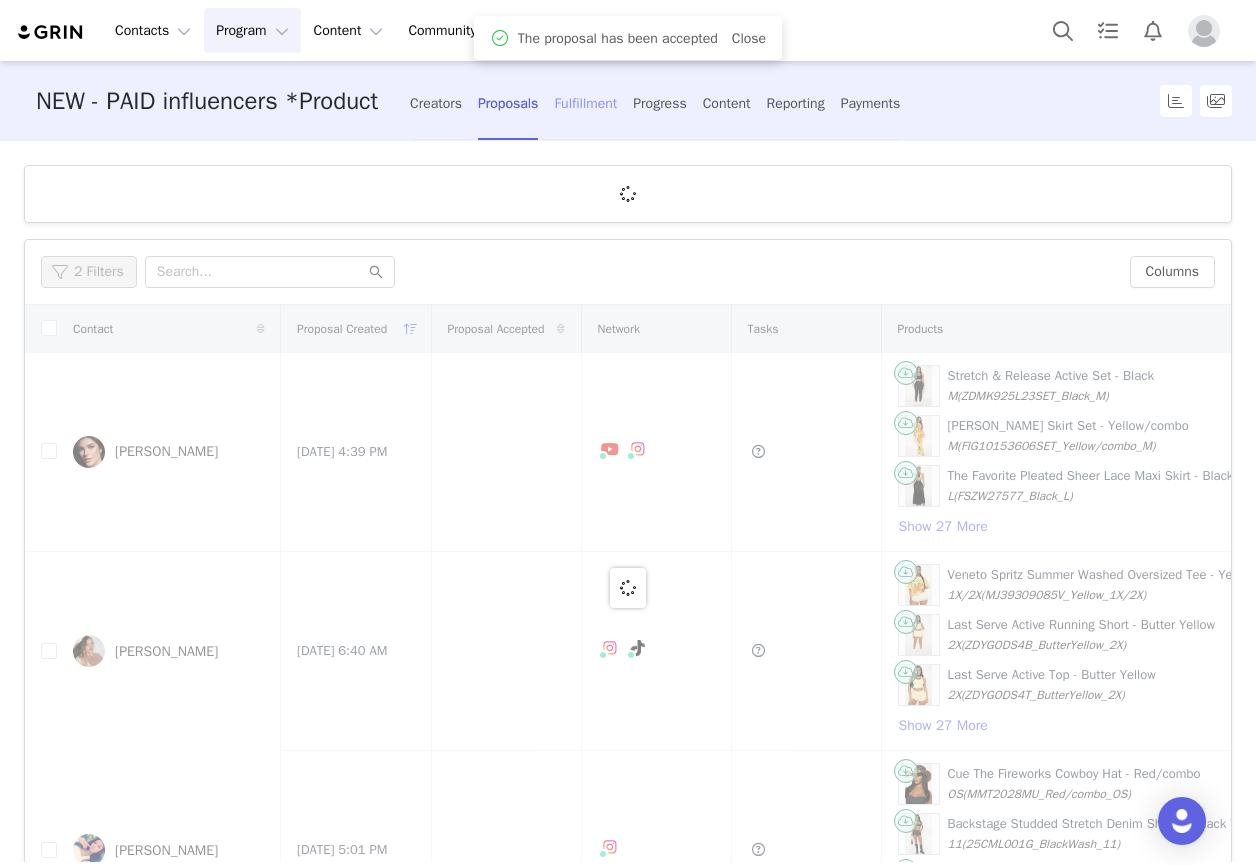 click on "Fulfillment" at bounding box center [585, 103] 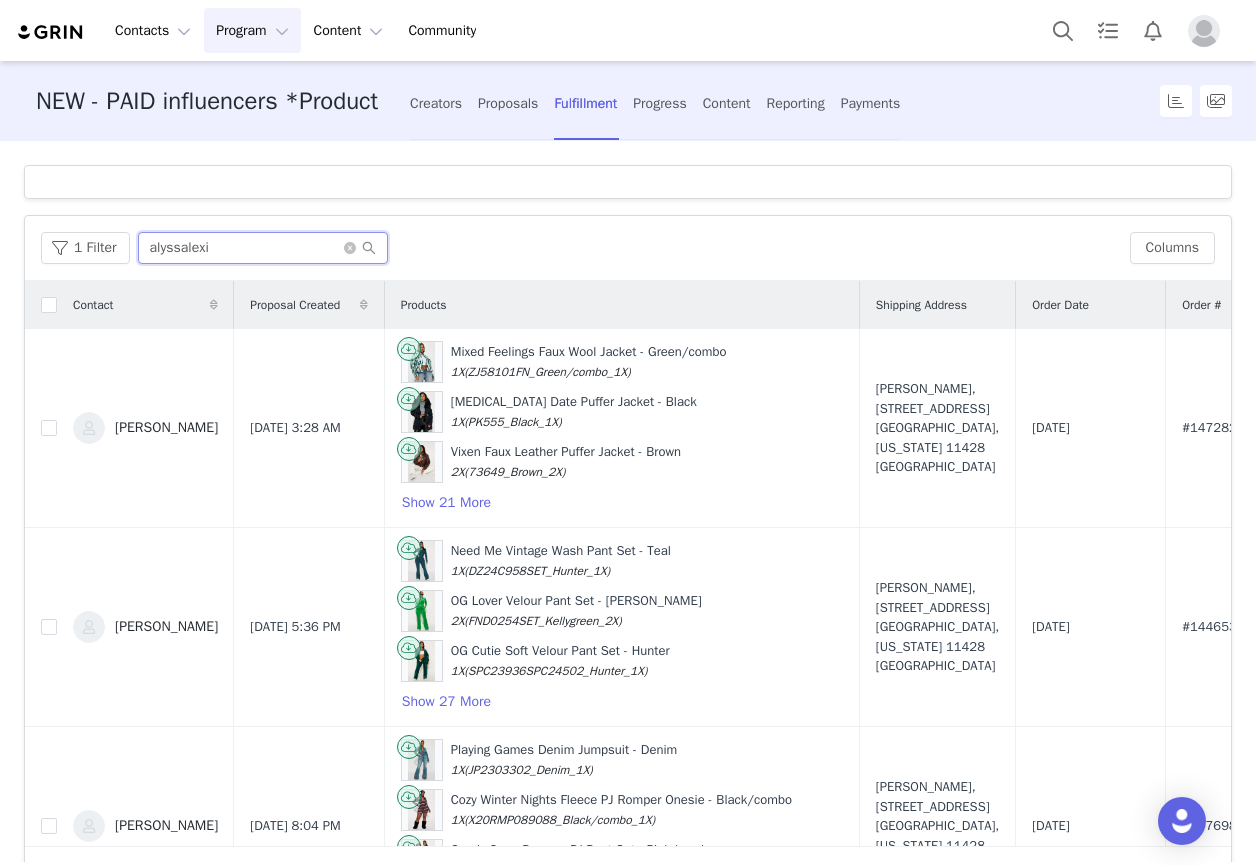 click on "alyssalexi" at bounding box center (263, 248) 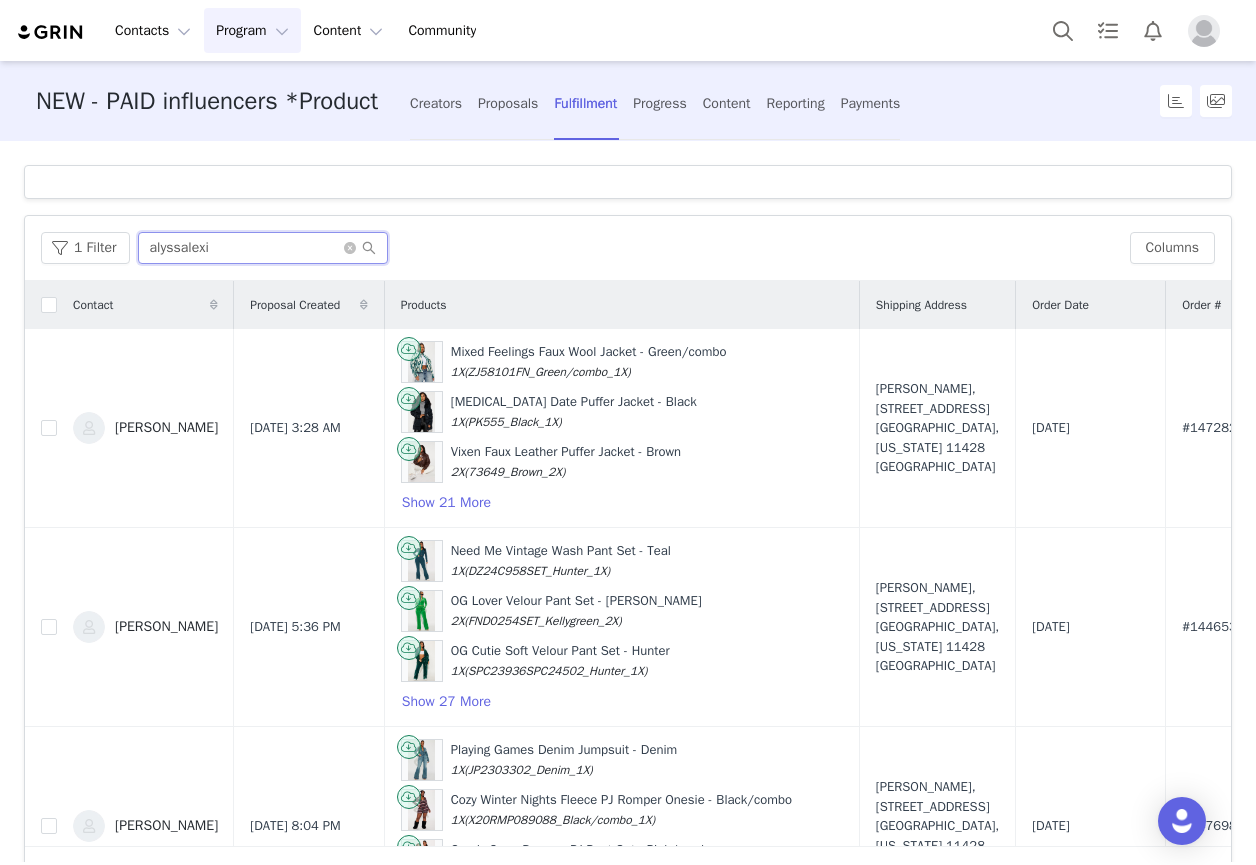 paste on "Mongaketwins" 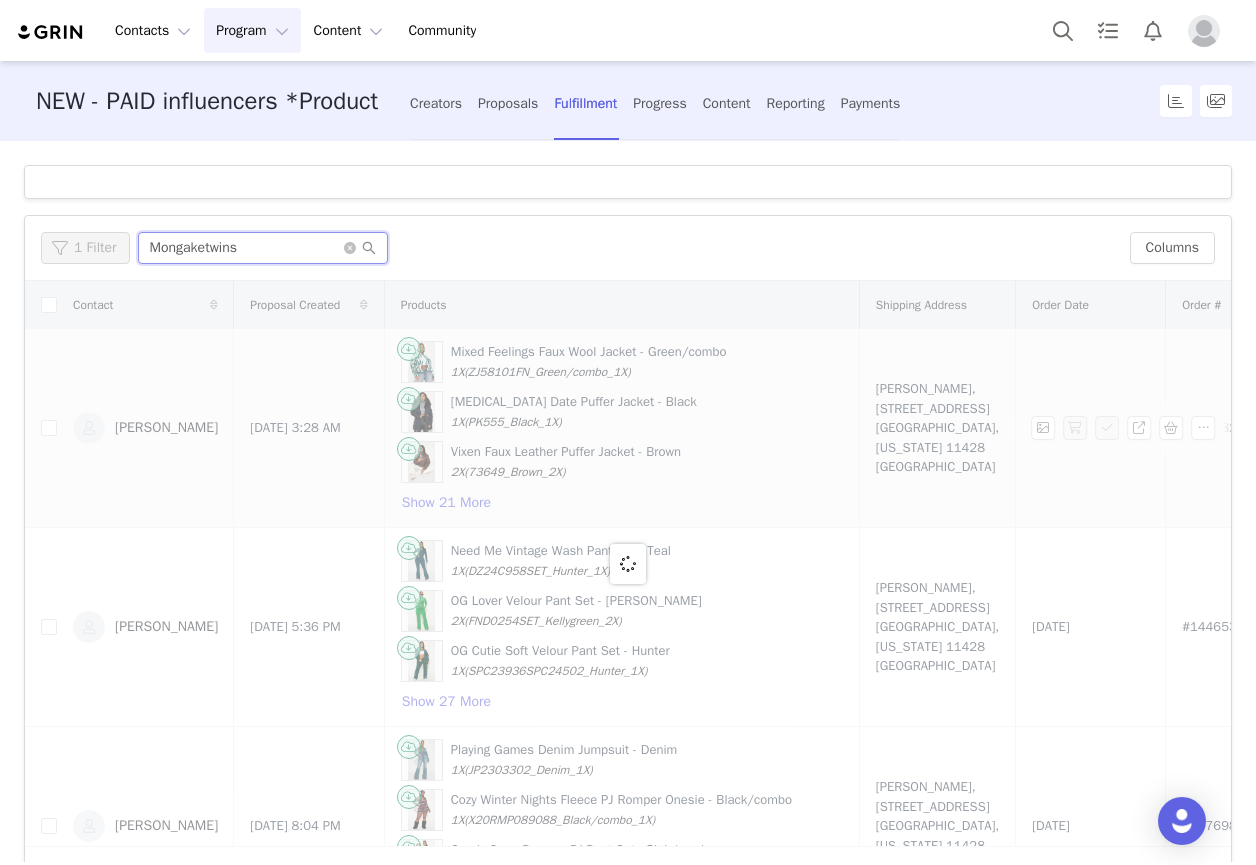type on "Mongaketwins" 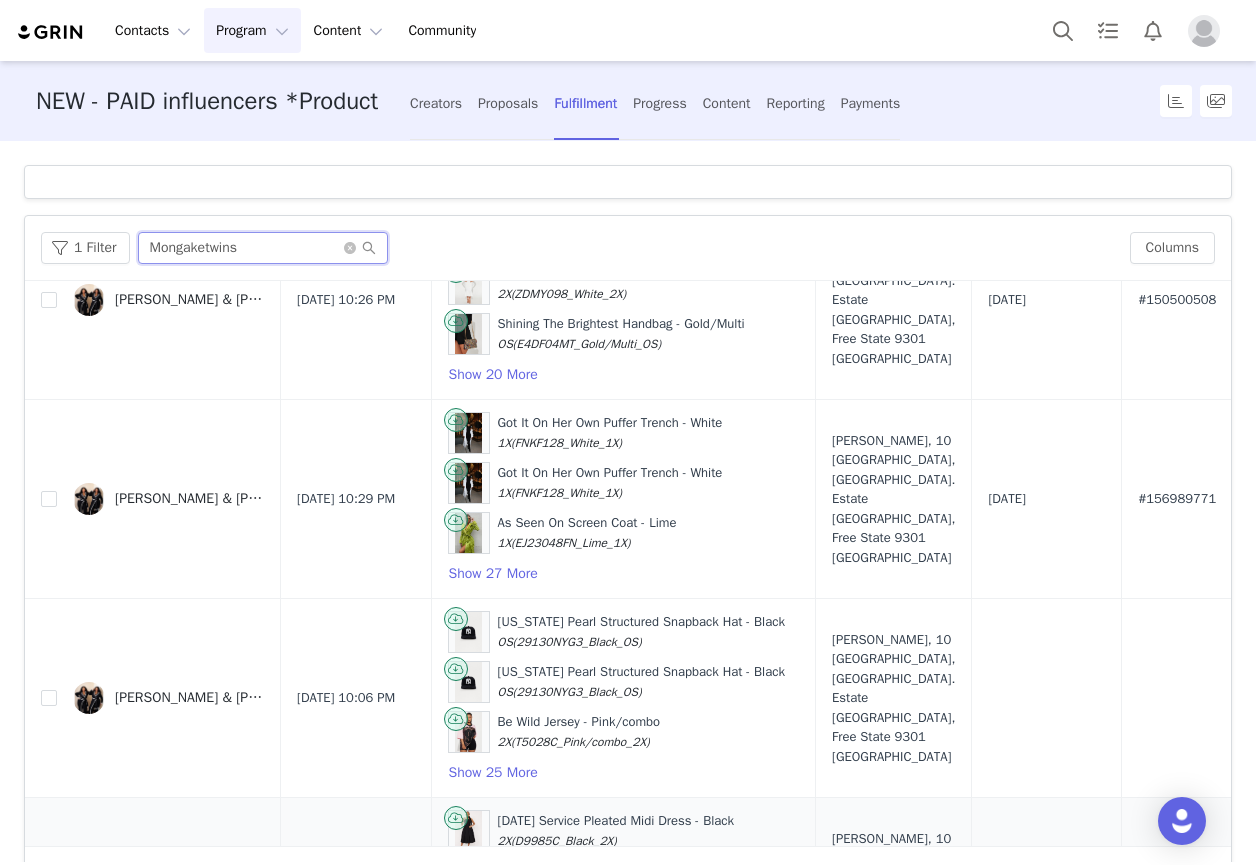 scroll, scrollTop: 1686, scrollLeft: 0, axis: vertical 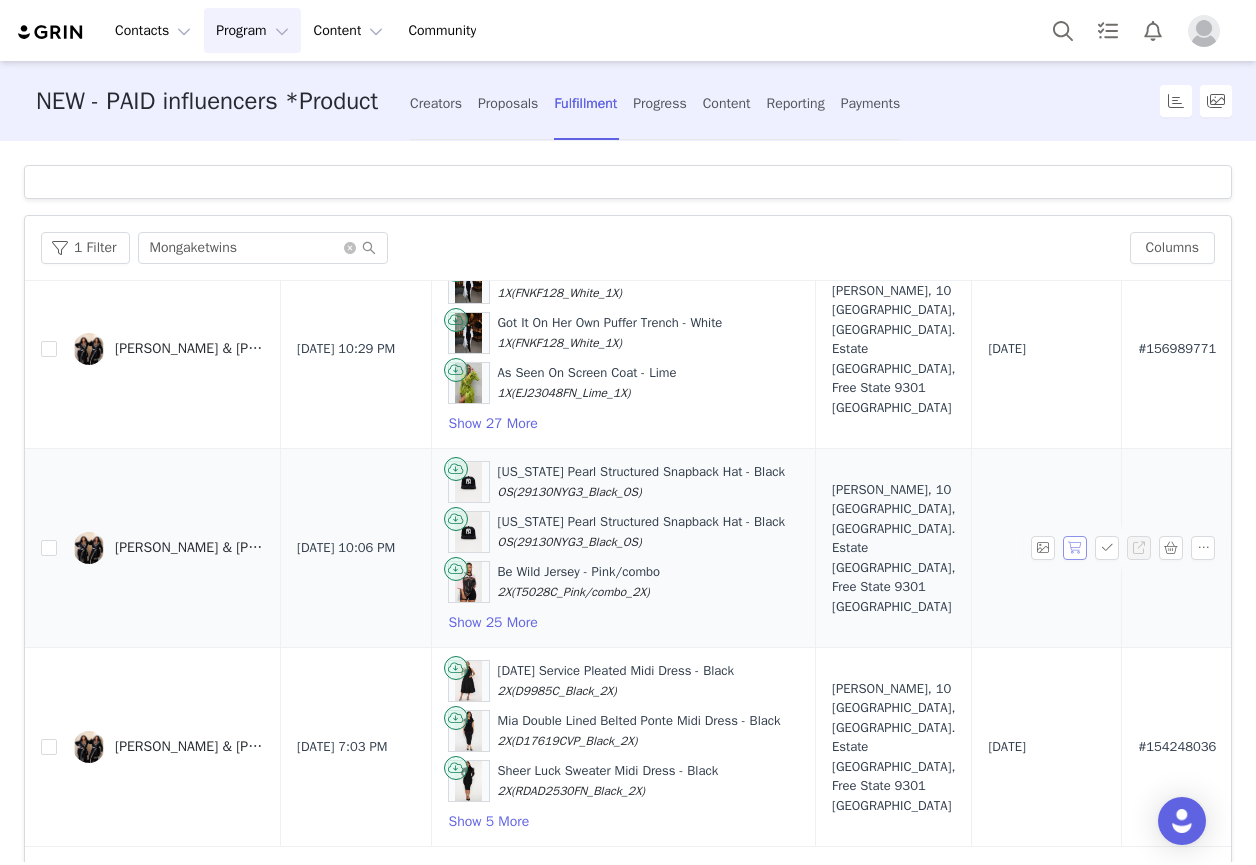 click at bounding box center (1075, 548) 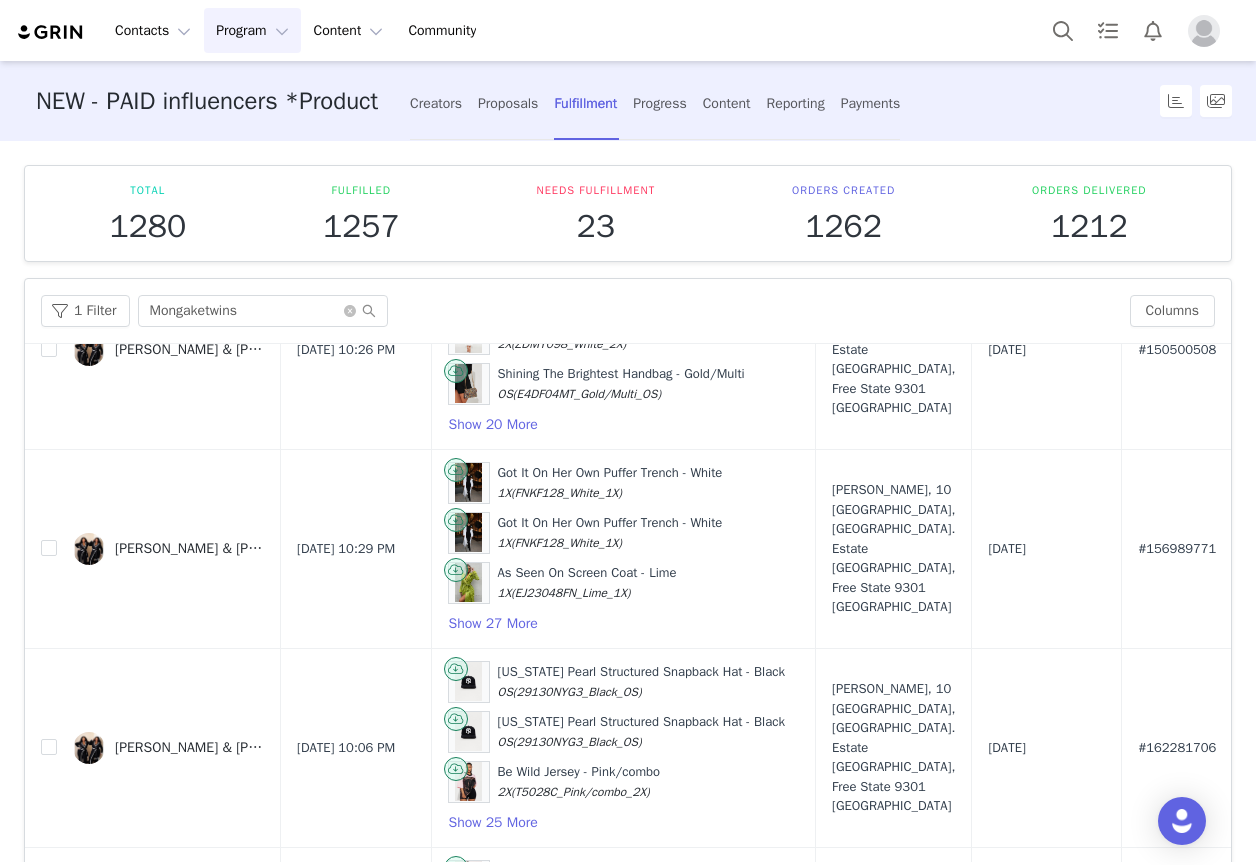 scroll, scrollTop: 1300, scrollLeft: 0, axis: vertical 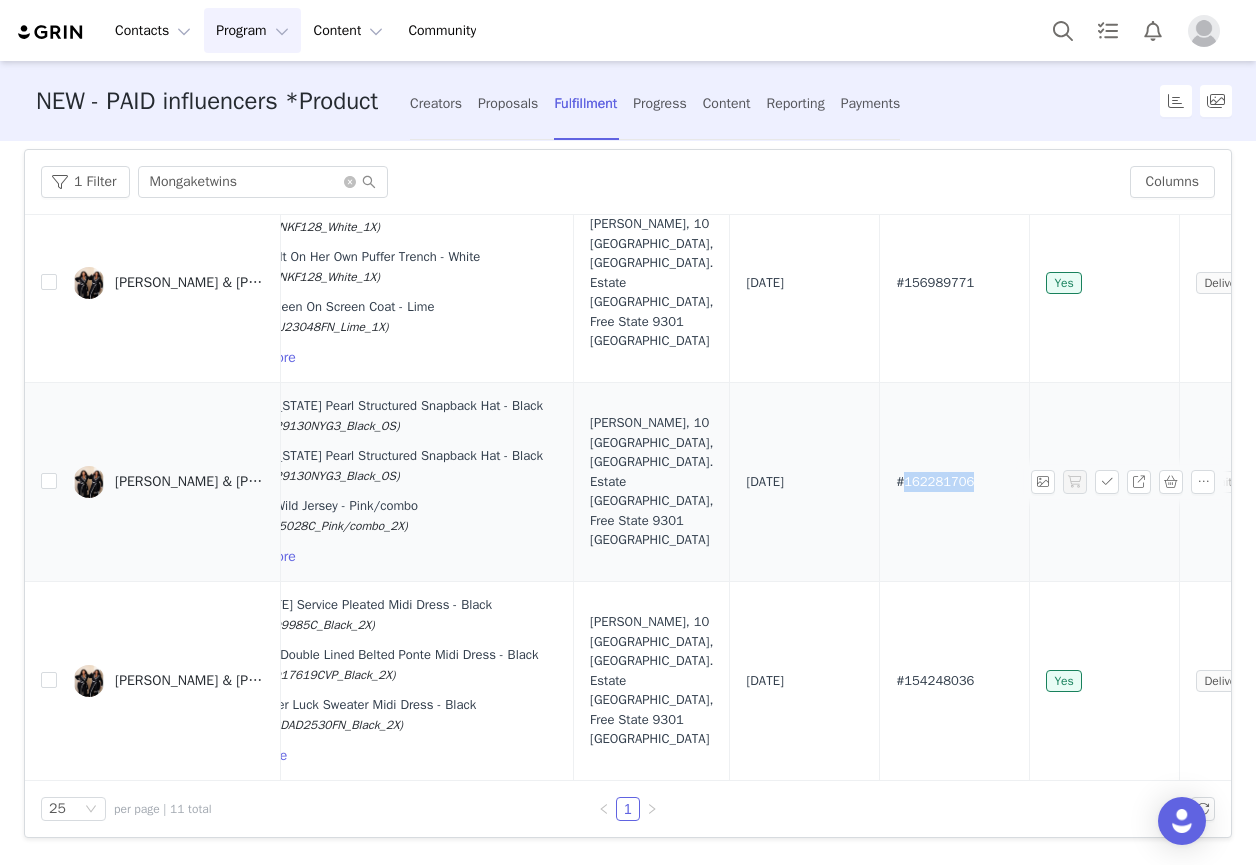 drag, startPoint x: 954, startPoint y: 459, endPoint x: 886, endPoint y: 470, distance: 68.88396 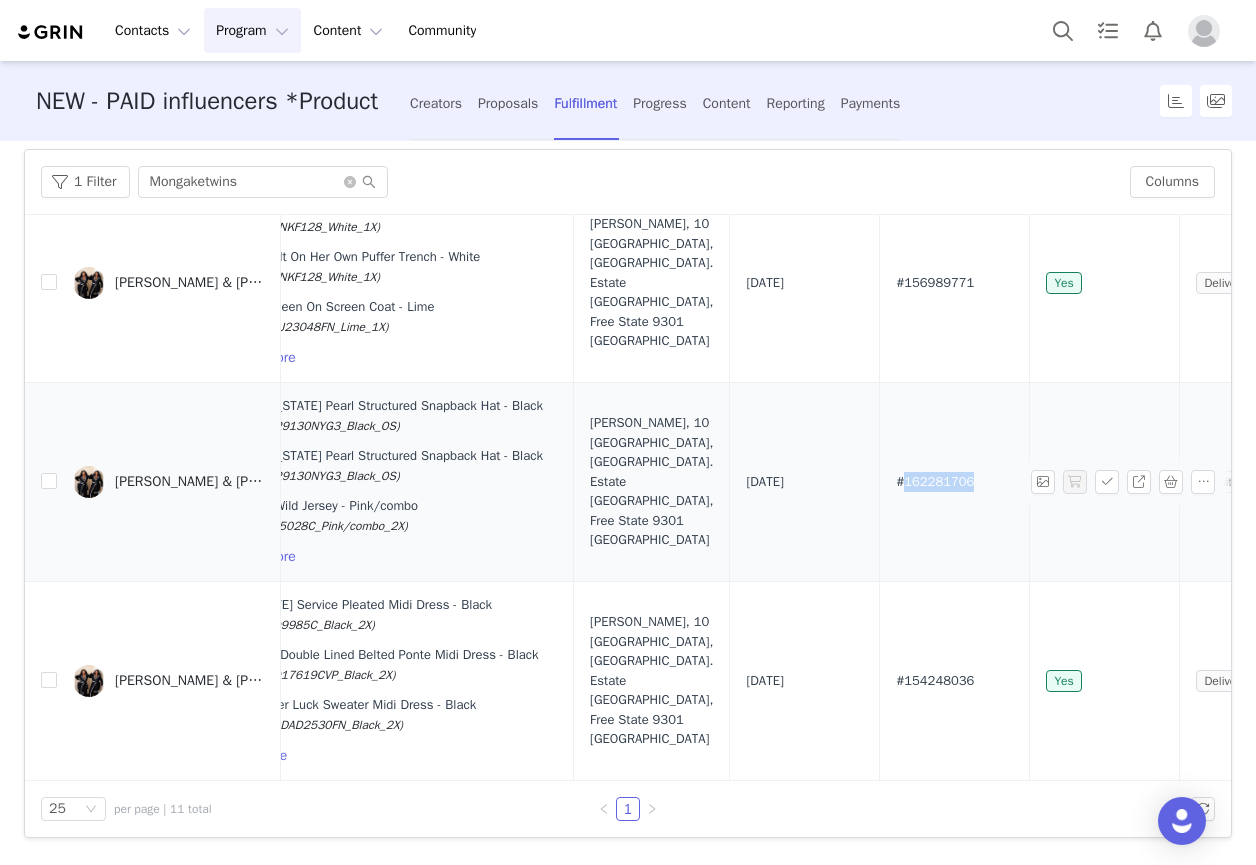 click on "Tsholofelo & Tshegofatso Mongake" at bounding box center (190, 482) 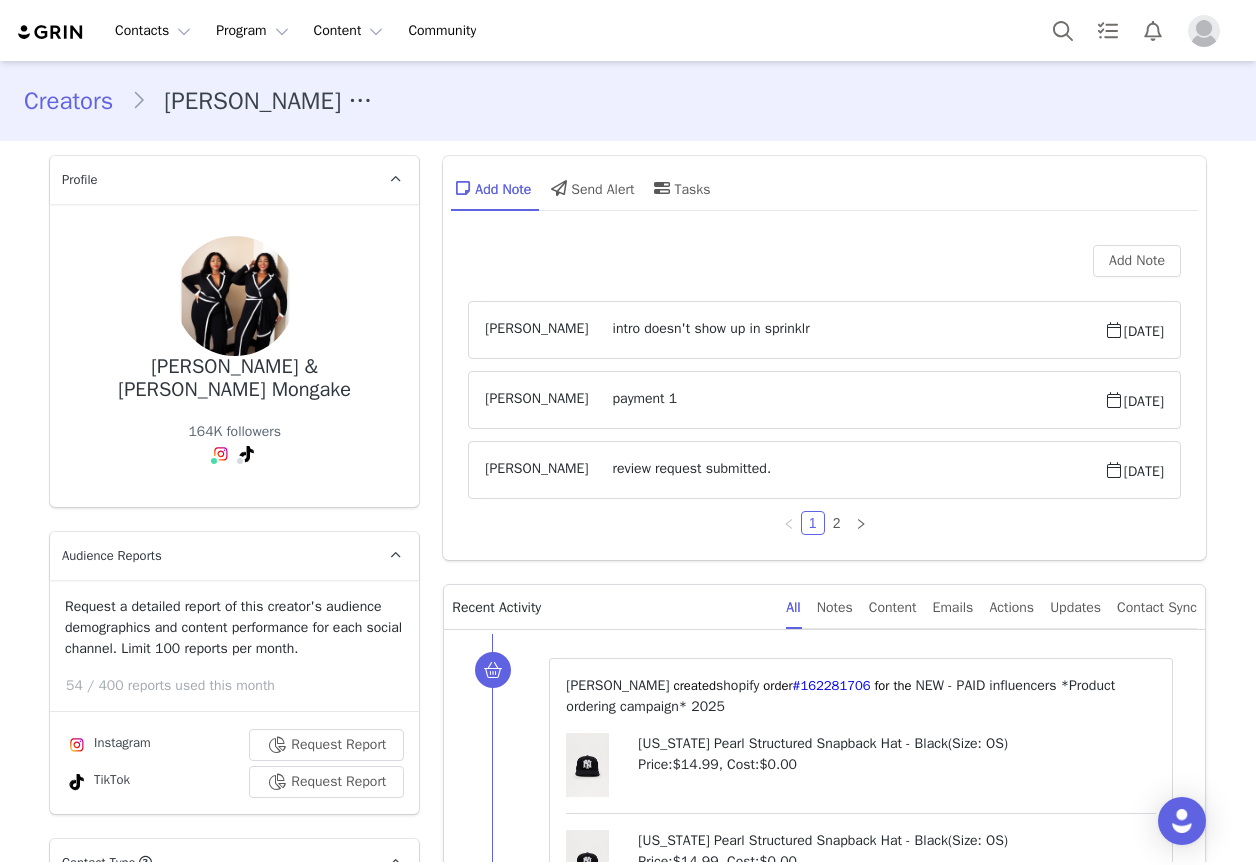 scroll, scrollTop: 0, scrollLeft: 0, axis: both 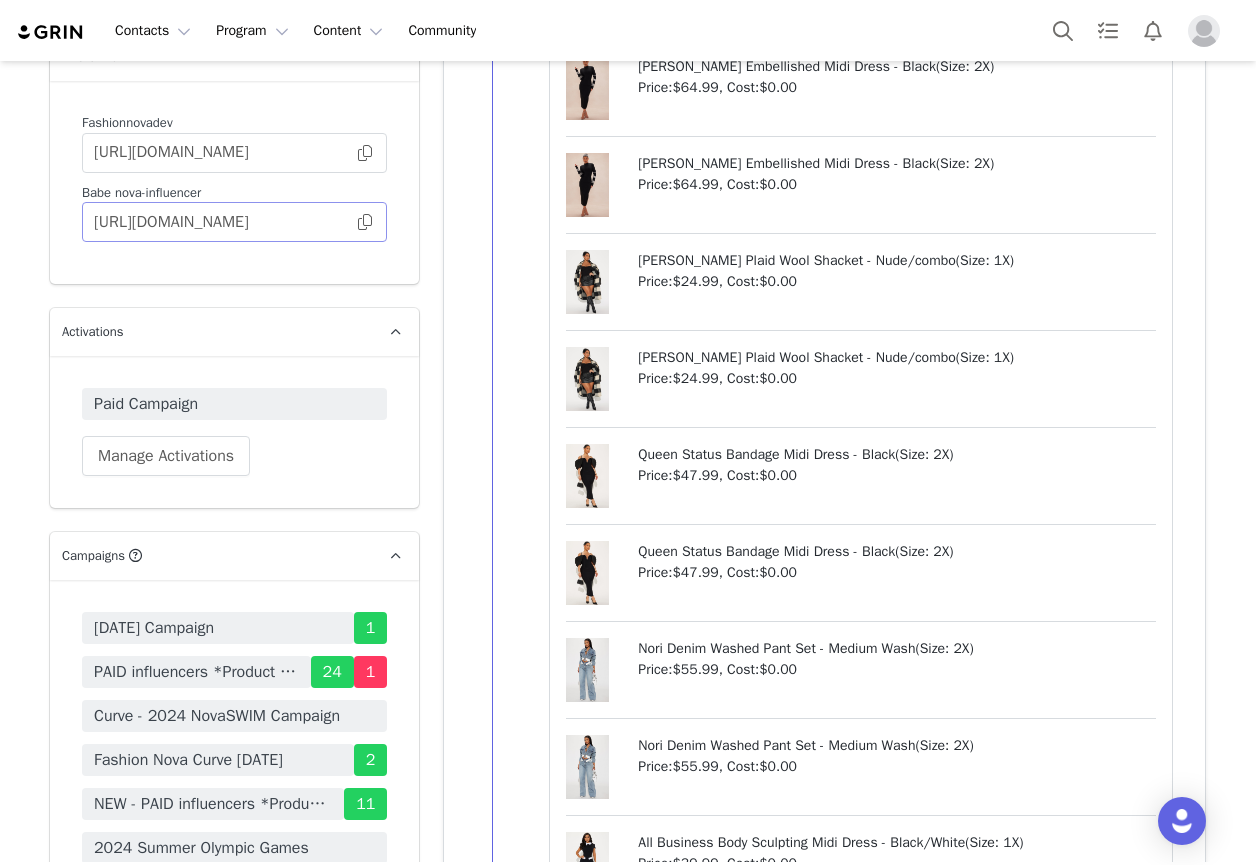 click at bounding box center [365, 222] 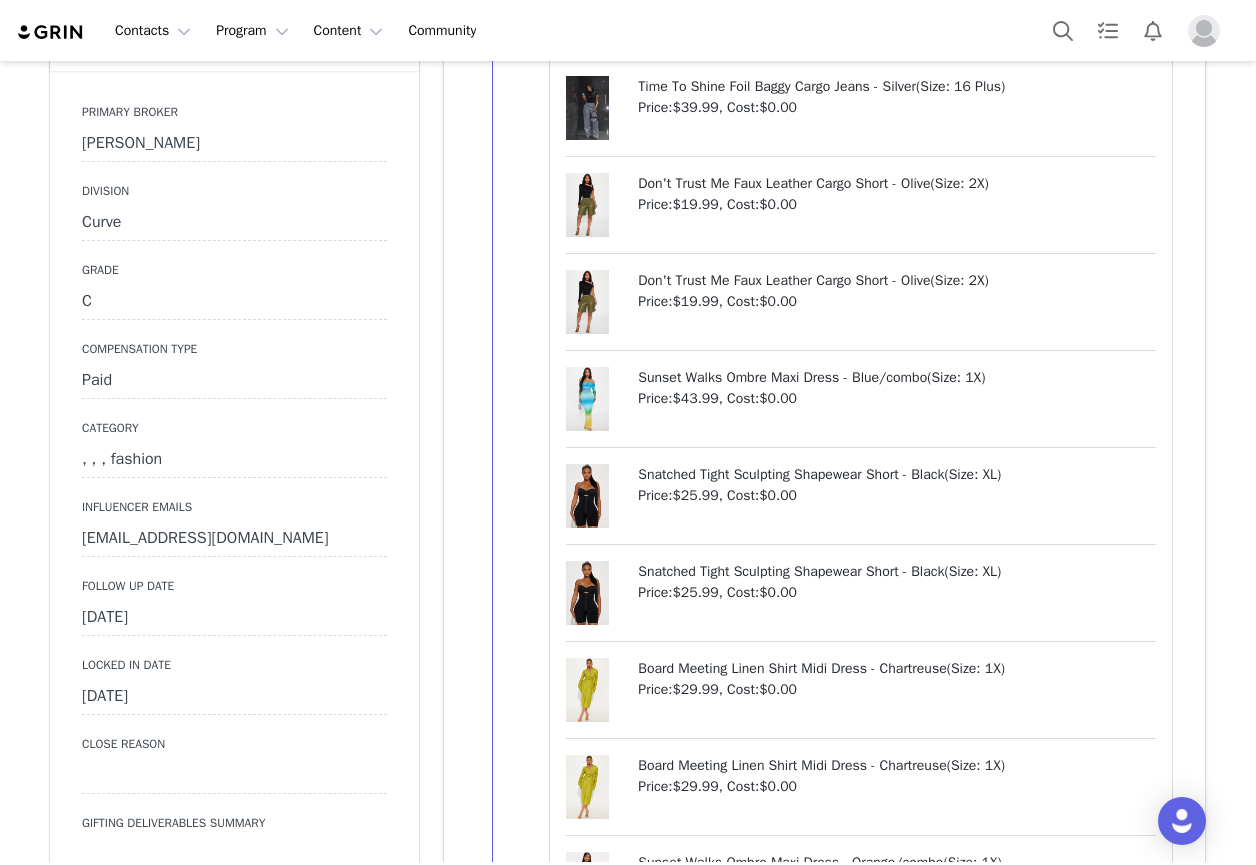 scroll, scrollTop: 2492, scrollLeft: 0, axis: vertical 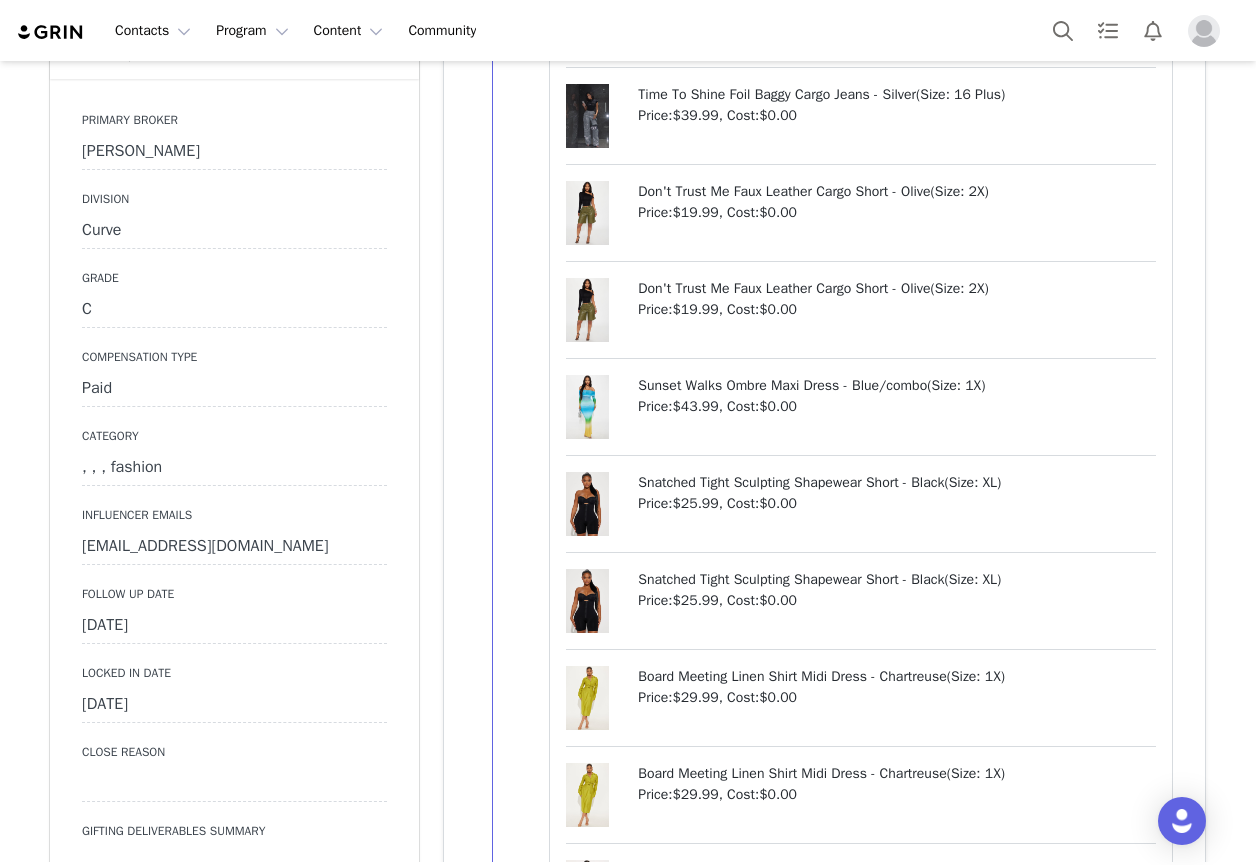 click on "May 8th, 2025" at bounding box center (234, 626) 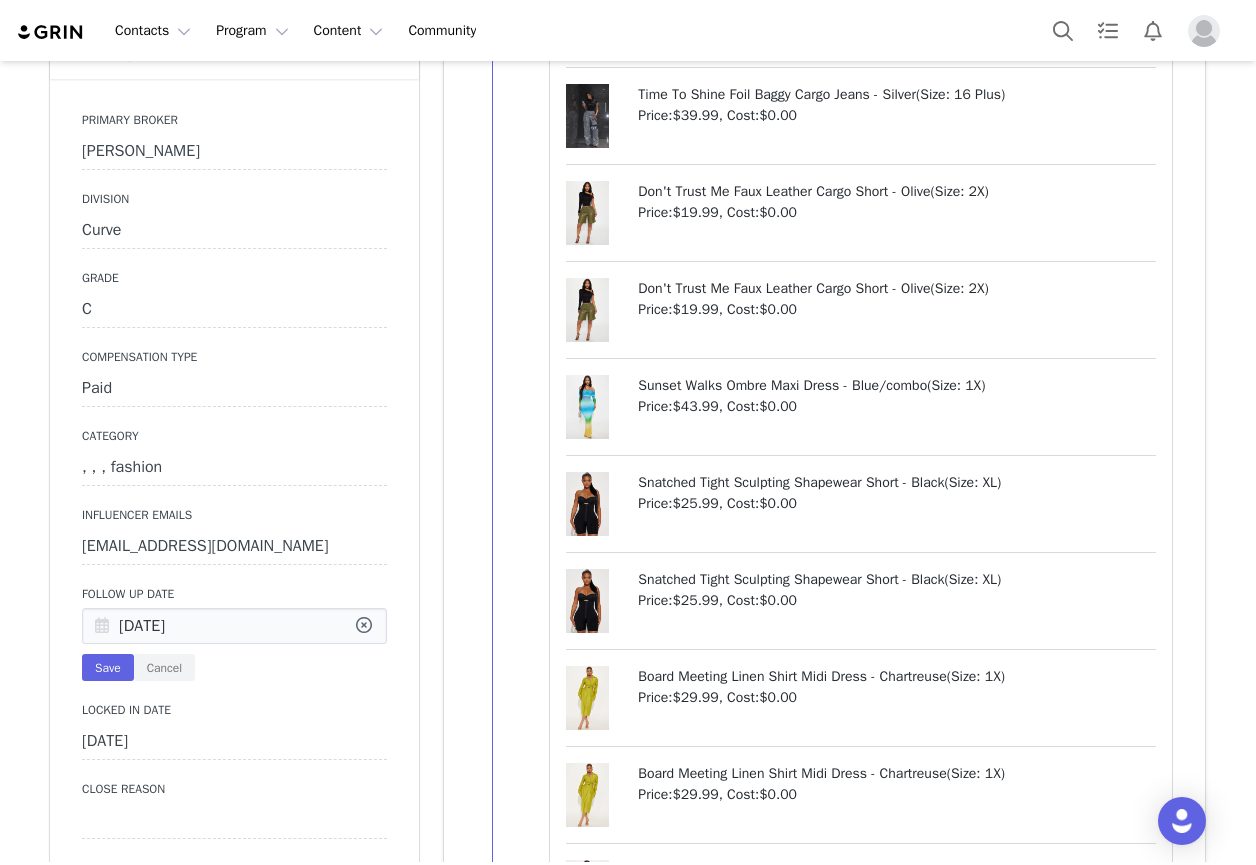 click at bounding box center (102, 627) 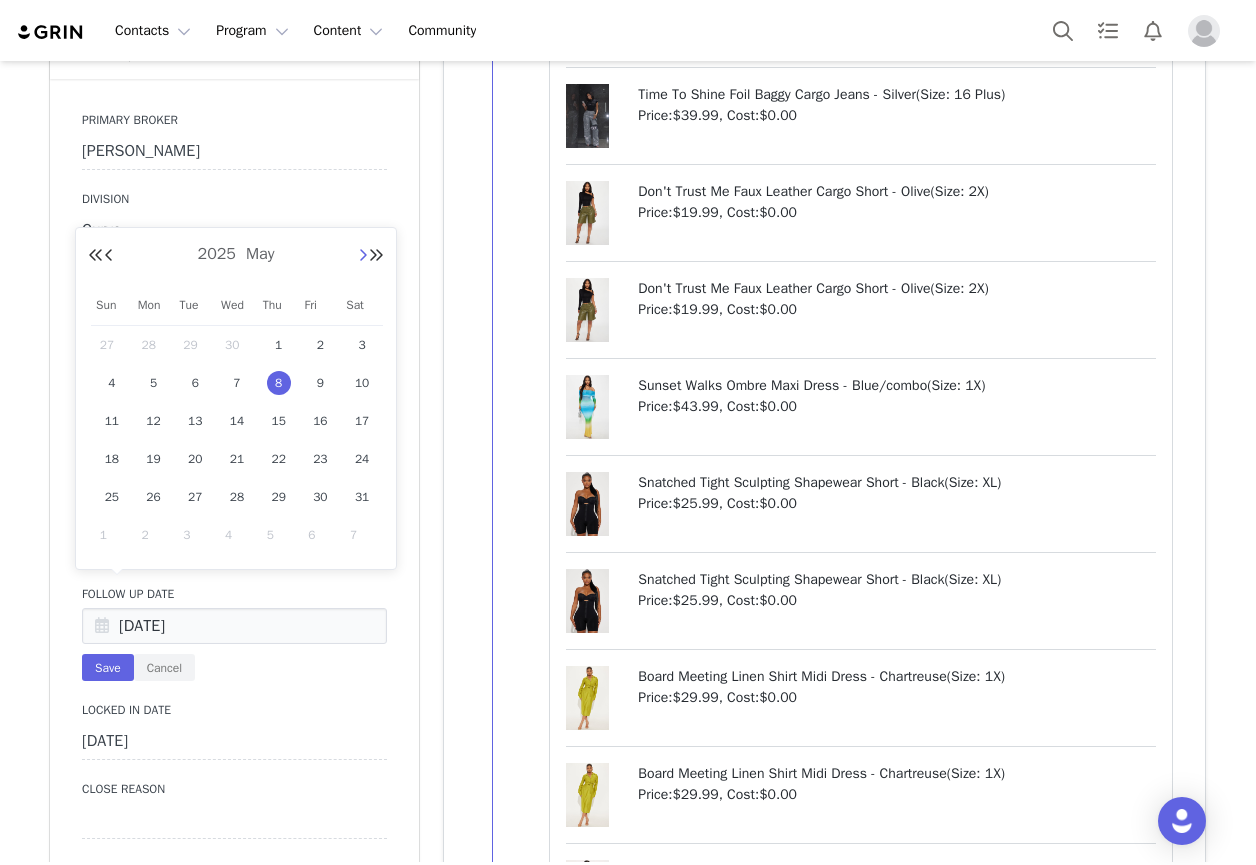 click at bounding box center (363, 256) 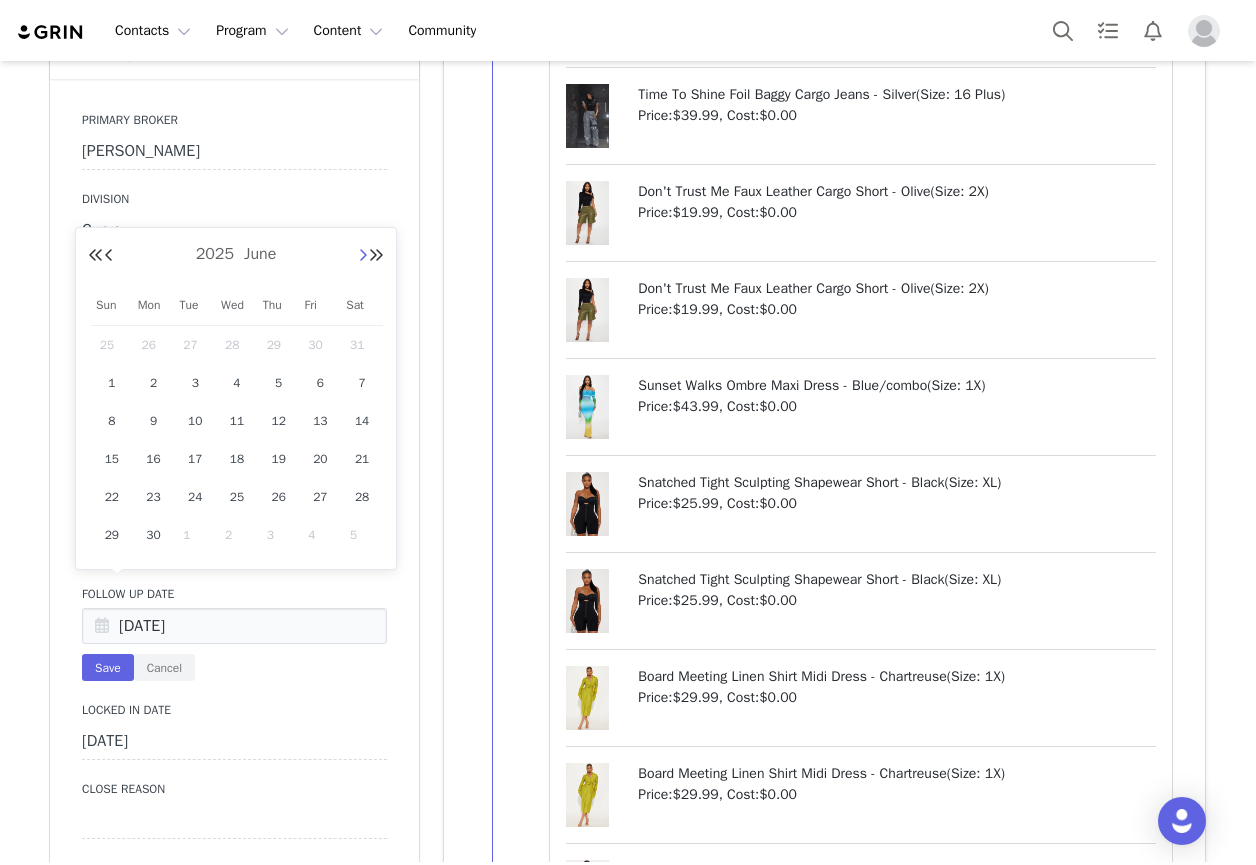 click at bounding box center [363, 256] 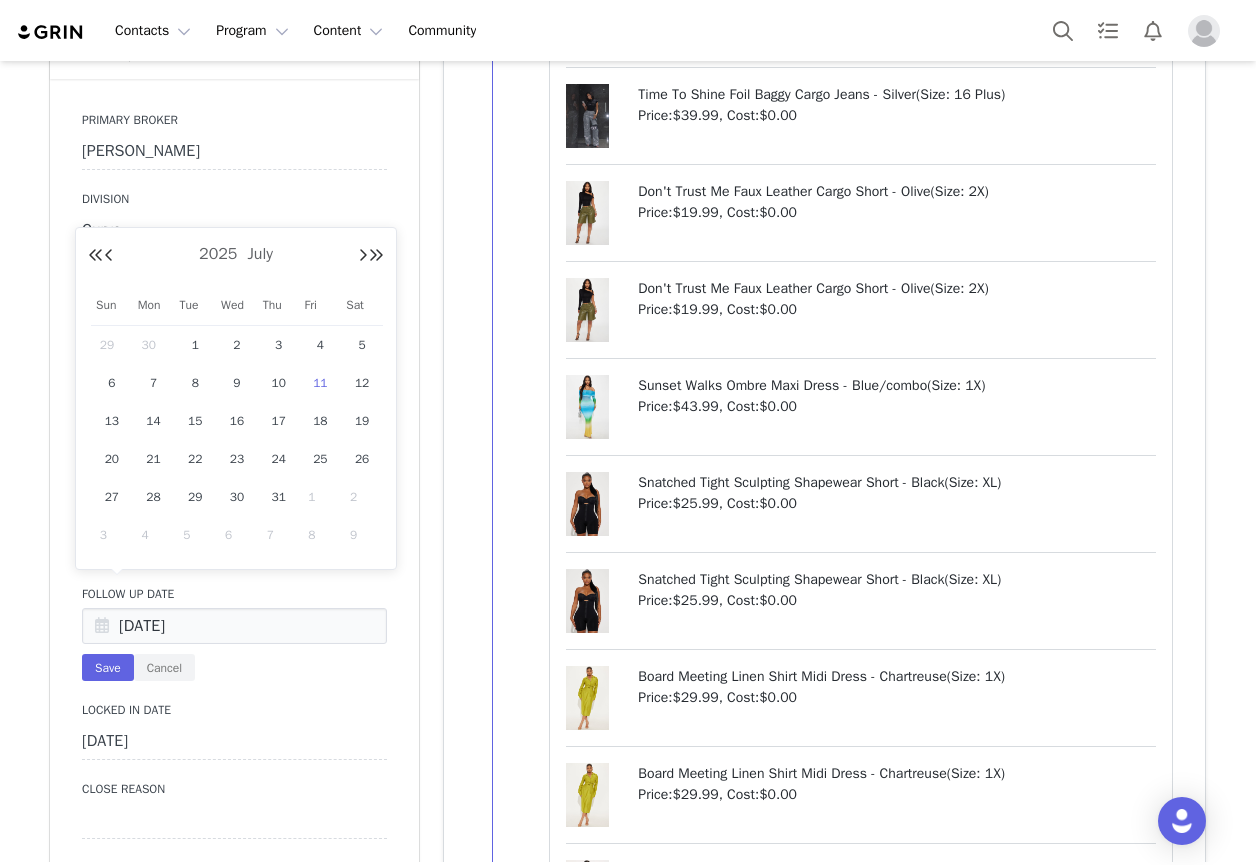 click on "11" at bounding box center (320, 383) 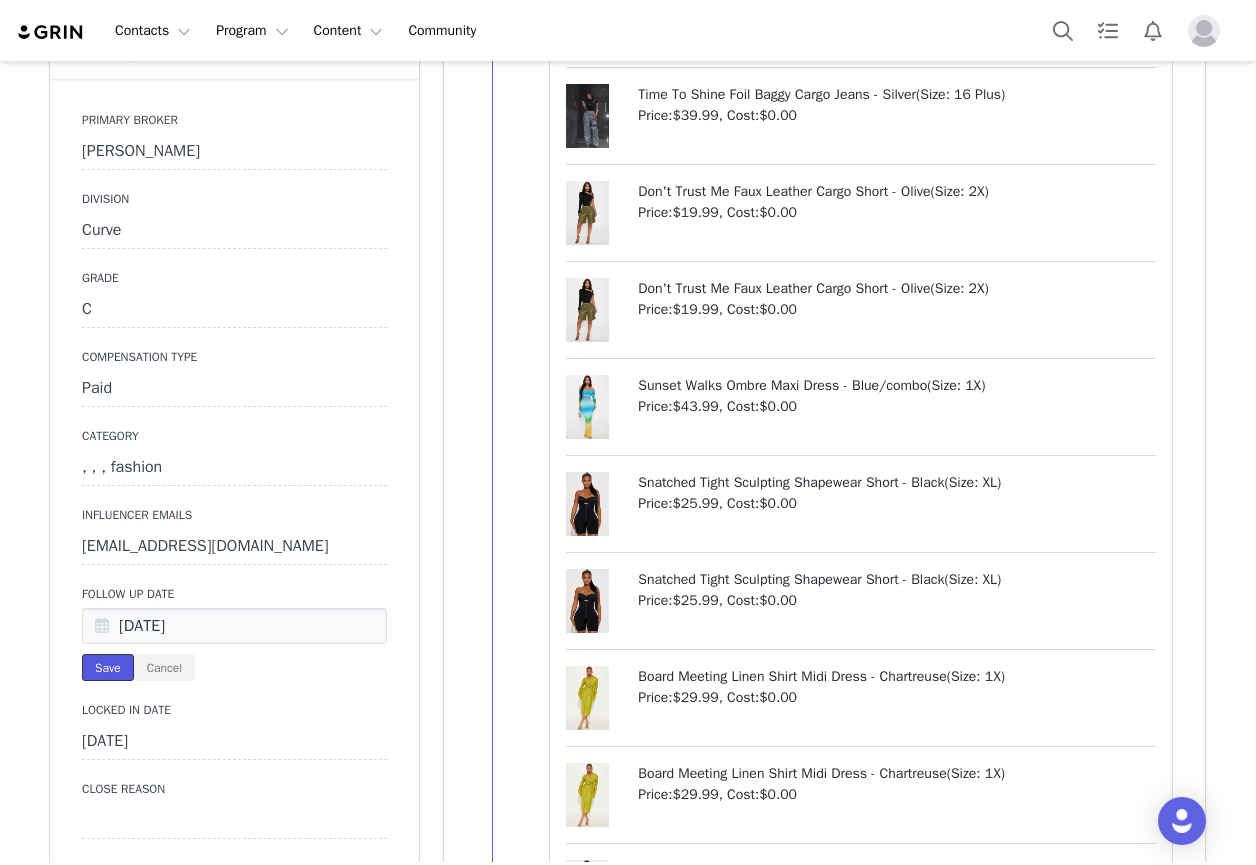 click on "Save" at bounding box center (108, 667) 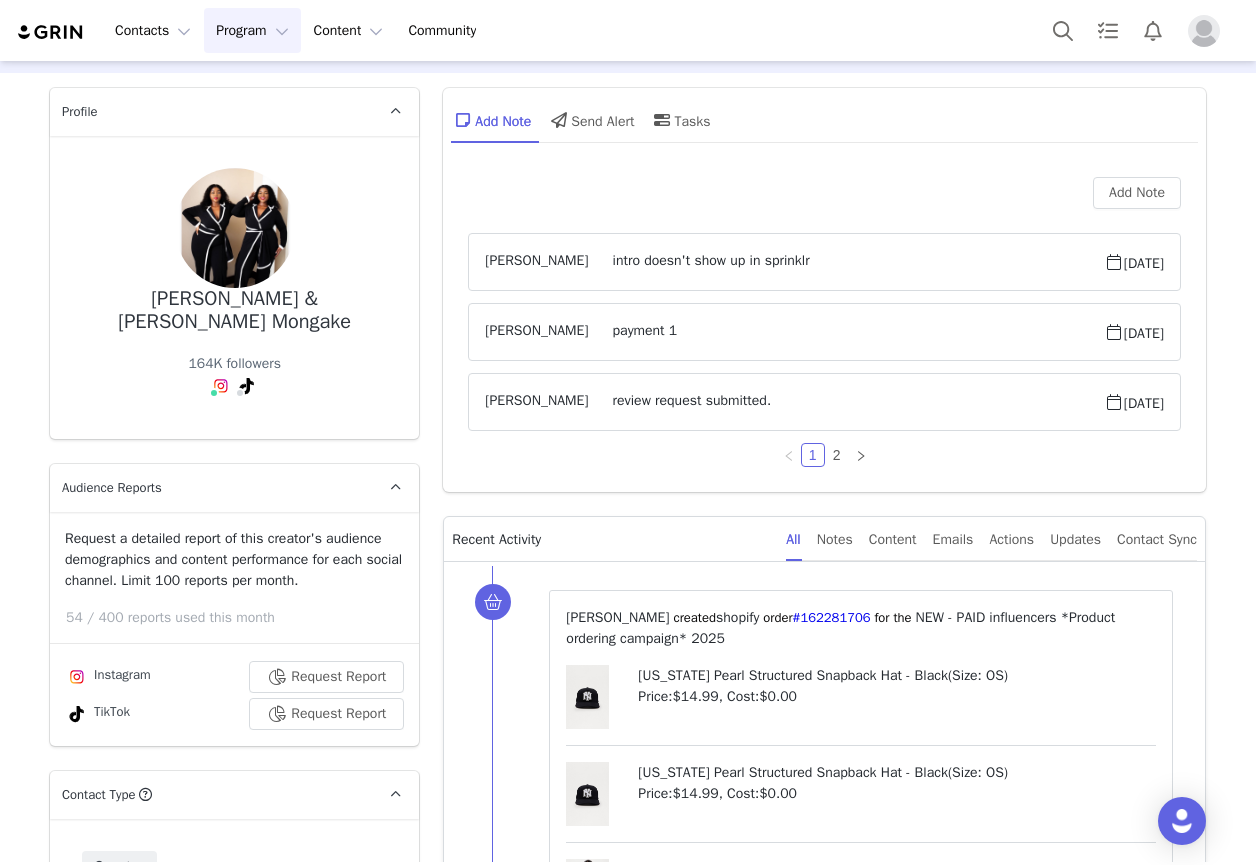 scroll, scrollTop: 100, scrollLeft: 0, axis: vertical 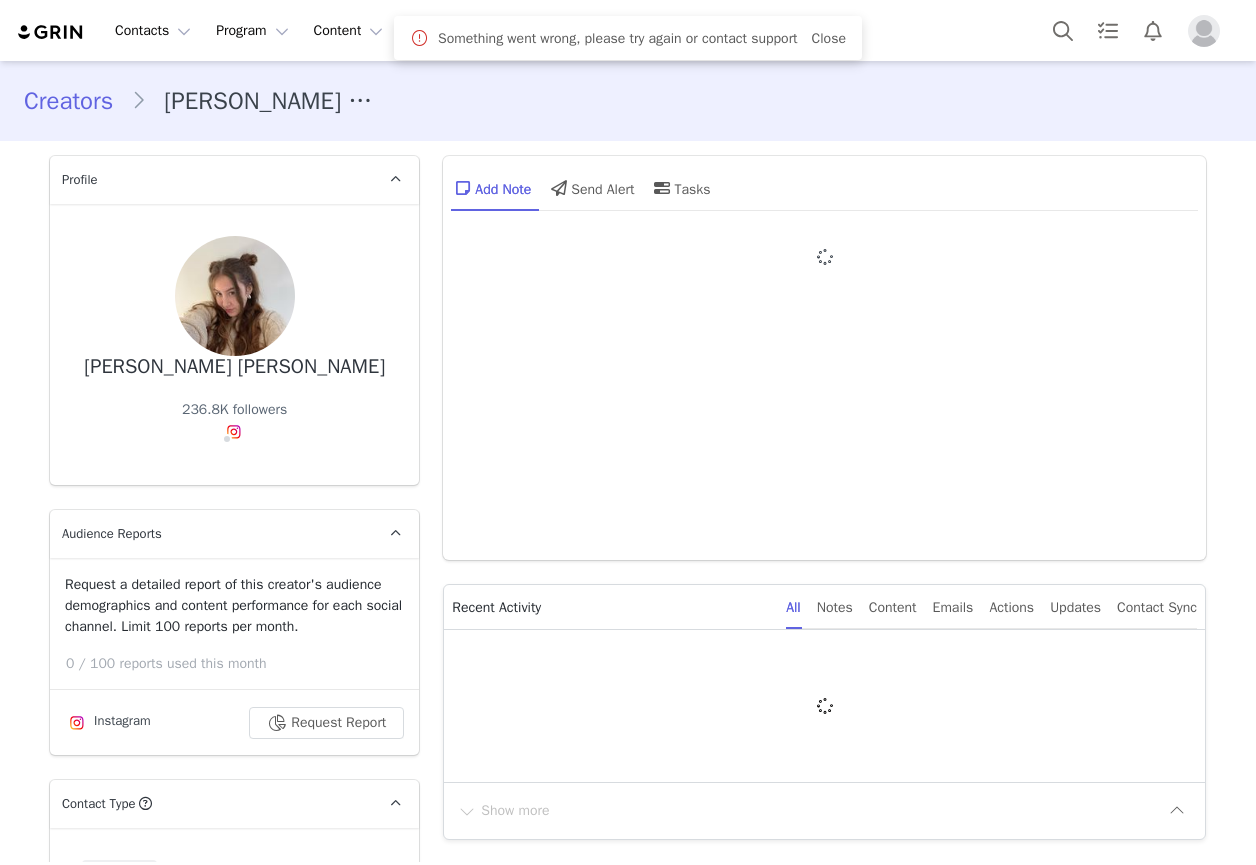 type on "+44 ([GEOGRAPHIC_DATA])" 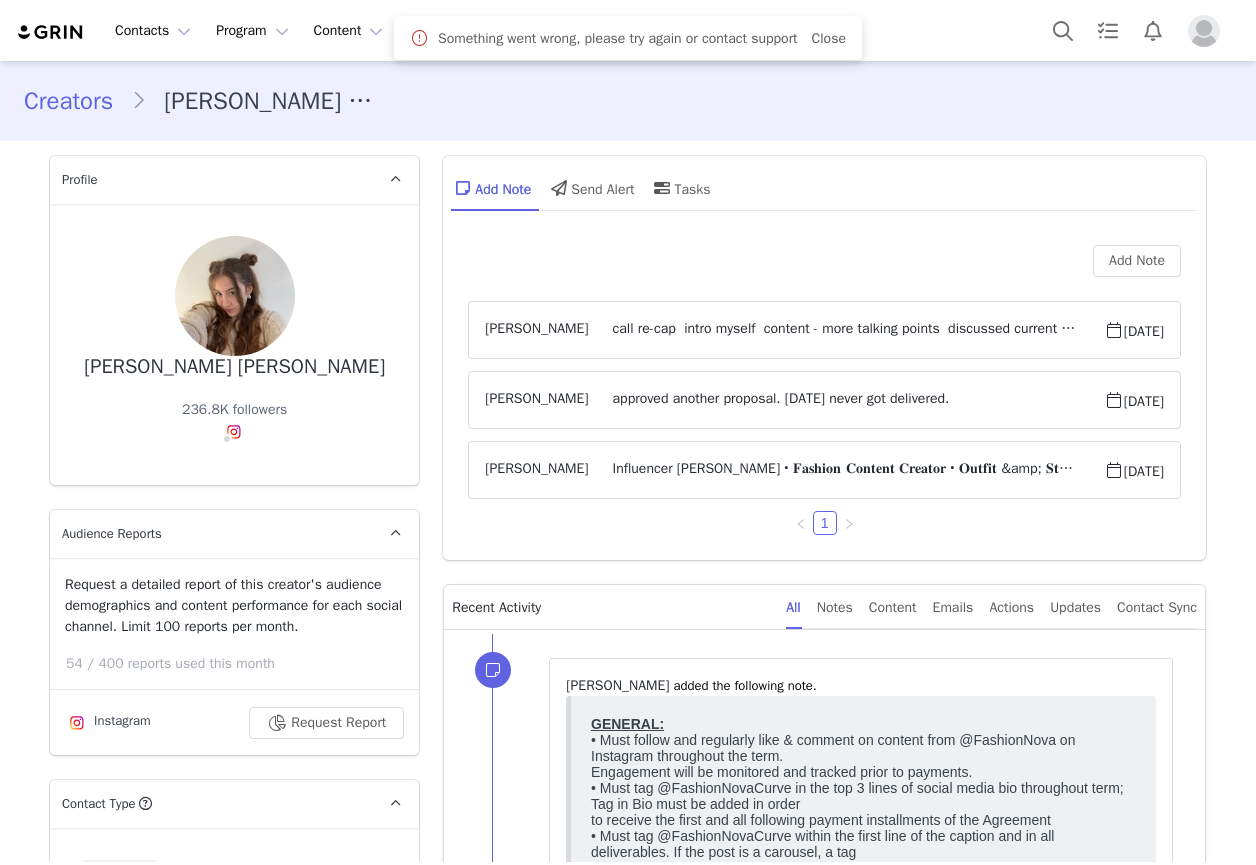scroll, scrollTop: 0, scrollLeft: 0, axis: both 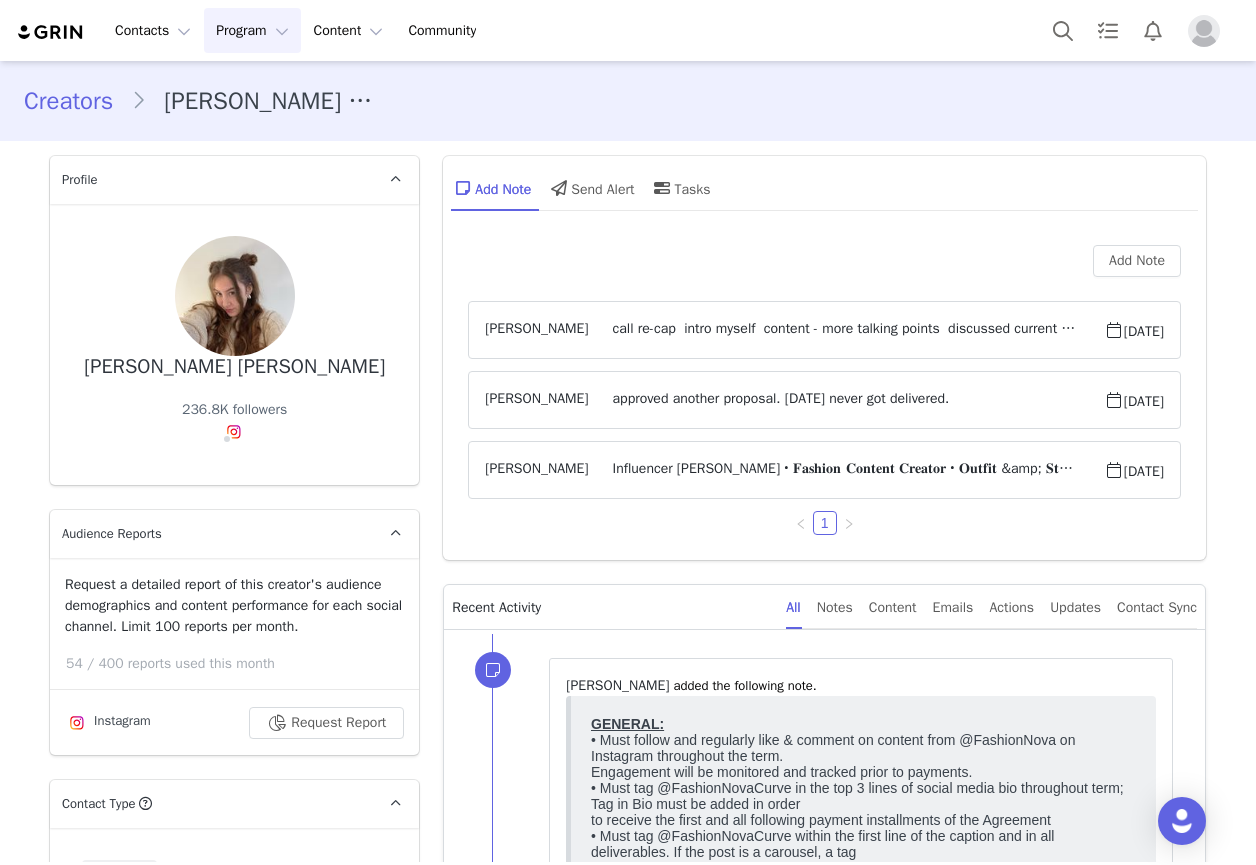 click on "Program Program" at bounding box center (252, 30) 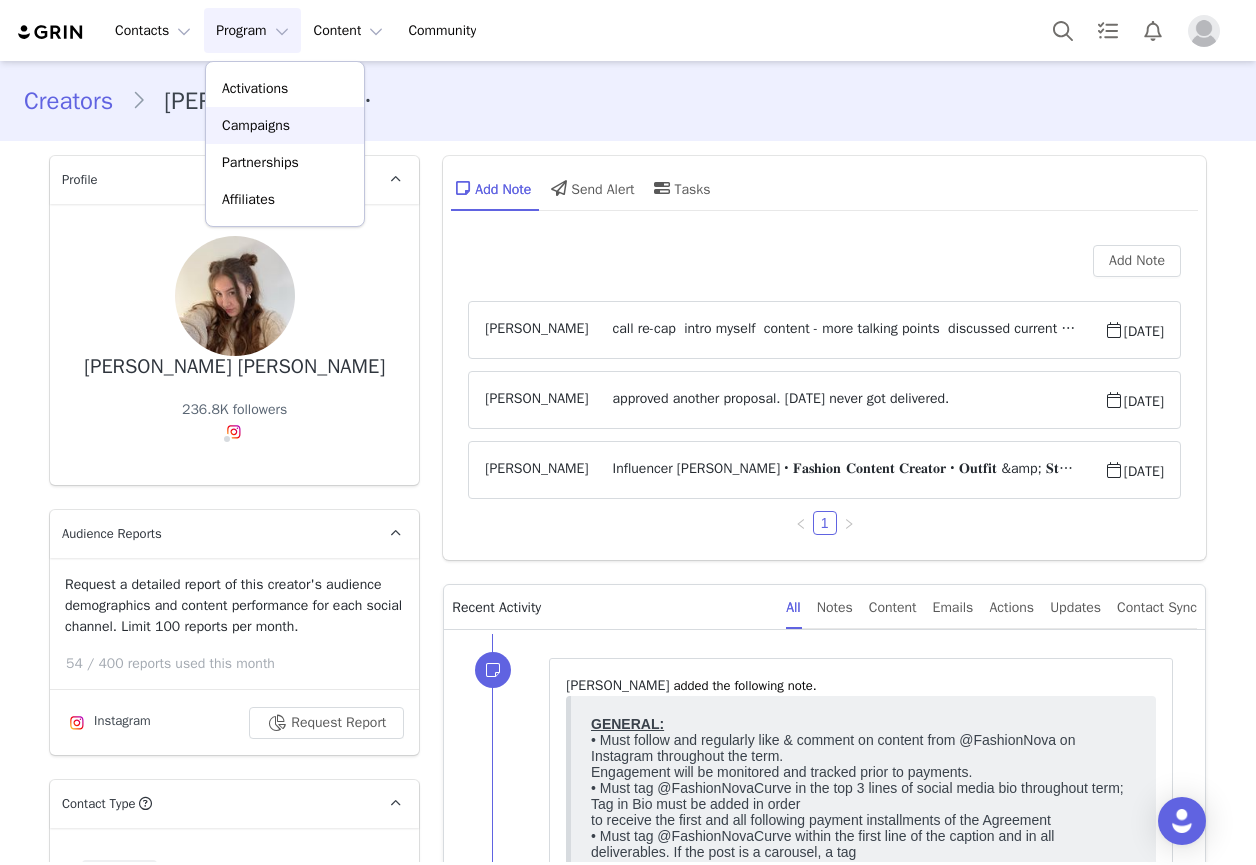 click on "Campaigns" at bounding box center [256, 125] 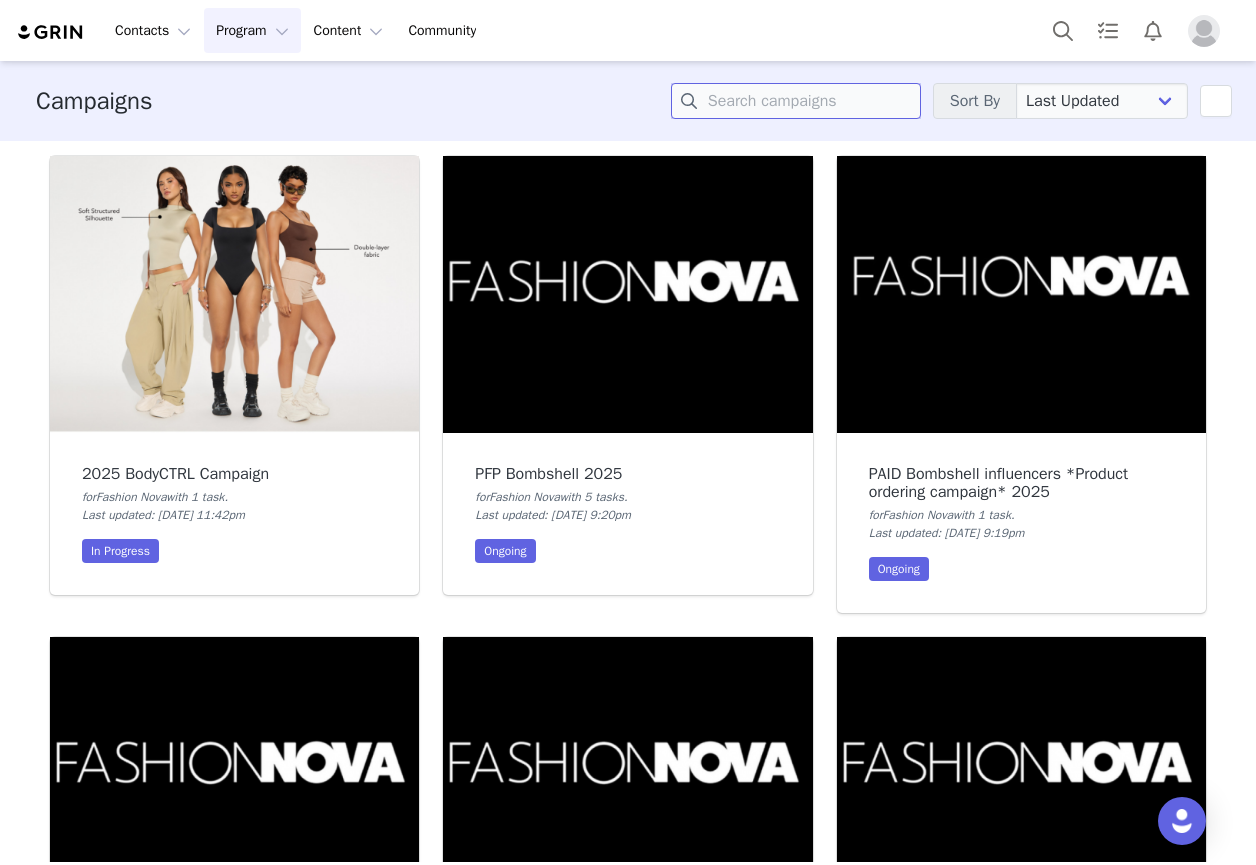 click at bounding box center (796, 101) 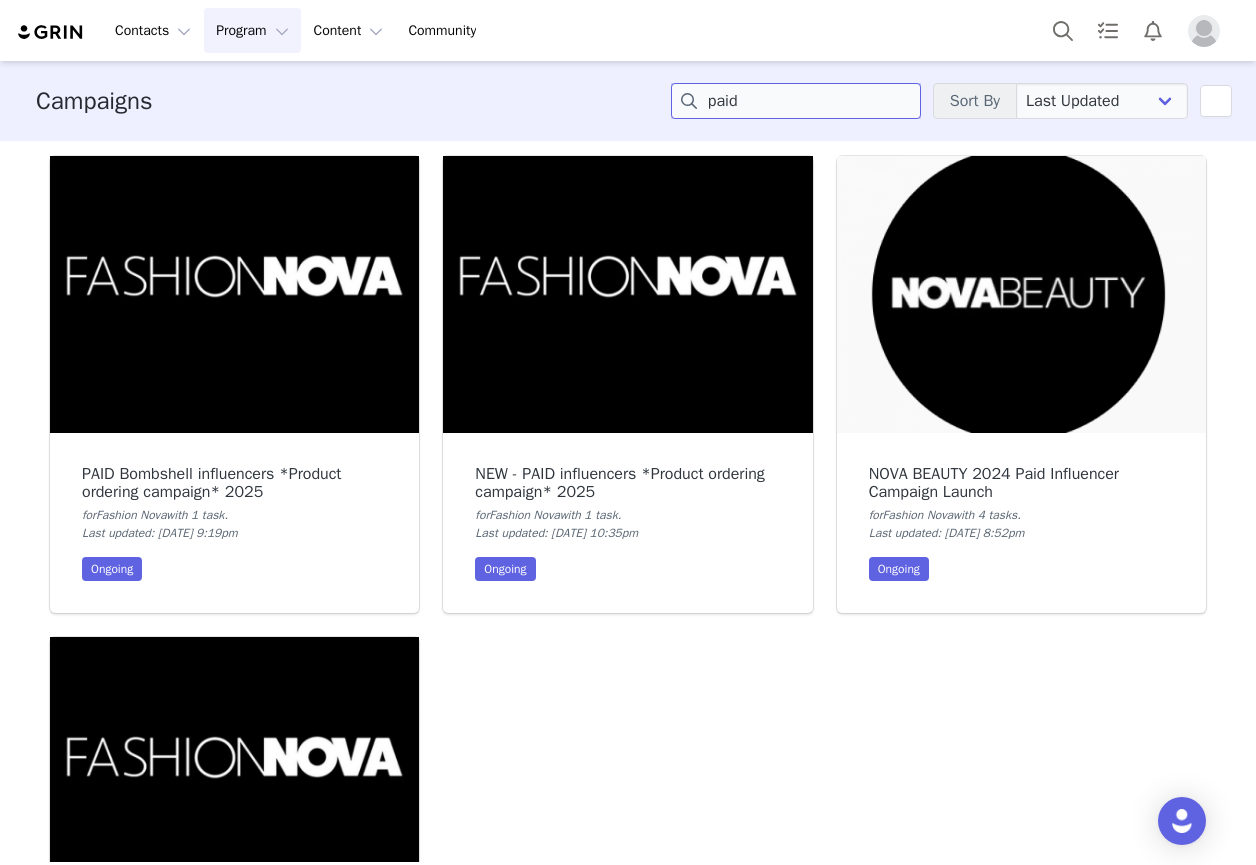 type on "paid" 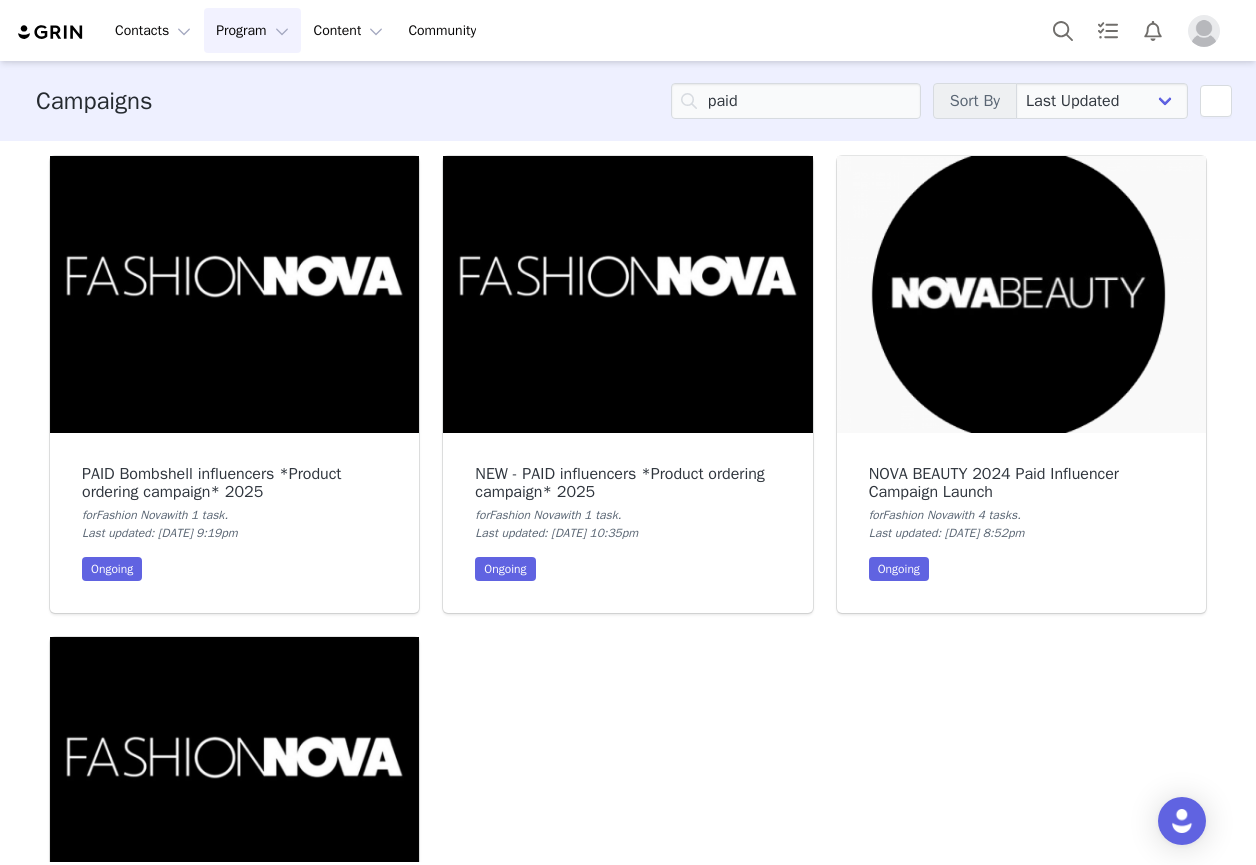 click at bounding box center [627, 294] 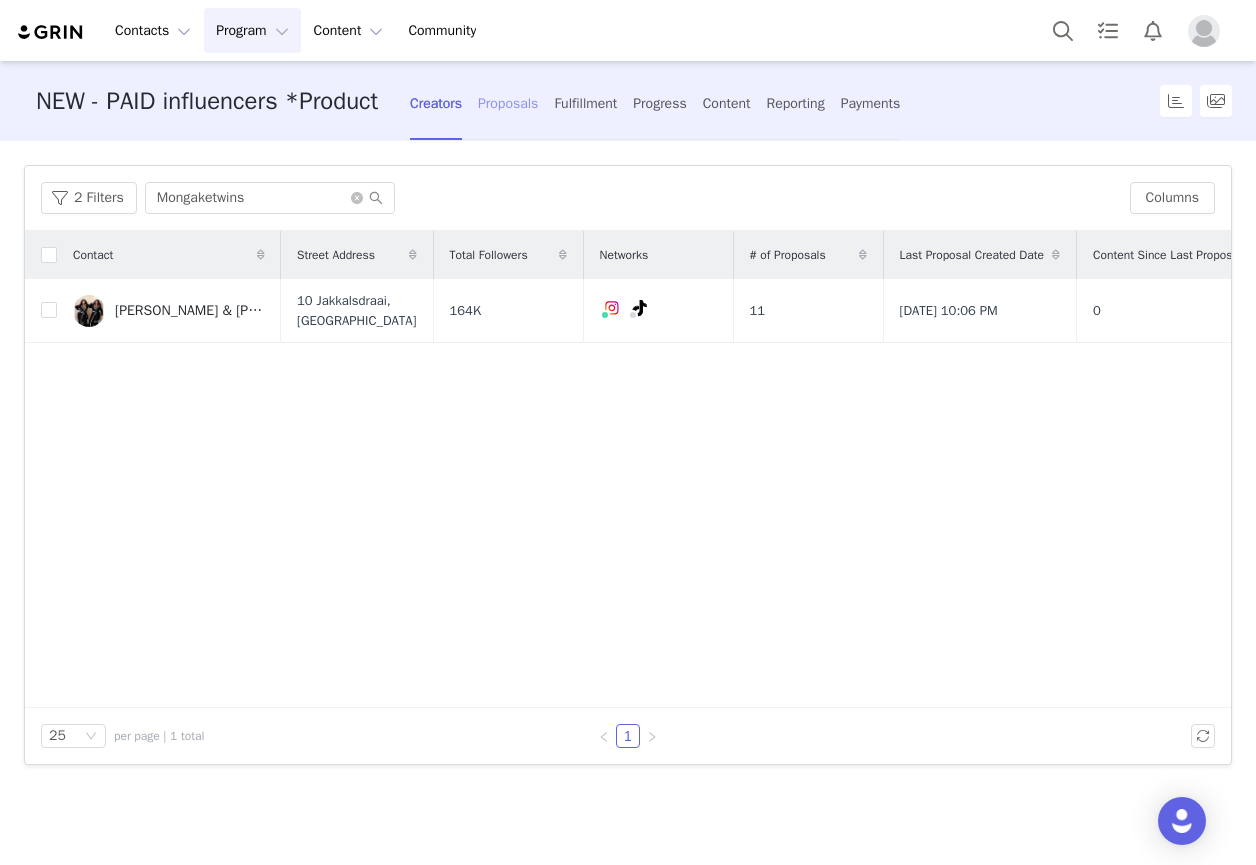 click on "Proposals" at bounding box center [508, 103] 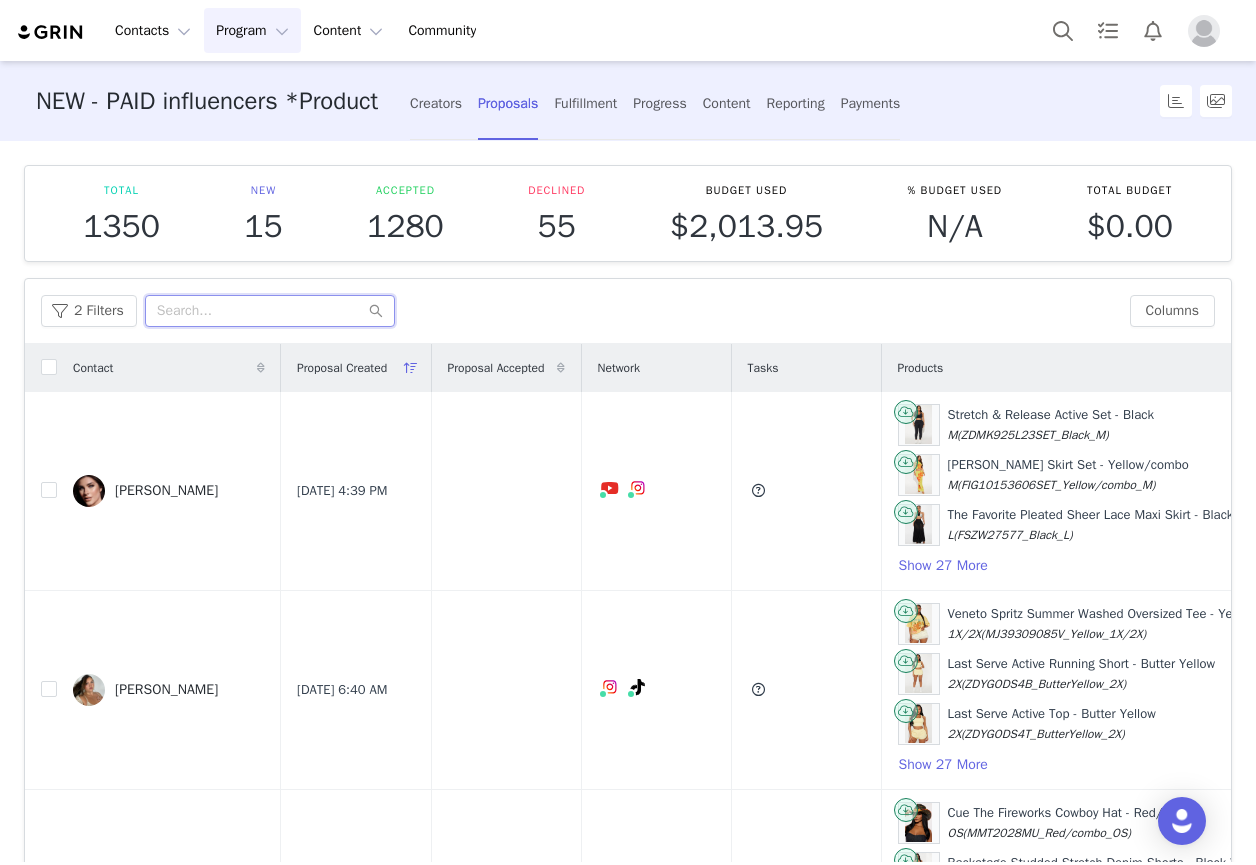 click at bounding box center [270, 311] 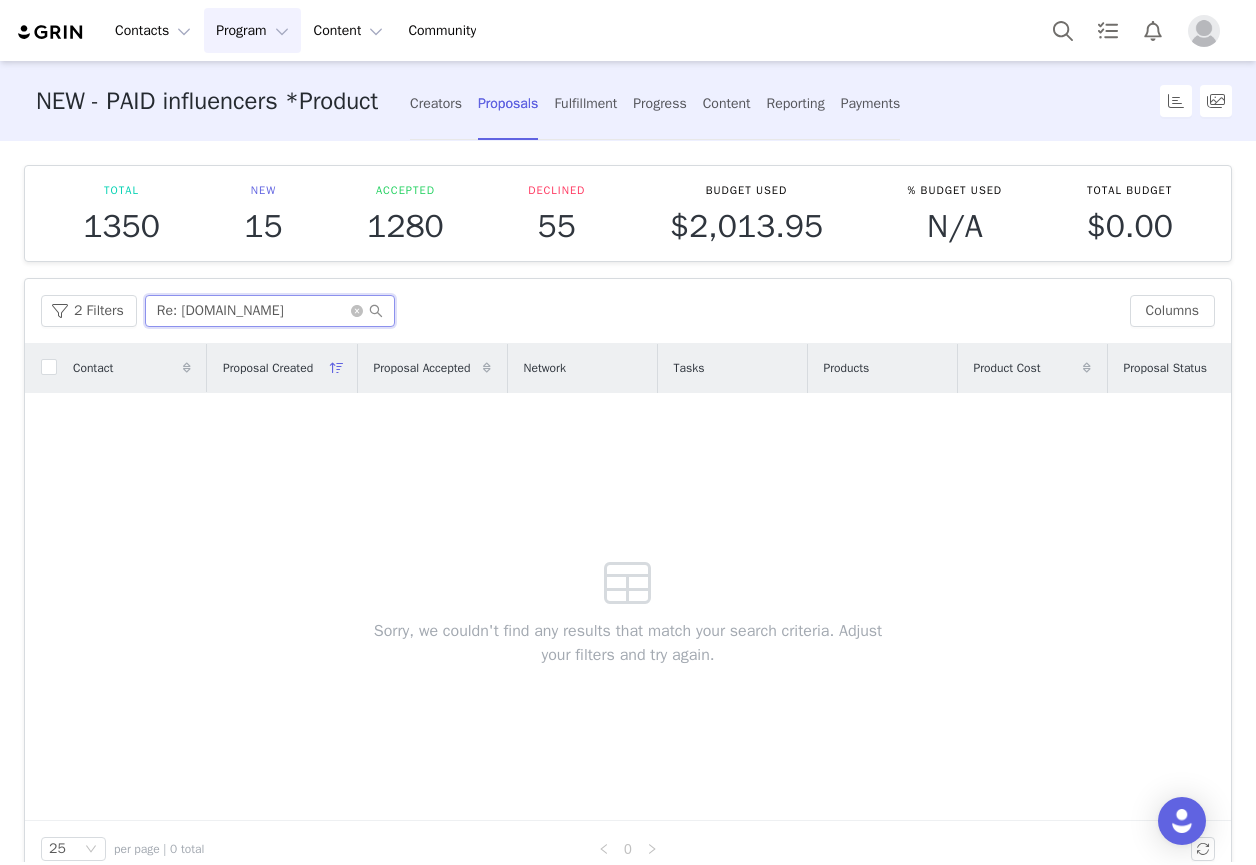 click on "Re: ema.lv" at bounding box center [270, 311] 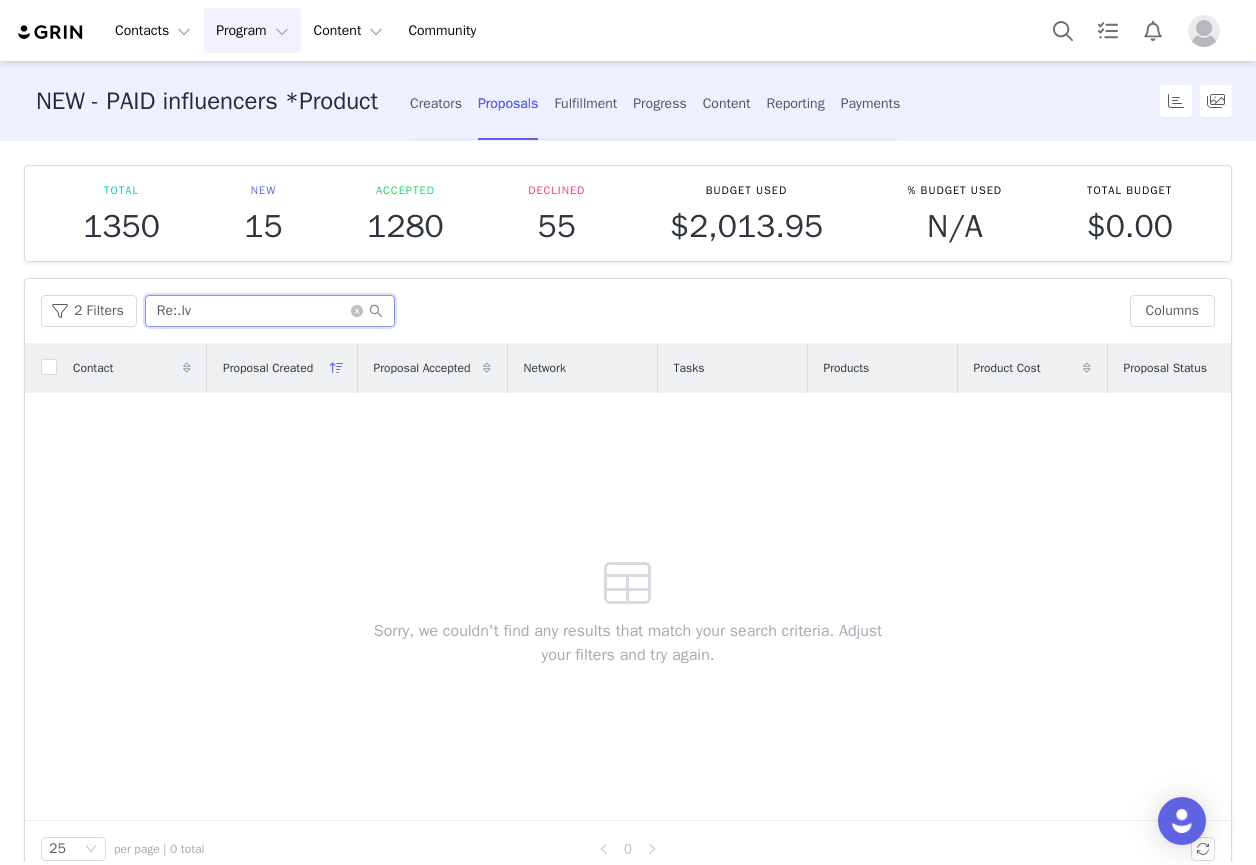type on "Re:lv" 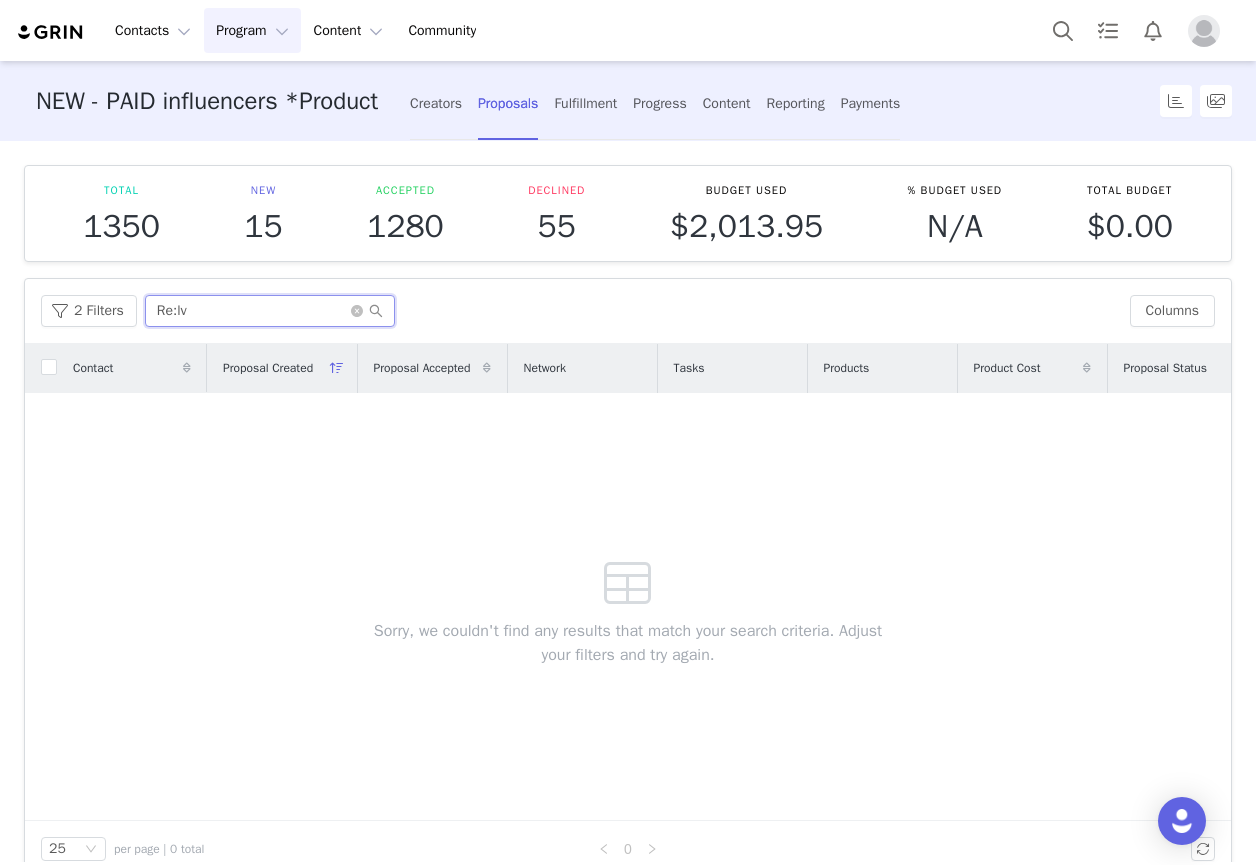 click on "Re:lv" at bounding box center [270, 311] 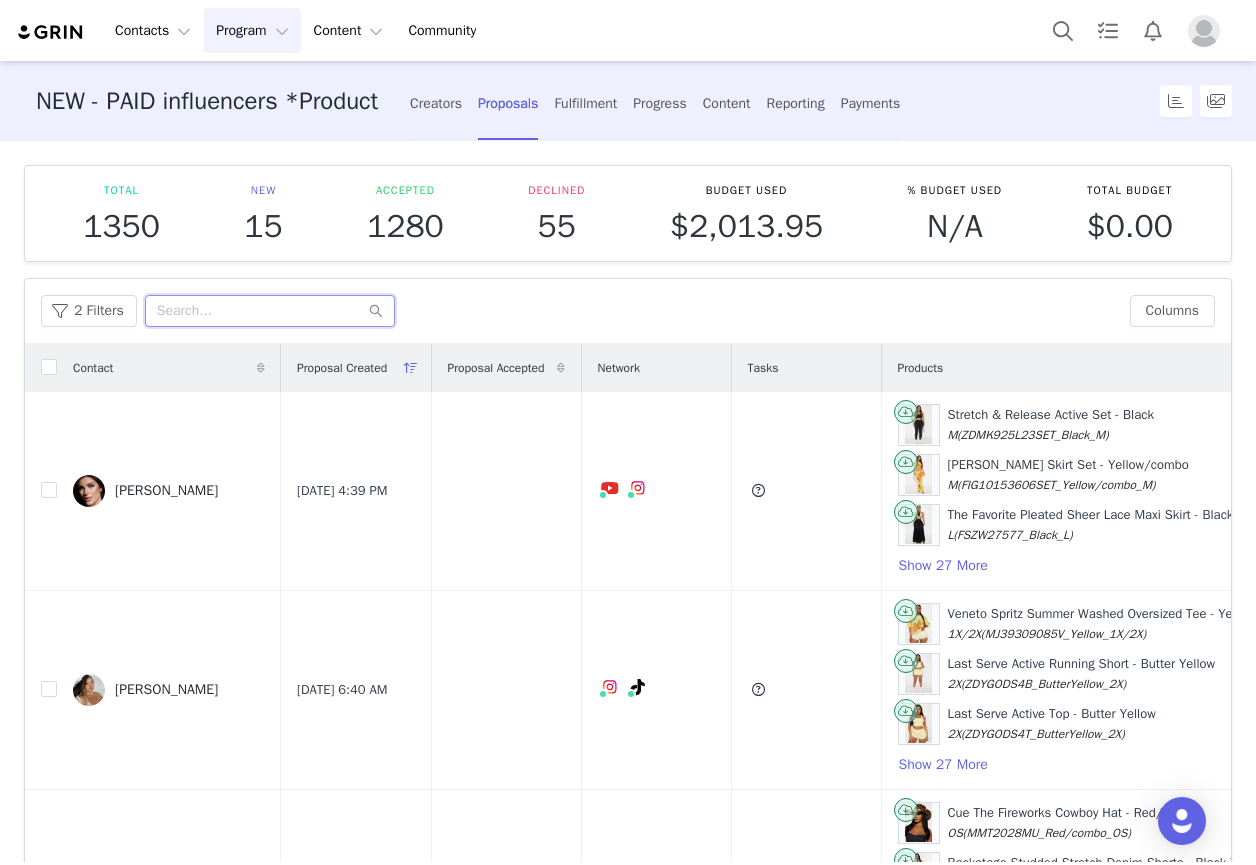 click at bounding box center (270, 311) 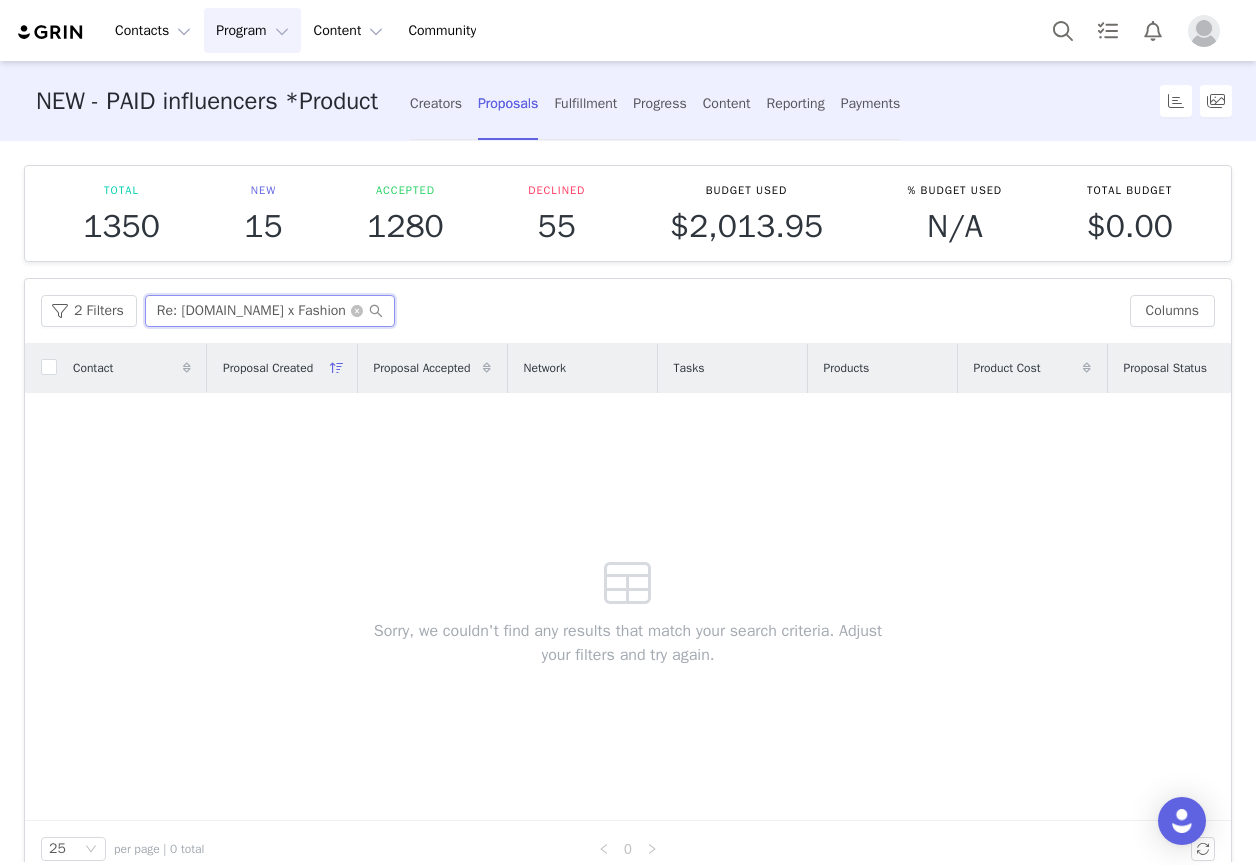 drag, startPoint x: 301, startPoint y: 318, endPoint x: 219, endPoint y: 317, distance: 82.006096 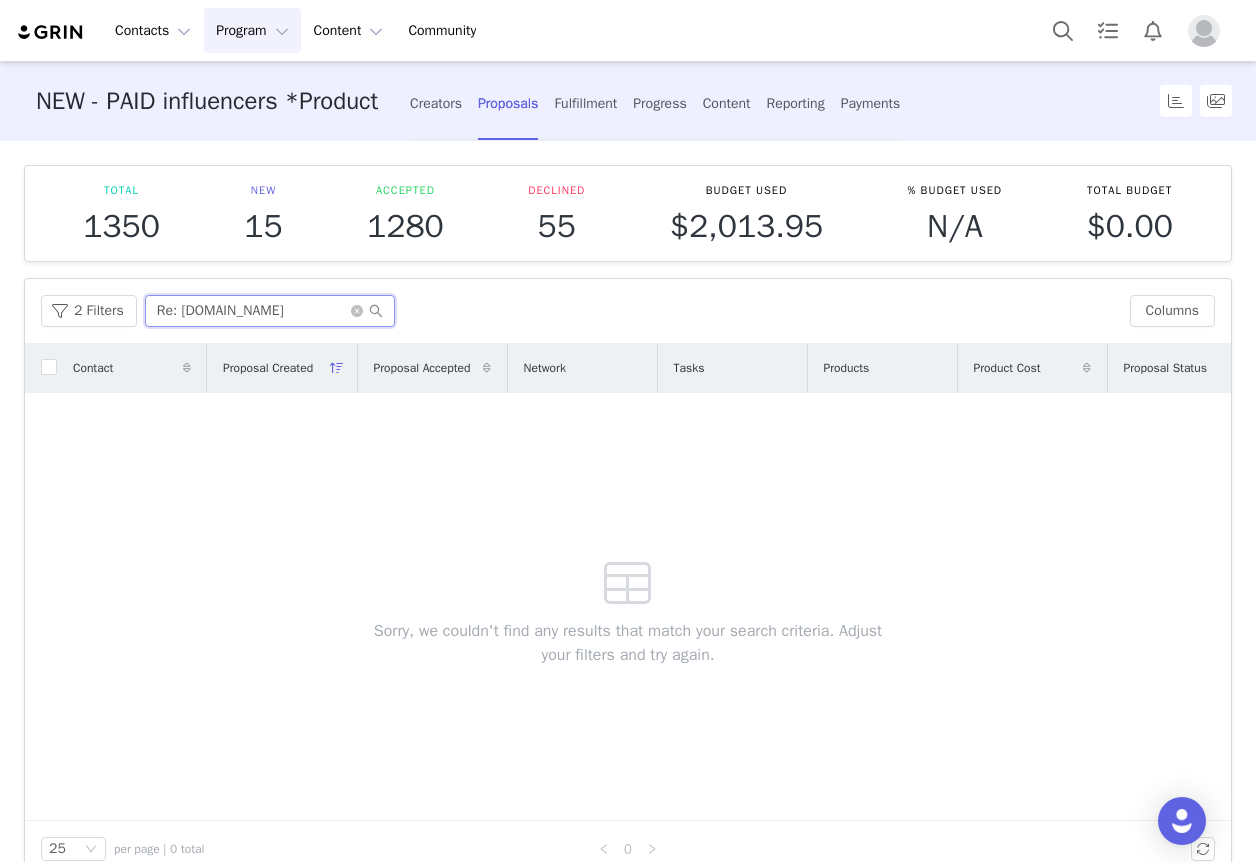 click on "Re: ema.lv" at bounding box center (270, 311) 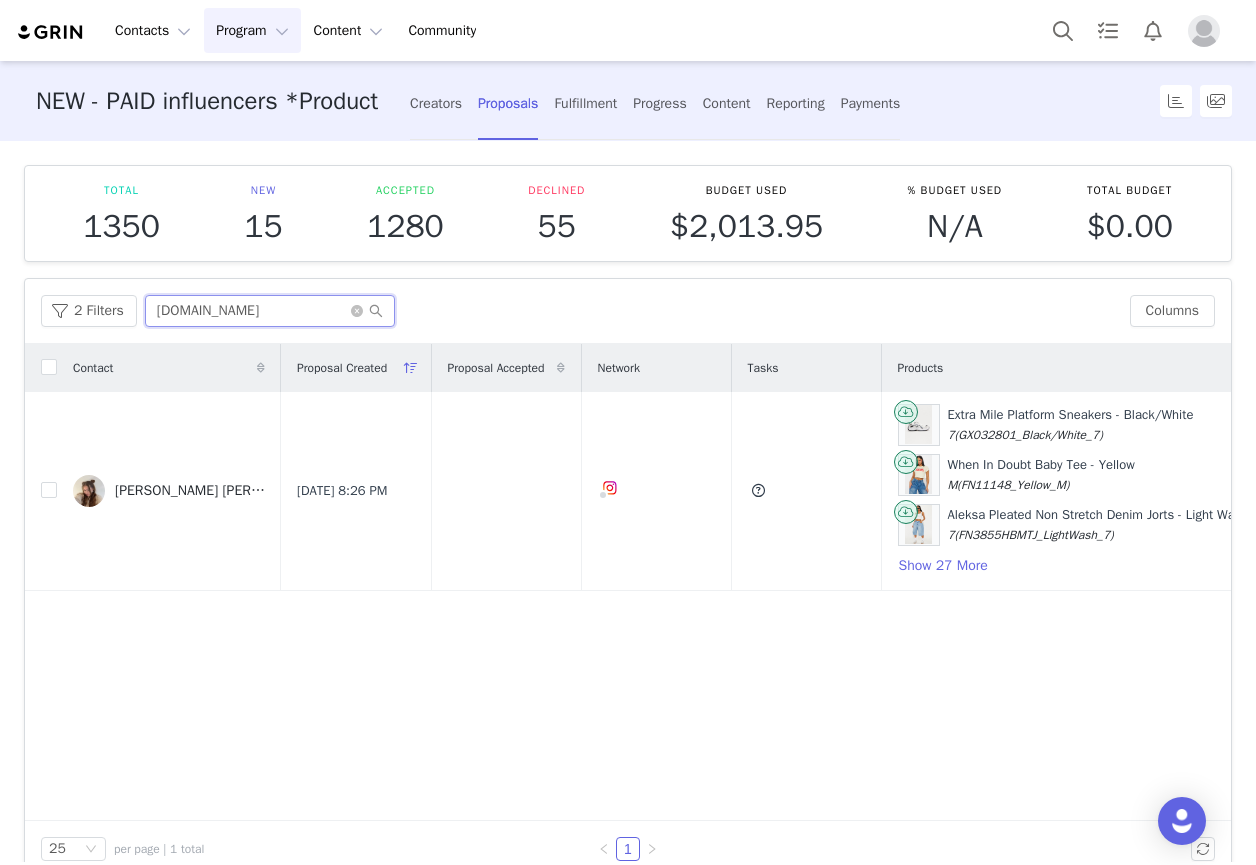type on "ema.lv" 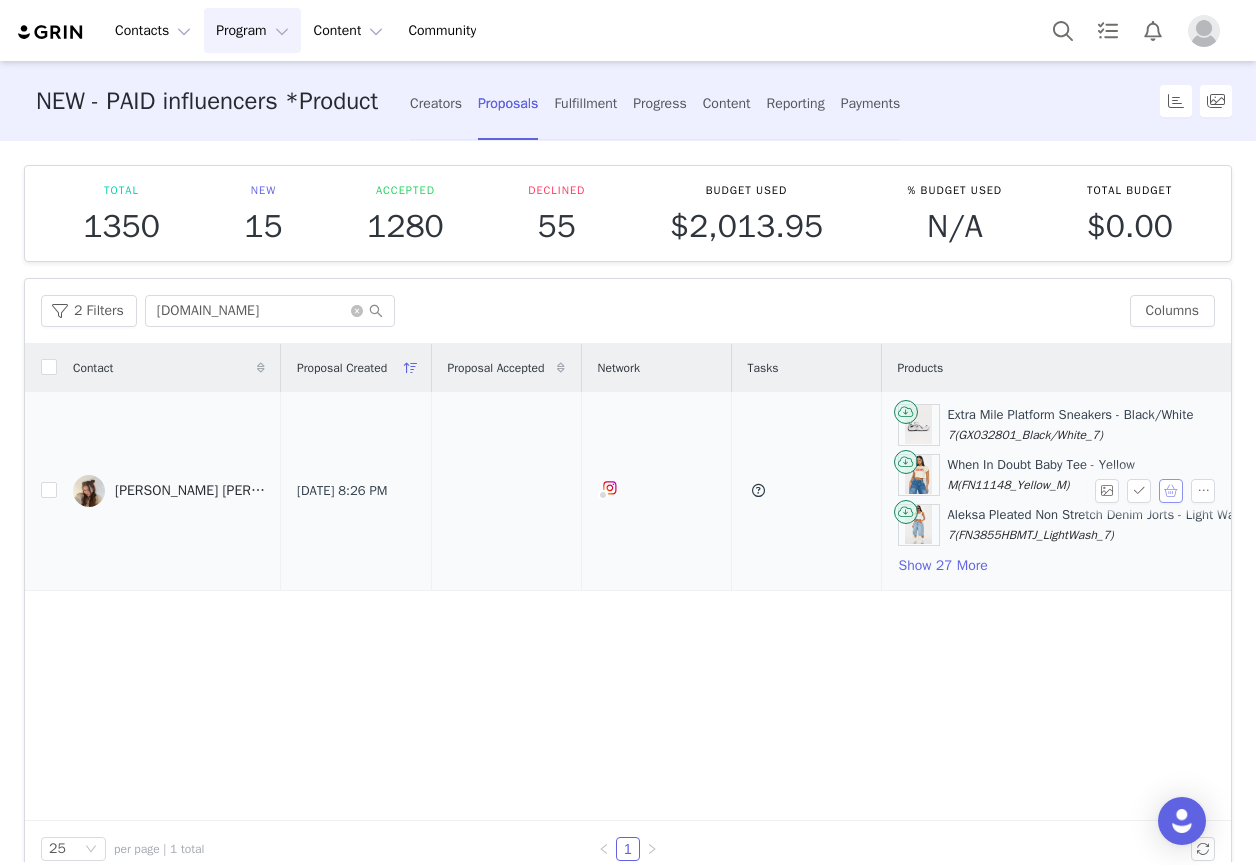 click at bounding box center [1171, 491] 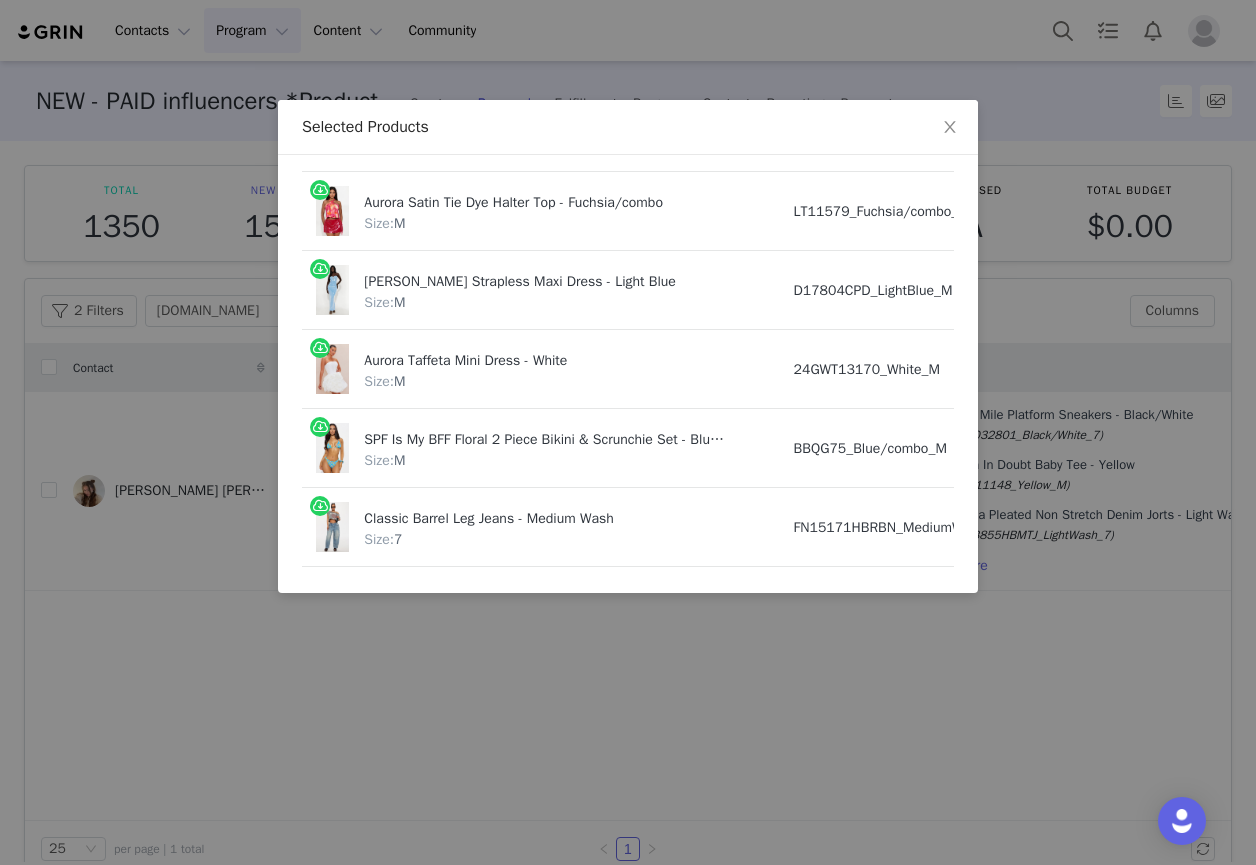scroll, scrollTop: 2071, scrollLeft: 0, axis: vertical 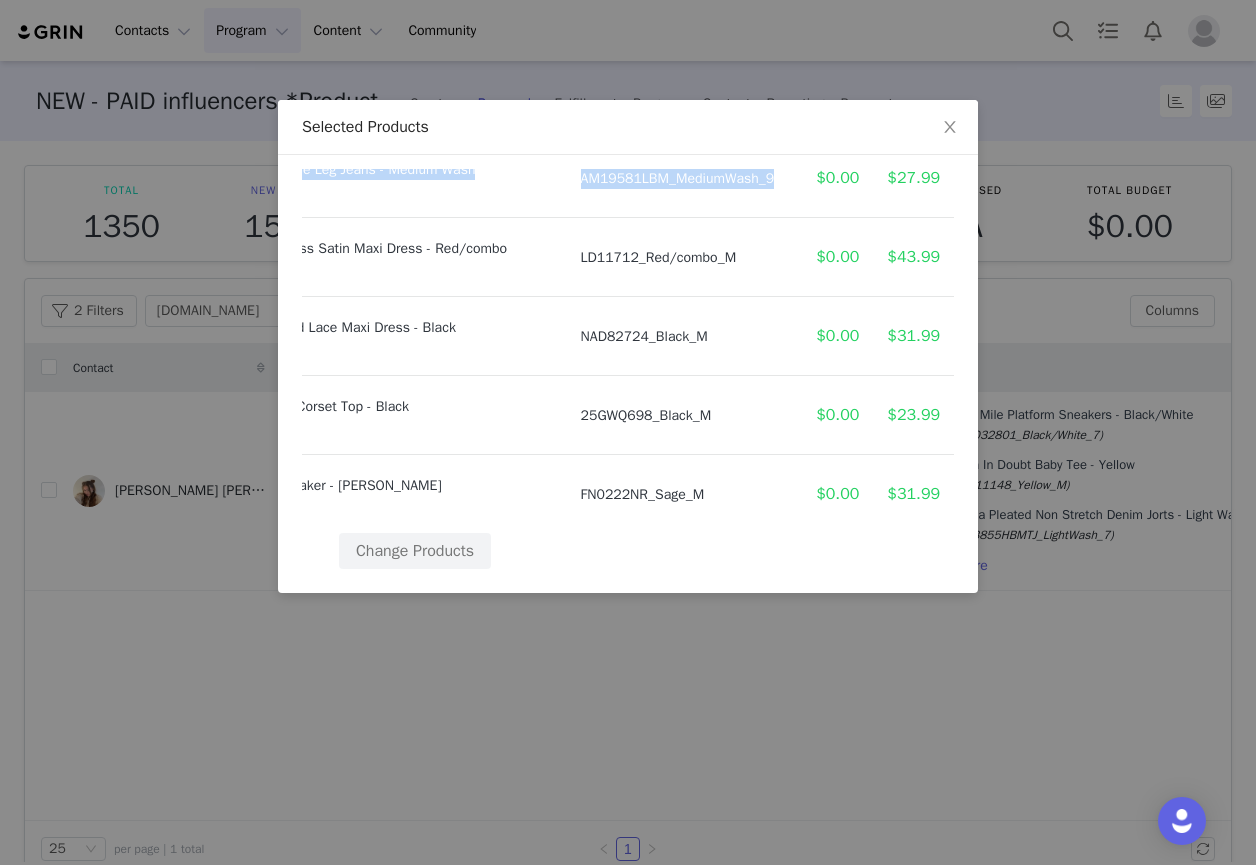 drag, startPoint x: 784, startPoint y: 551, endPoint x: 635, endPoint y: 548, distance: 149.0302 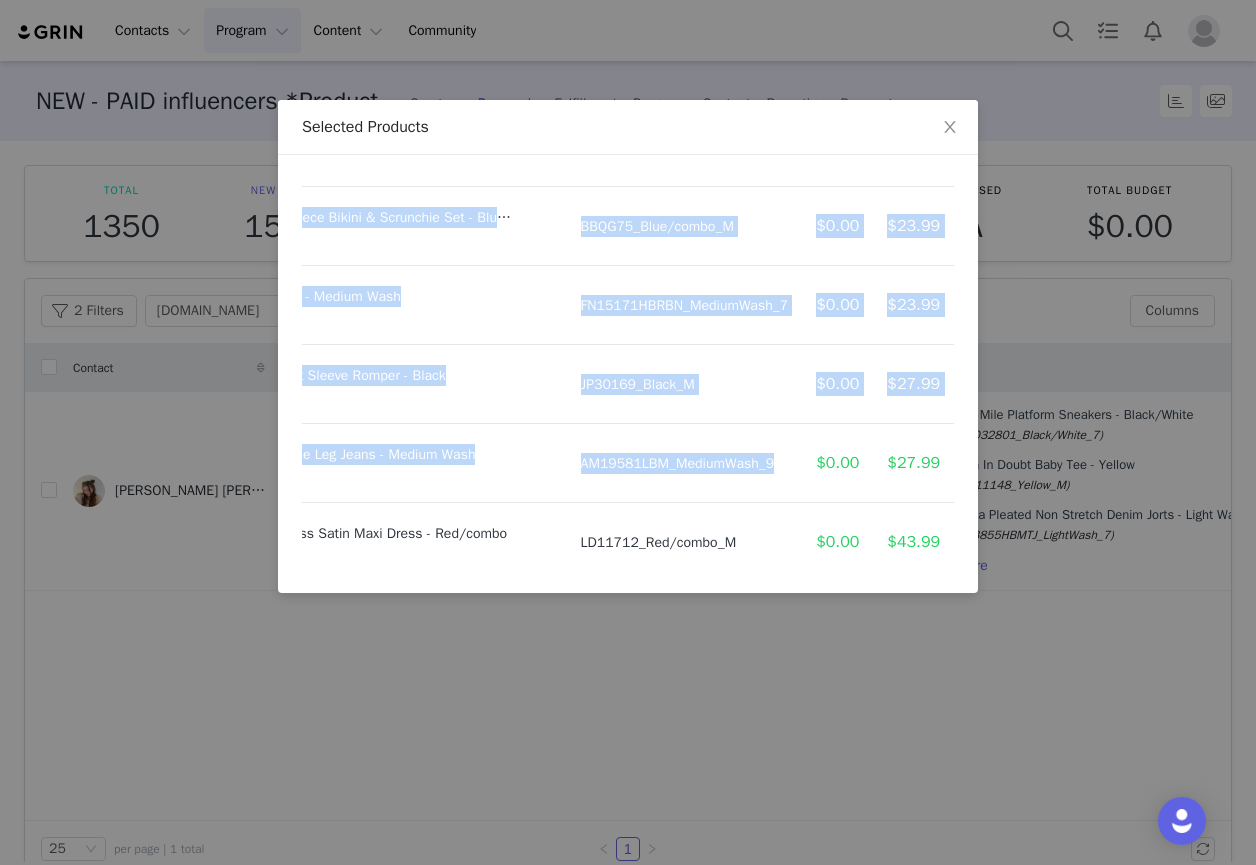 scroll, scrollTop: 1471, scrollLeft: 216, axis: both 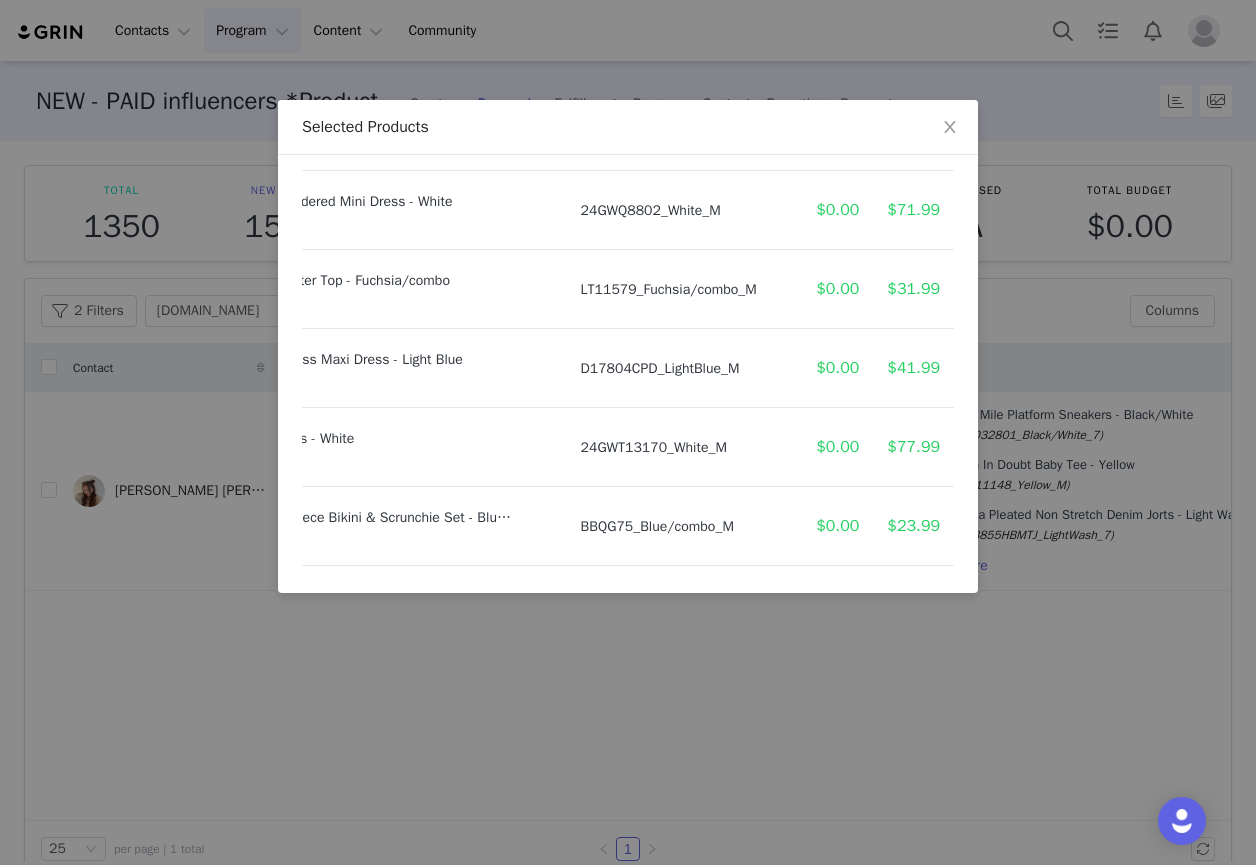click on "24GWT13170_White_M" at bounding box center [685, 447] 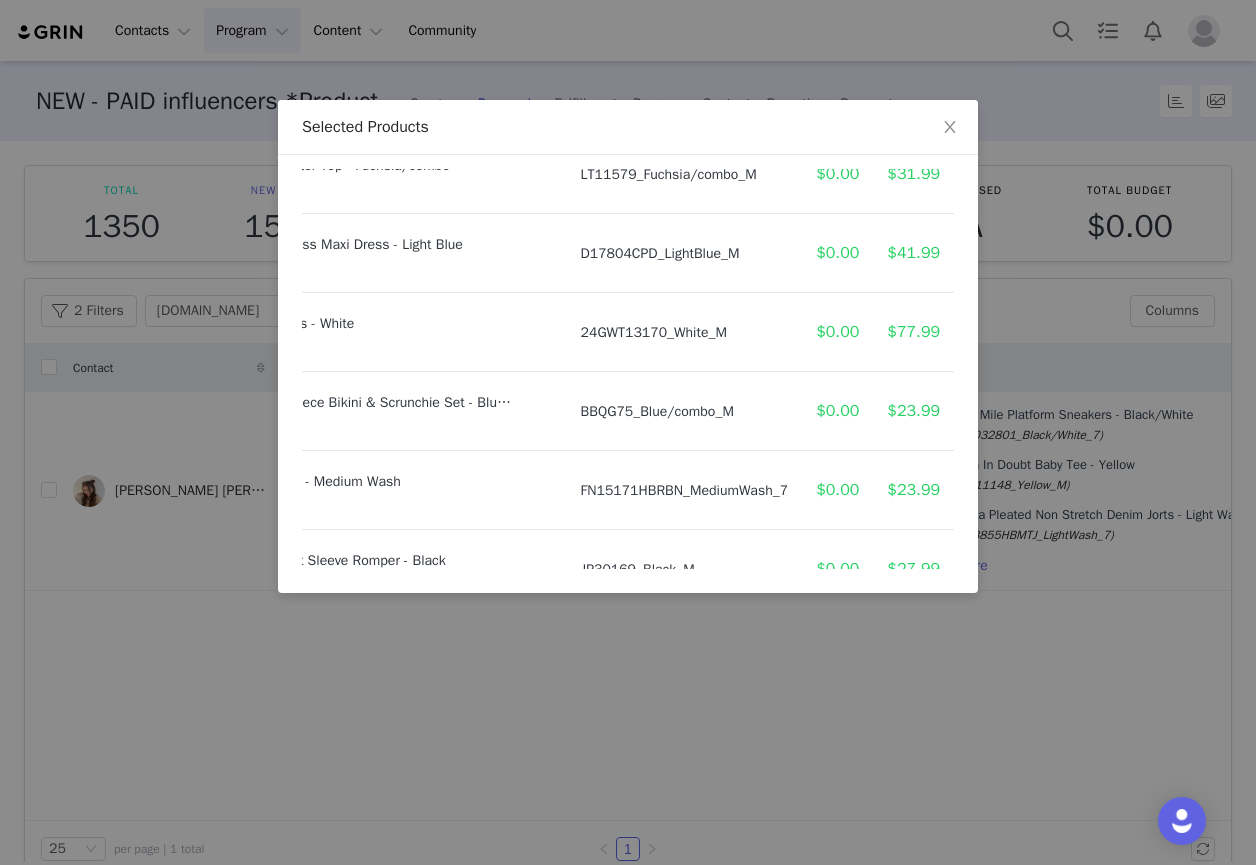 scroll, scrollTop: 1671, scrollLeft: 216, axis: both 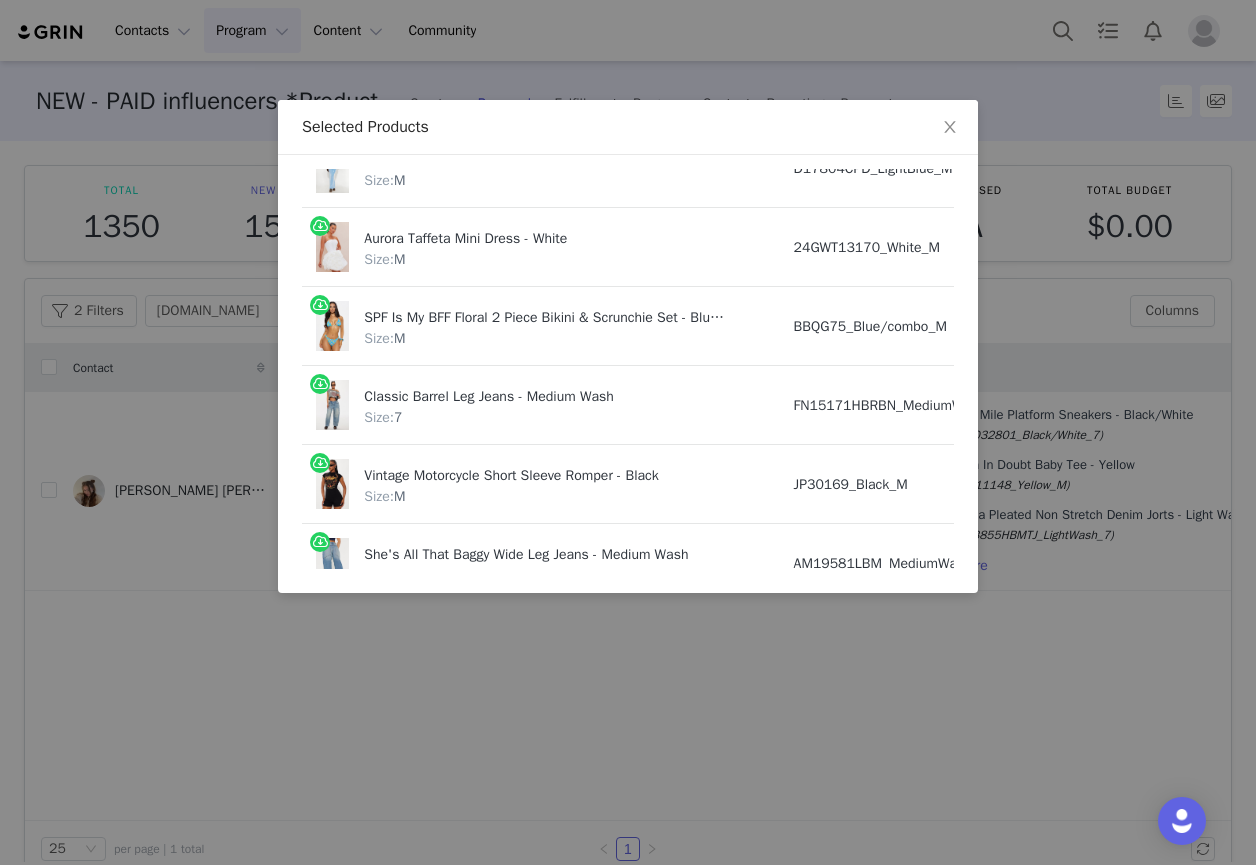 drag, startPoint x: 569, startPoint y: 238, endPoint x: 346, endPoint y: 248, distance: 223.2241 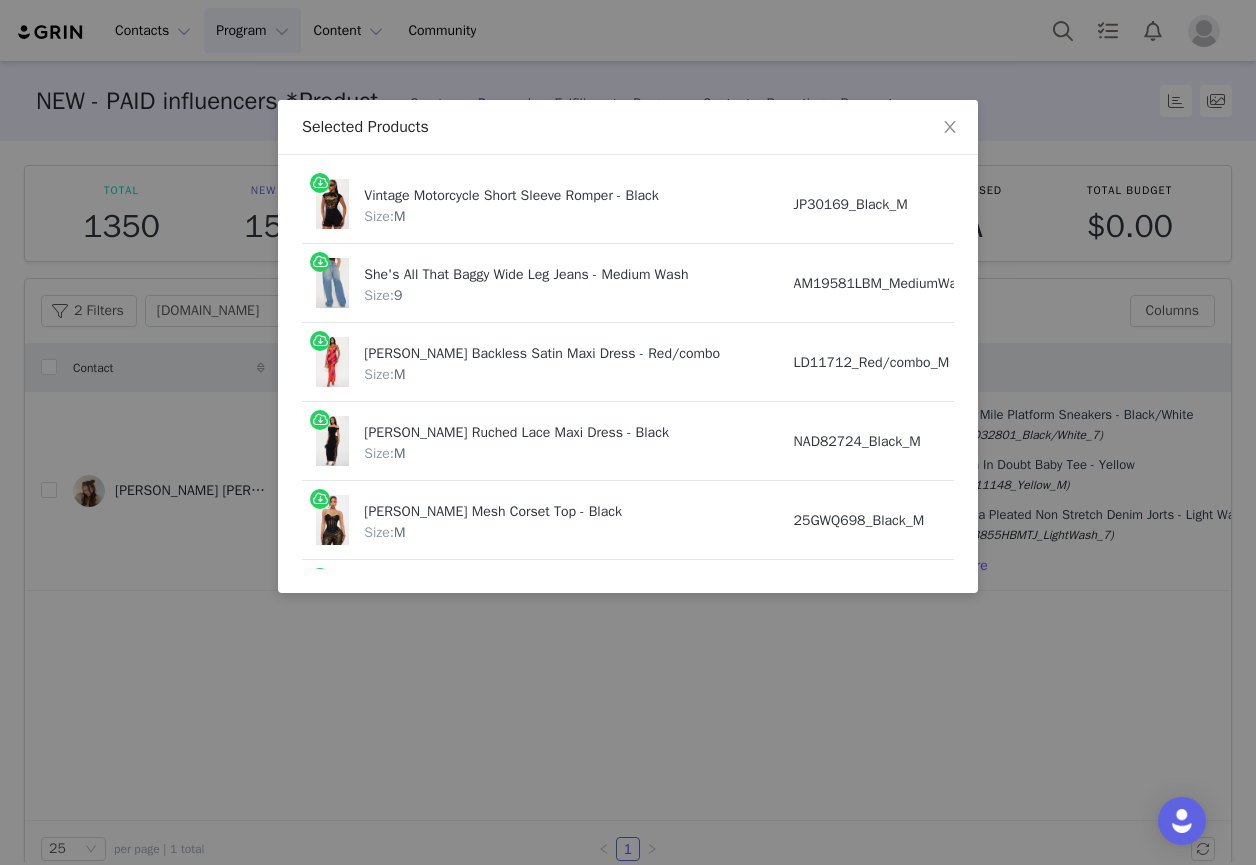 scroll, scrollTop: 2071, scrollLeft: 0, axis: vertical 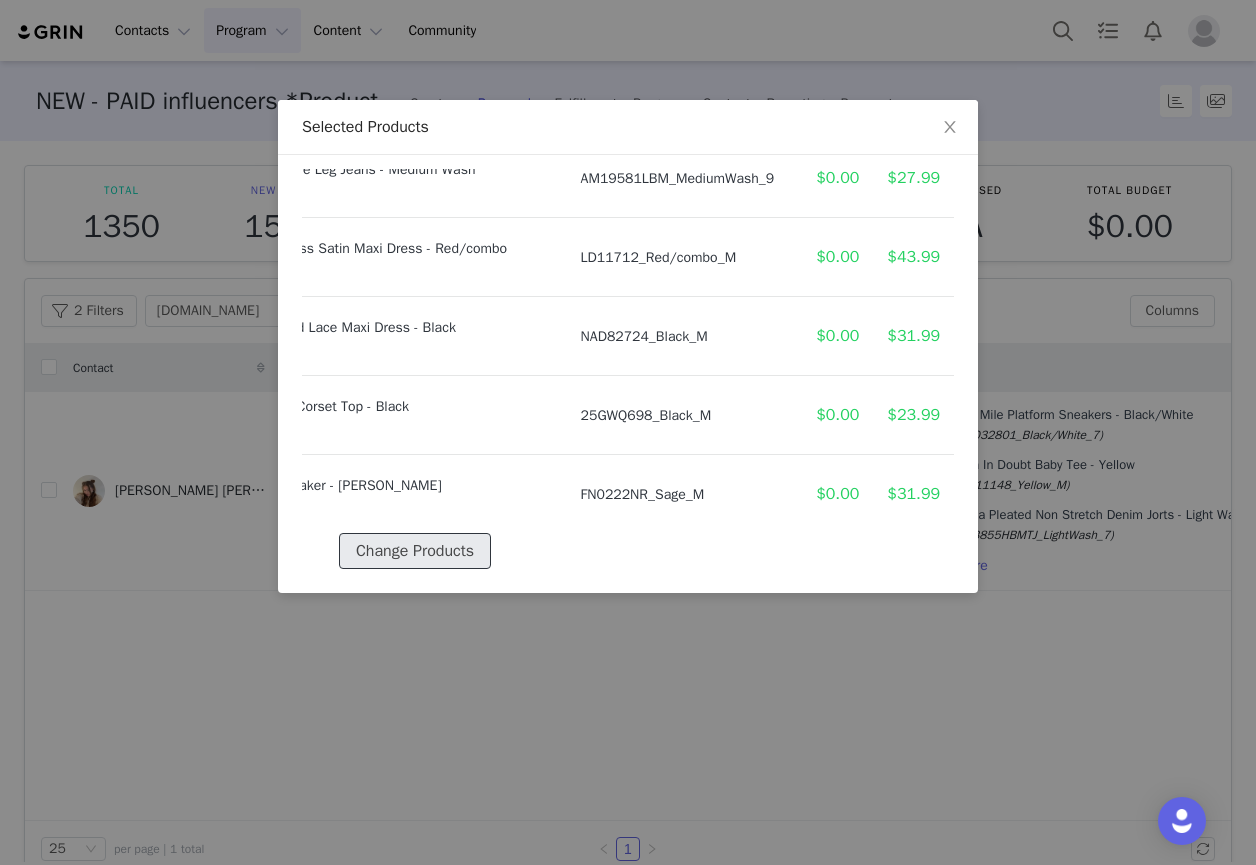click on "Change Products" at bounding box center [415, 551] 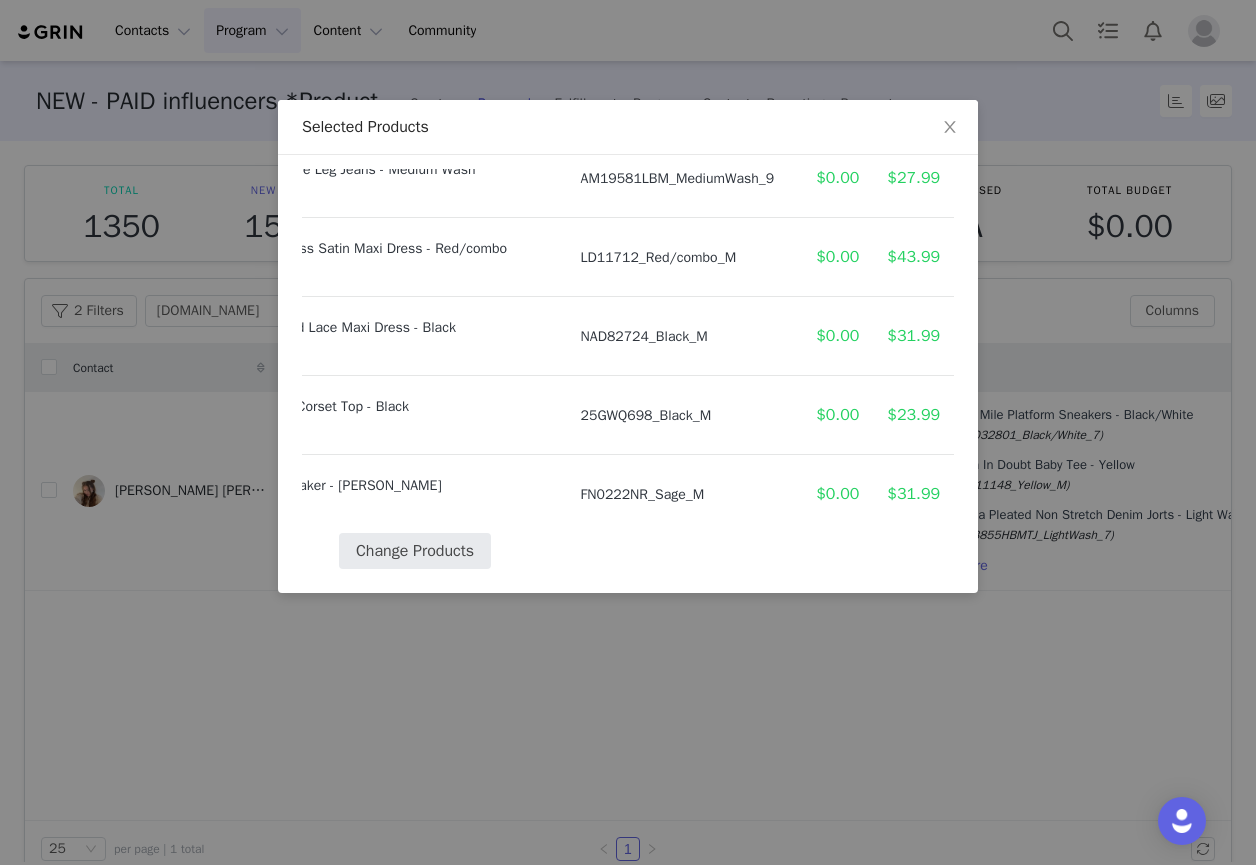 select on "26204946" 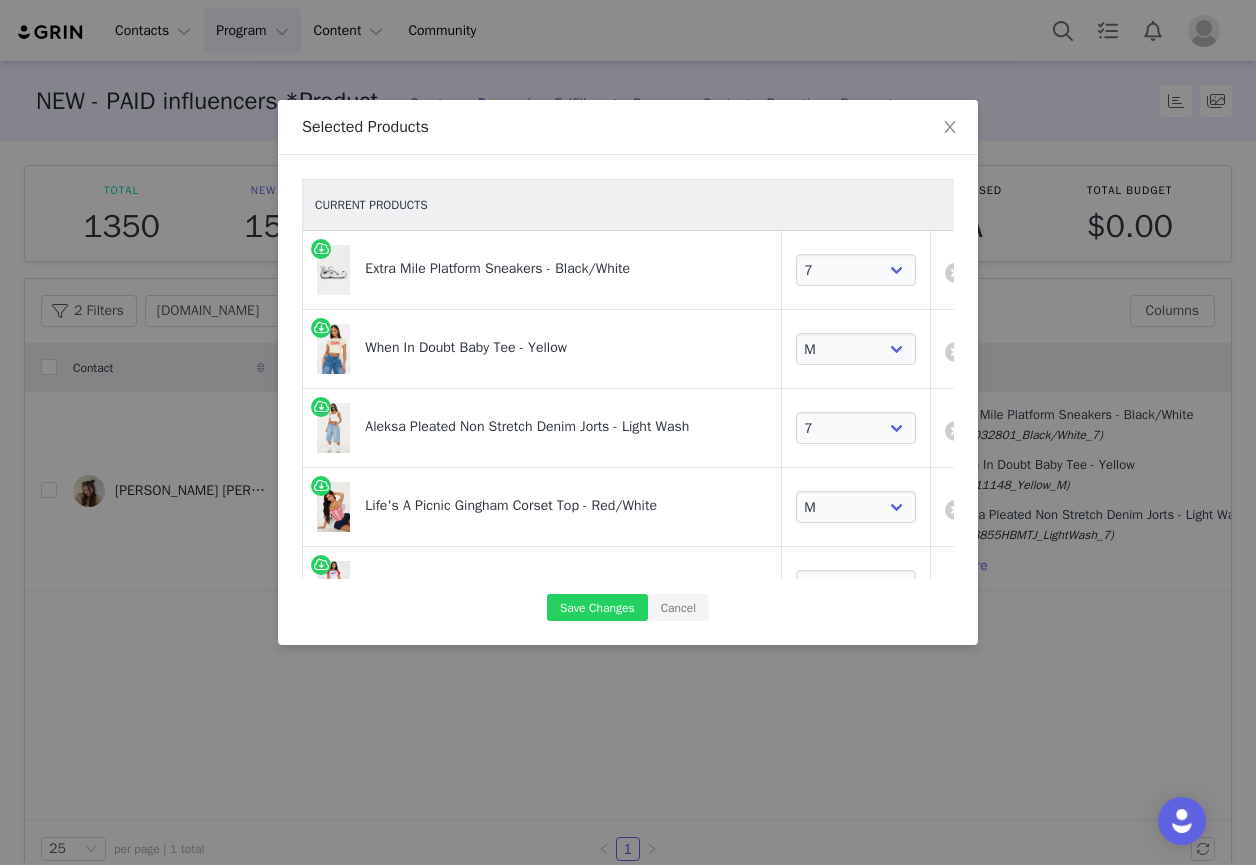 scroll, scrollTop: 0, scrollLeft: 36, axis: horizontal 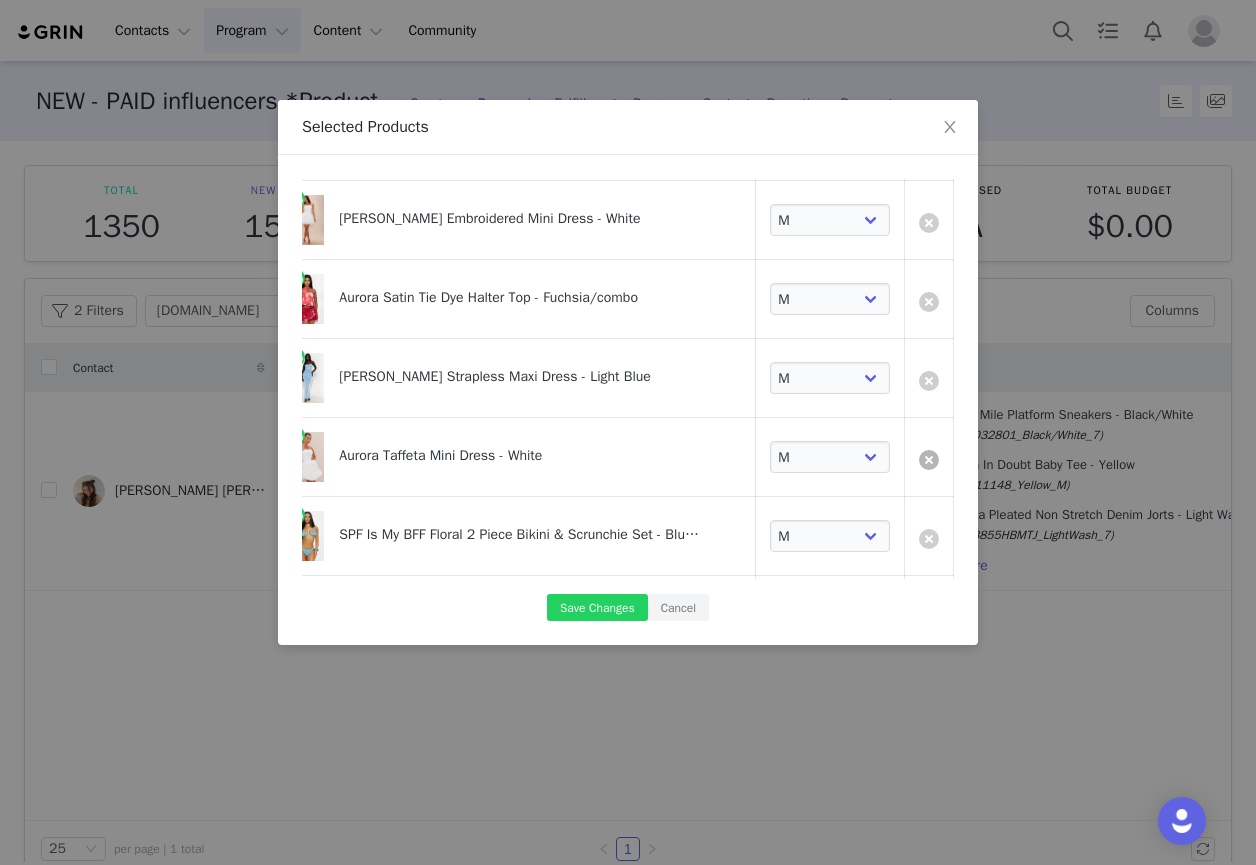 click at bounding box center (929, 460) 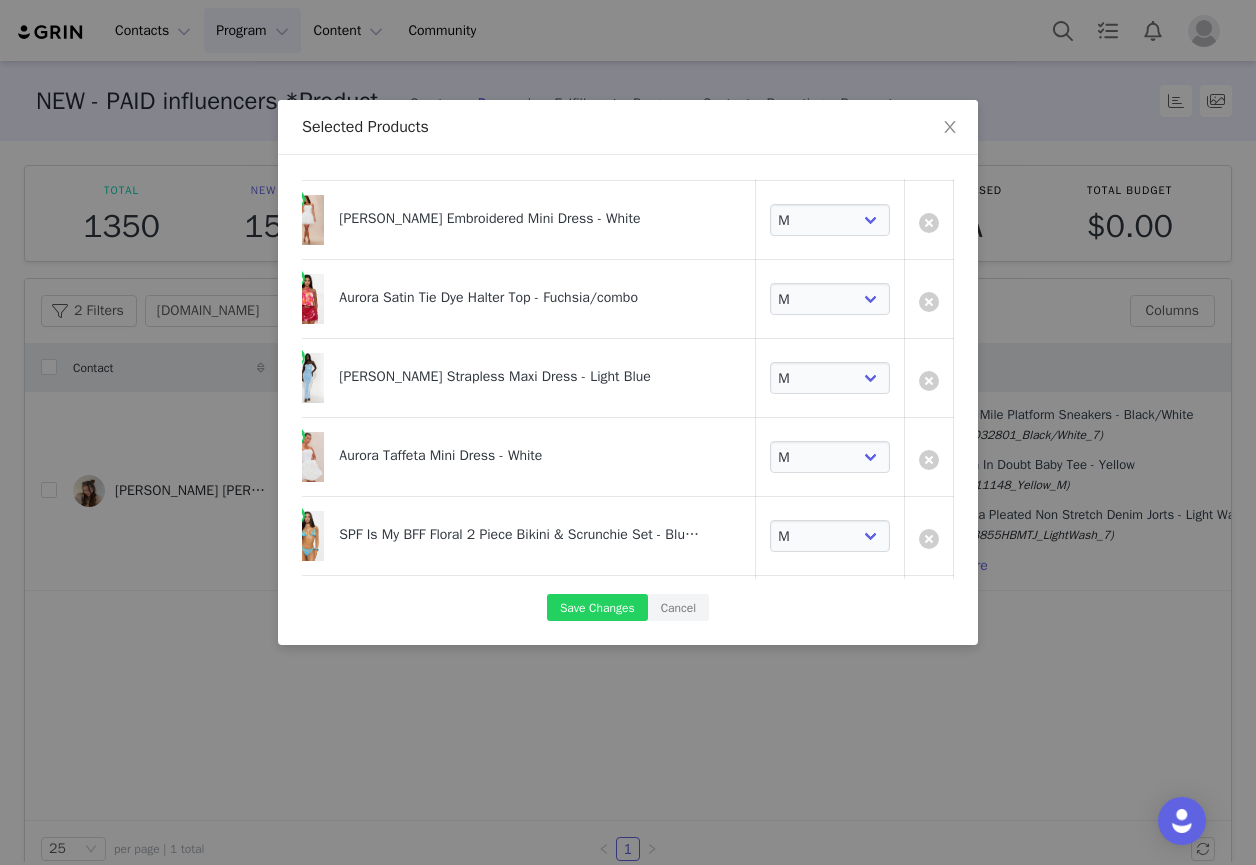 select on "25931797" 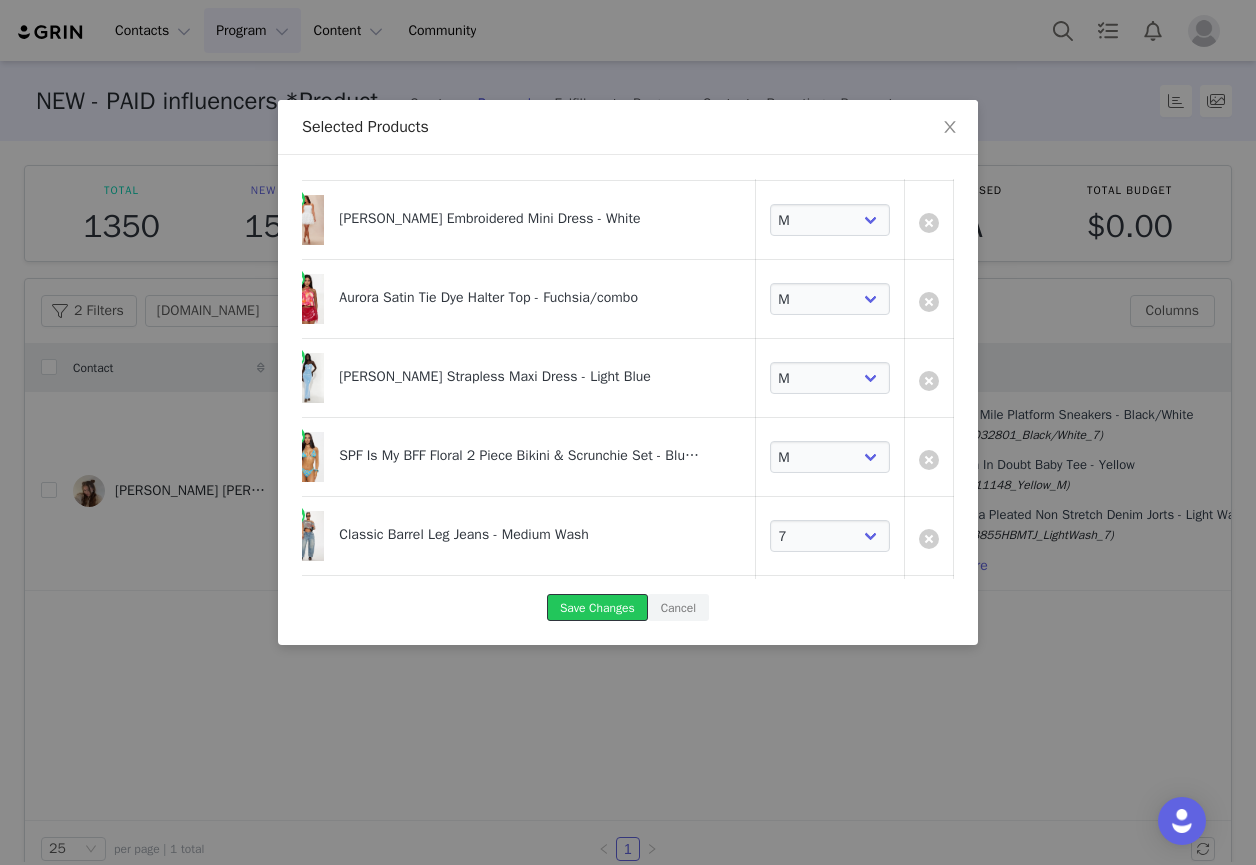 click on "Save Changes" at bounding box center (597, 607) 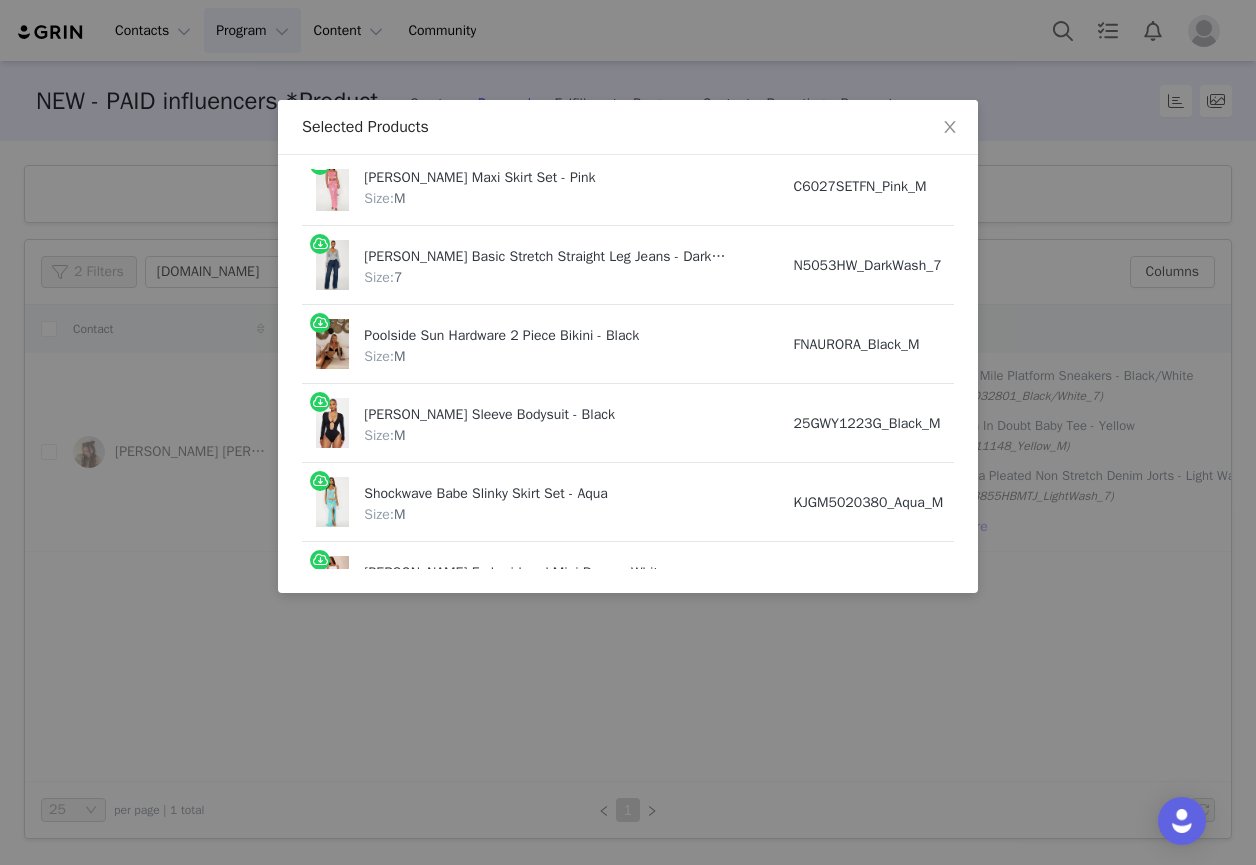 scroll, scrollTop: 1300, scrollLeft: 0, axis: vertical 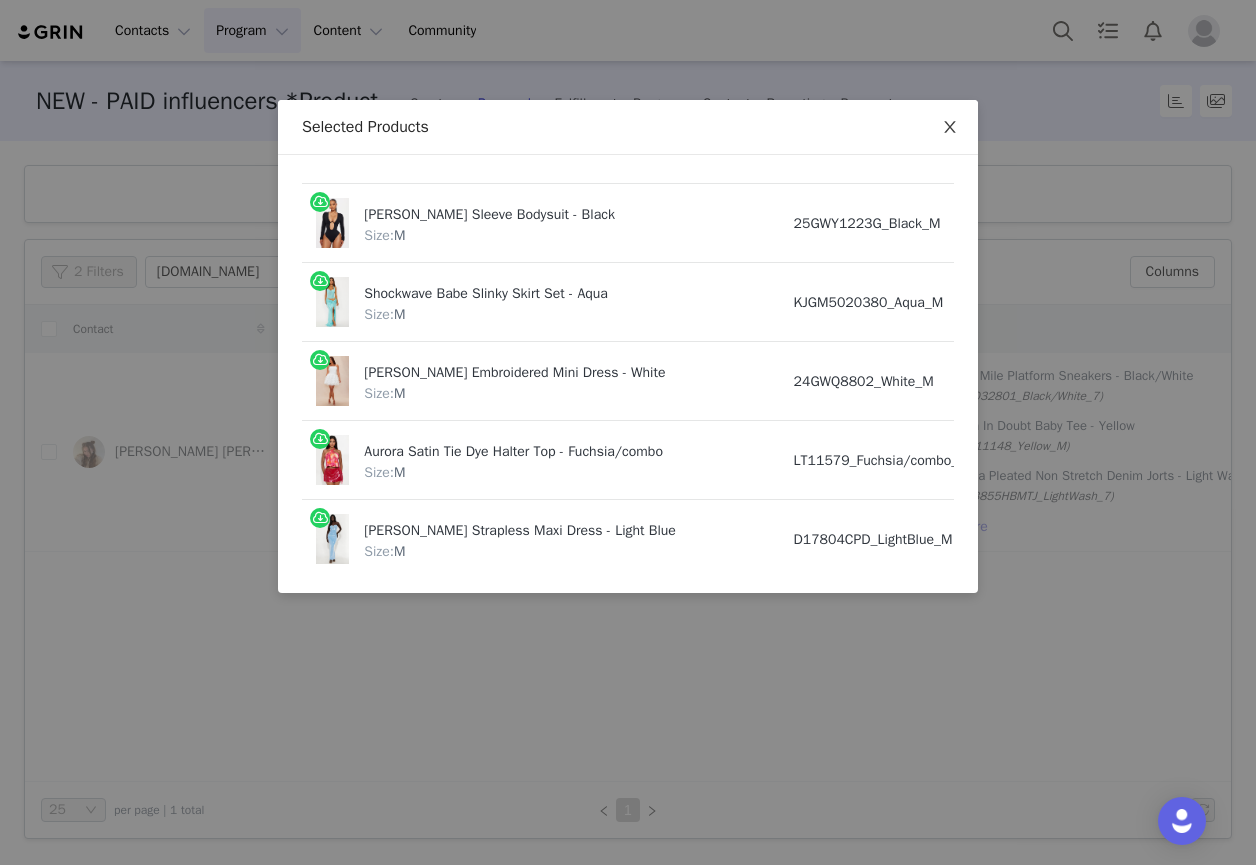 click at bounding box center (950, 128) 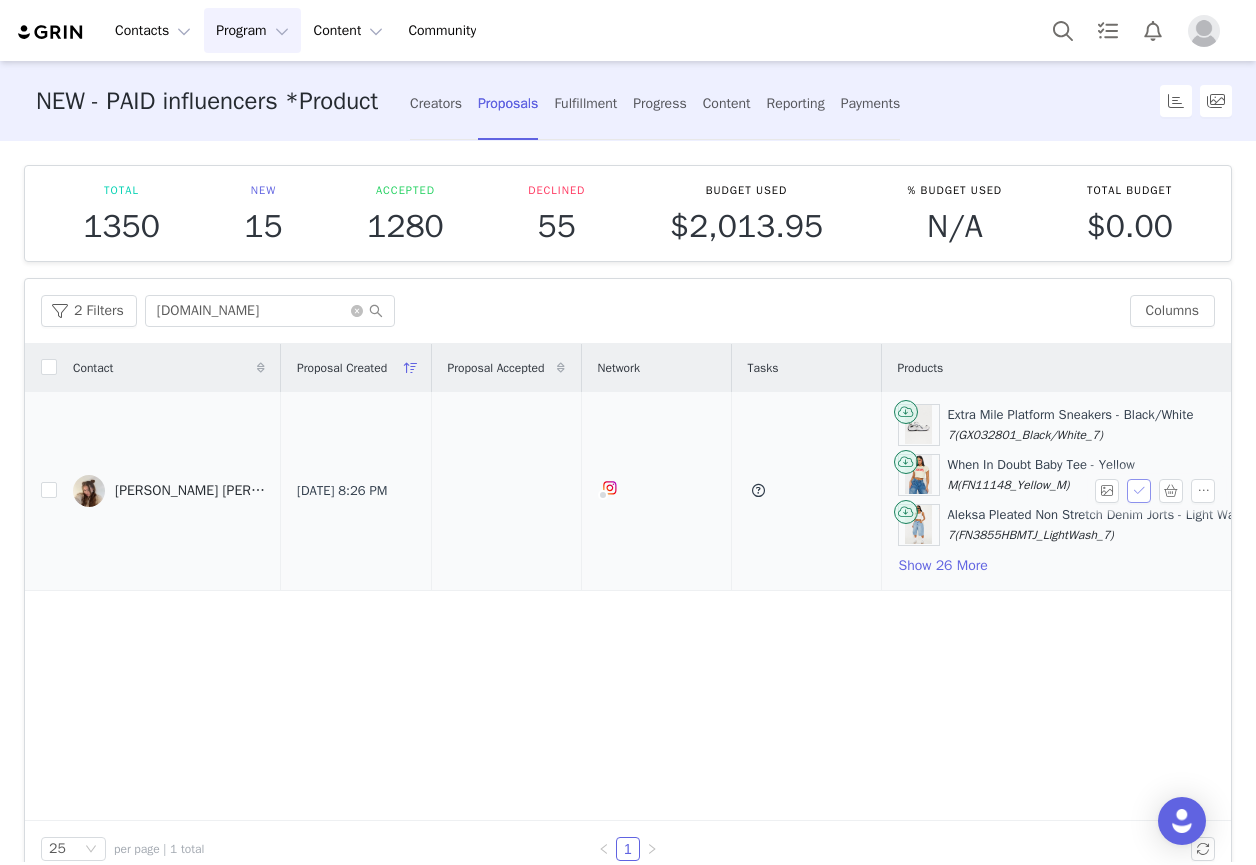 click at bounding box center (1139, 491) 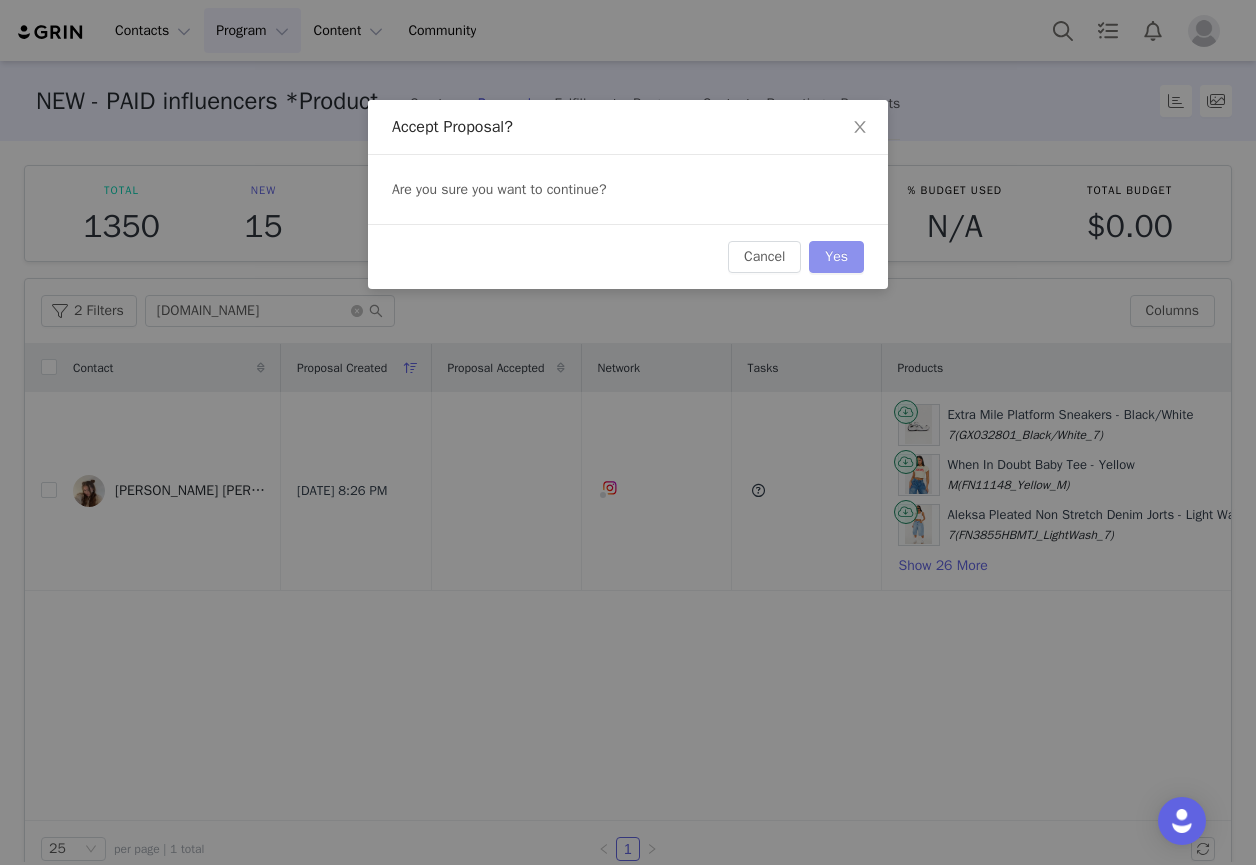 click on "Yes" at bounding box center (836, 257) 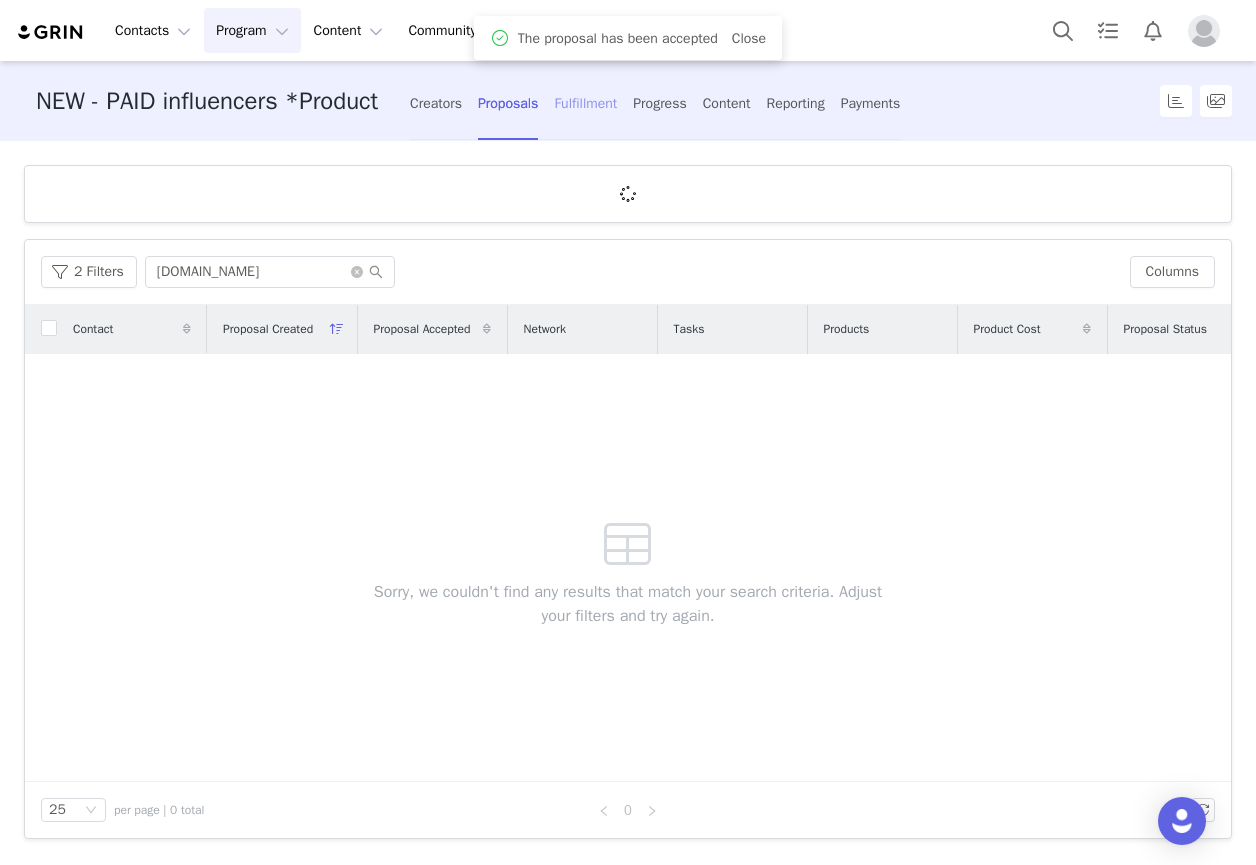 click on "Fulfillment" at bounding box center [585, 103] 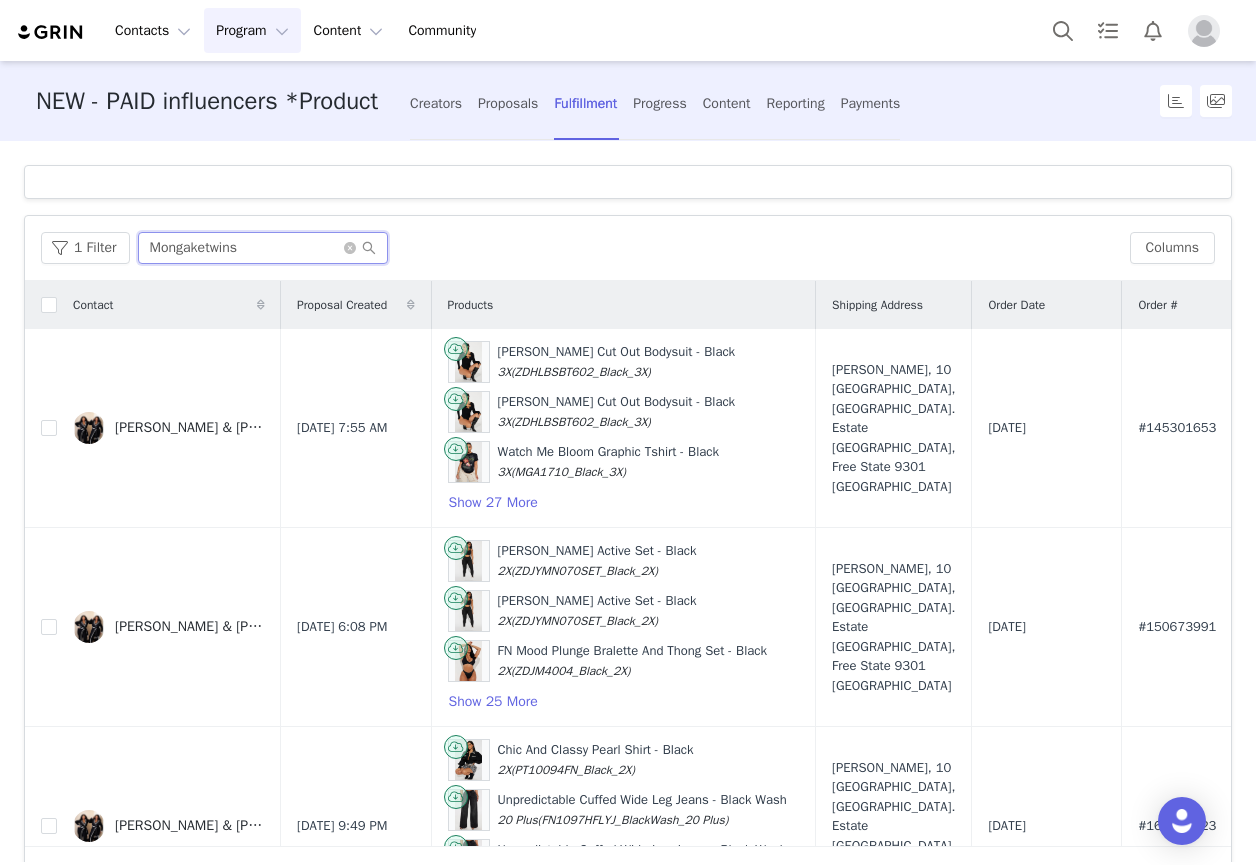 click on "Mongaketwins" at bounding box center [263, 248] 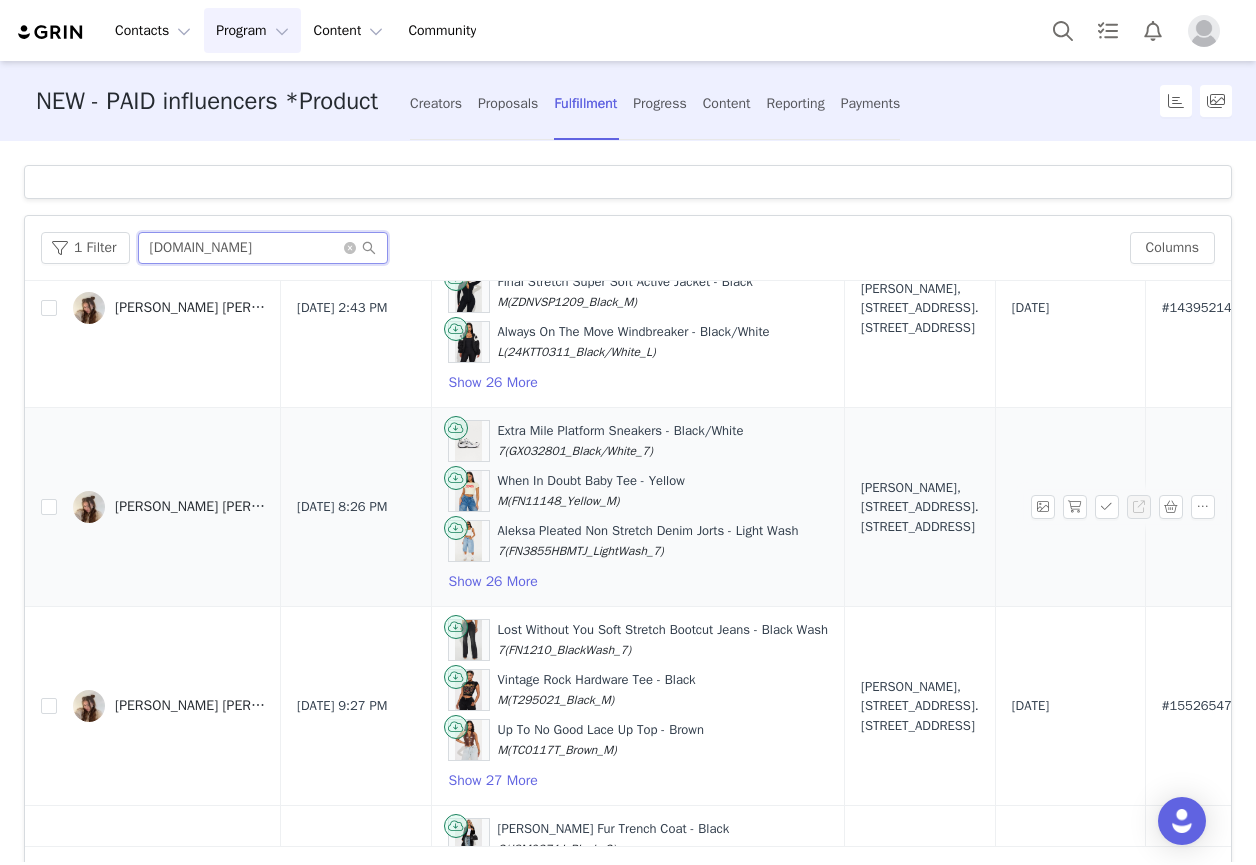 scroll, scrollTop: 200, scrollLeft: 0, axis: vertical 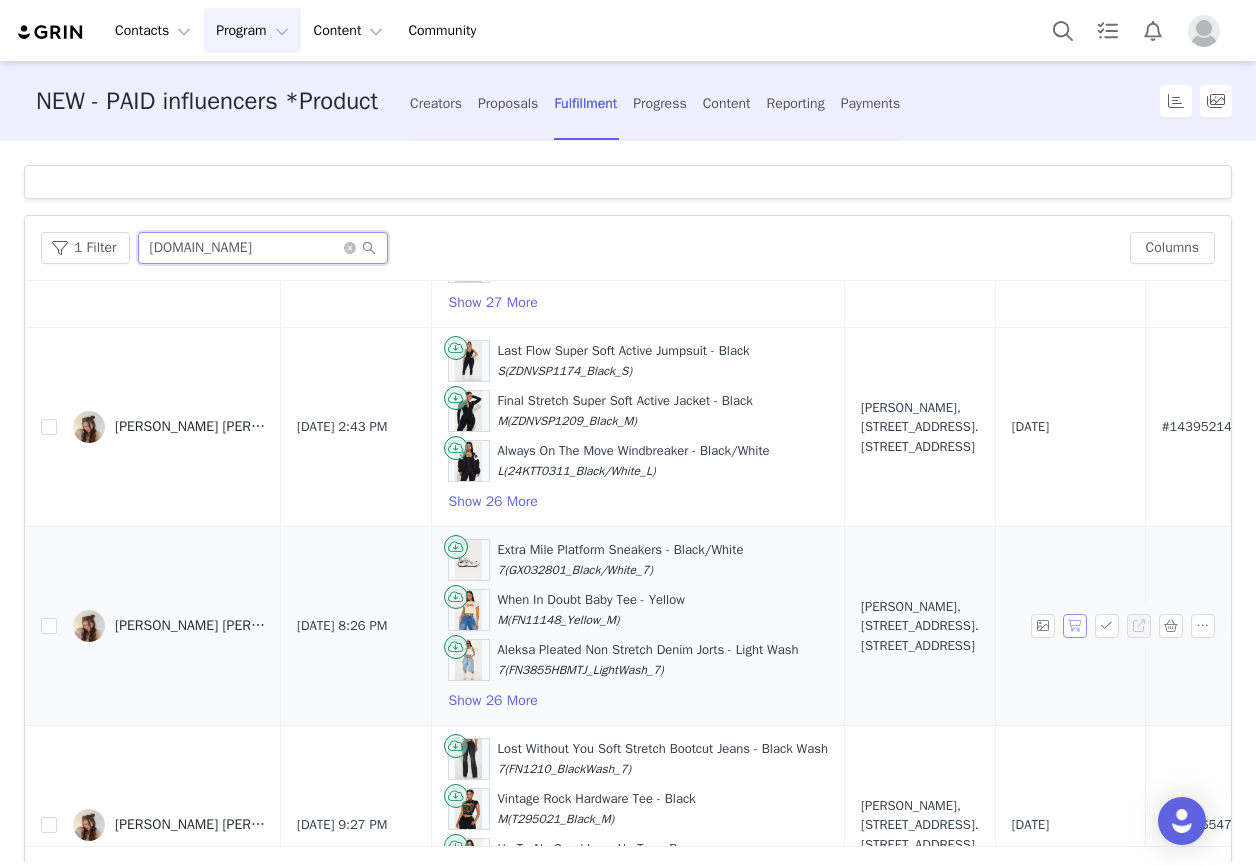type on "ema.lv" 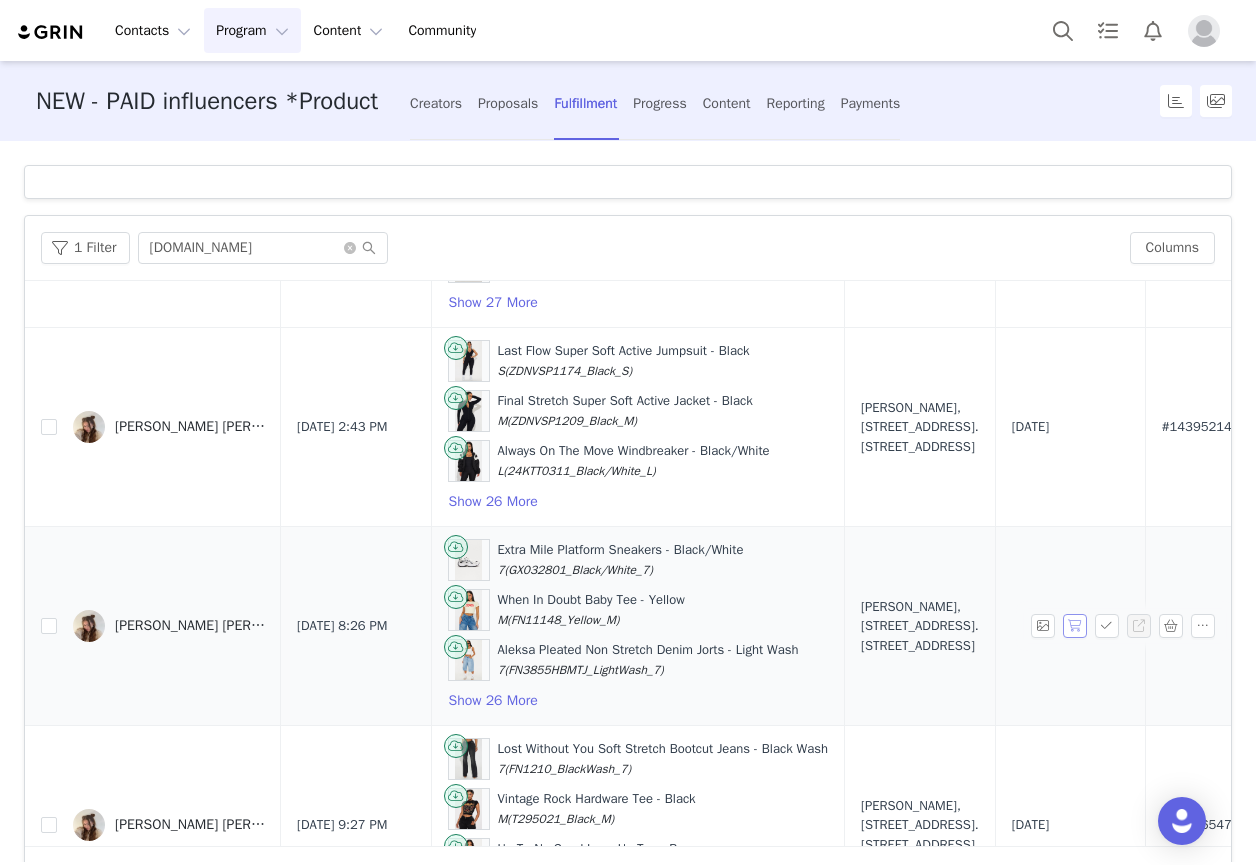 click at bounding box center [1075, 626] 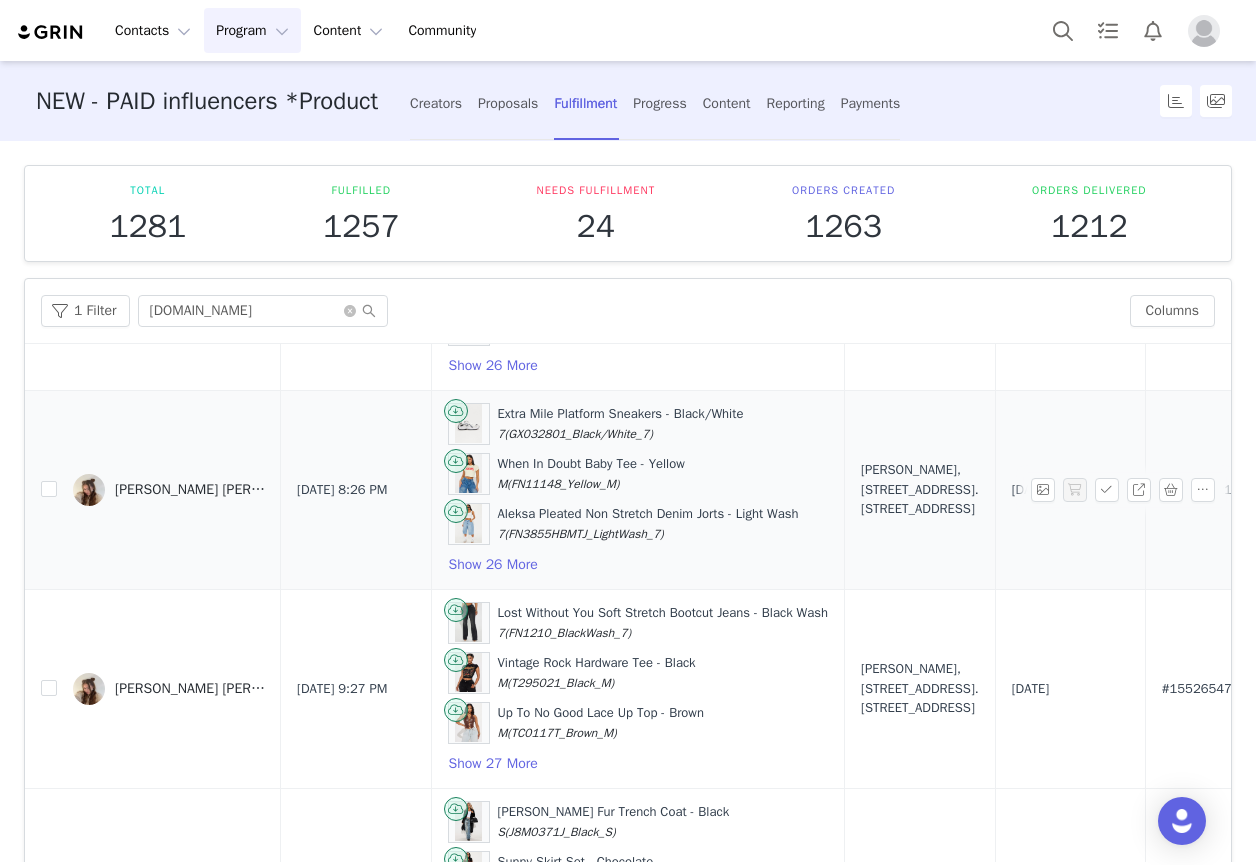 scroll, scrollTop: 400, scrollLeft: 0, axis: vertical 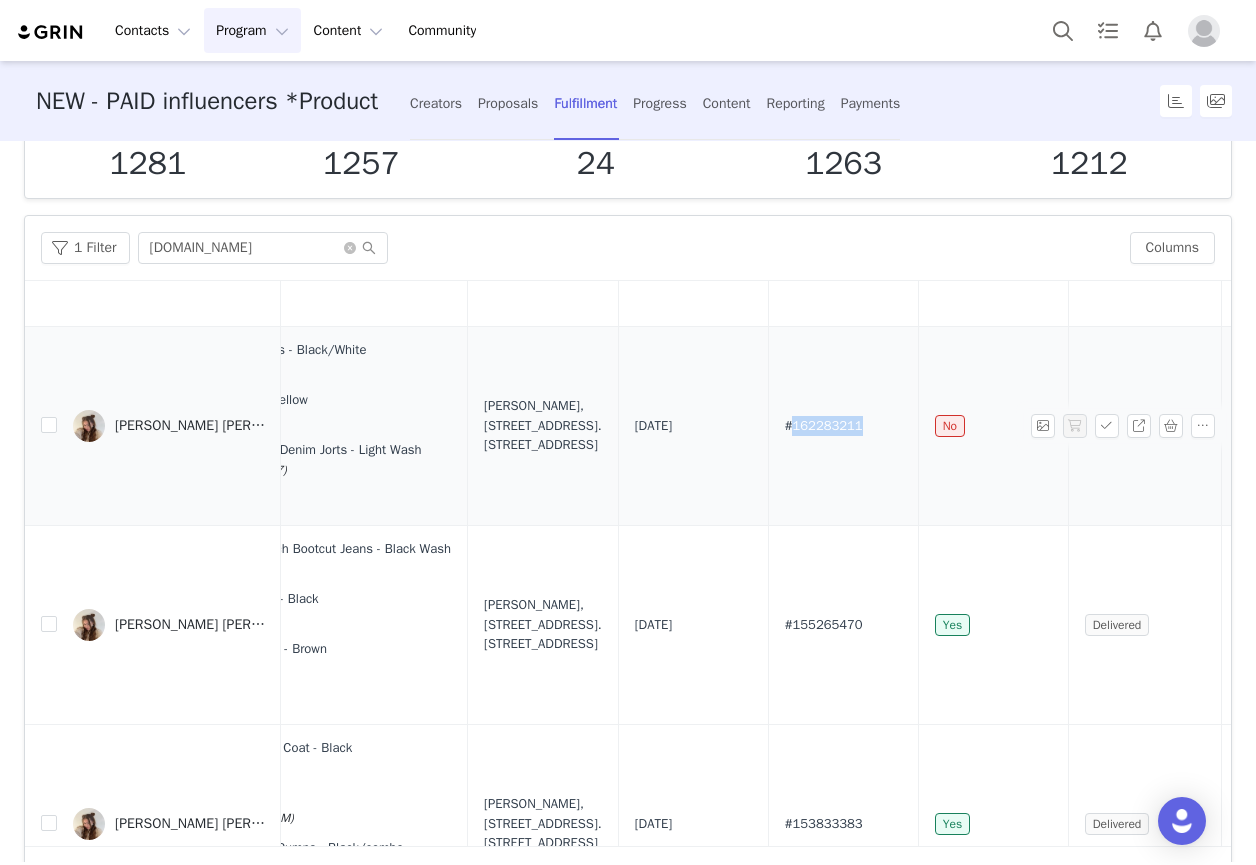drag, startPoint x: 845, startPoint y: 423, endPoint x: 777, endPoint y: 421, distance: 68.0294 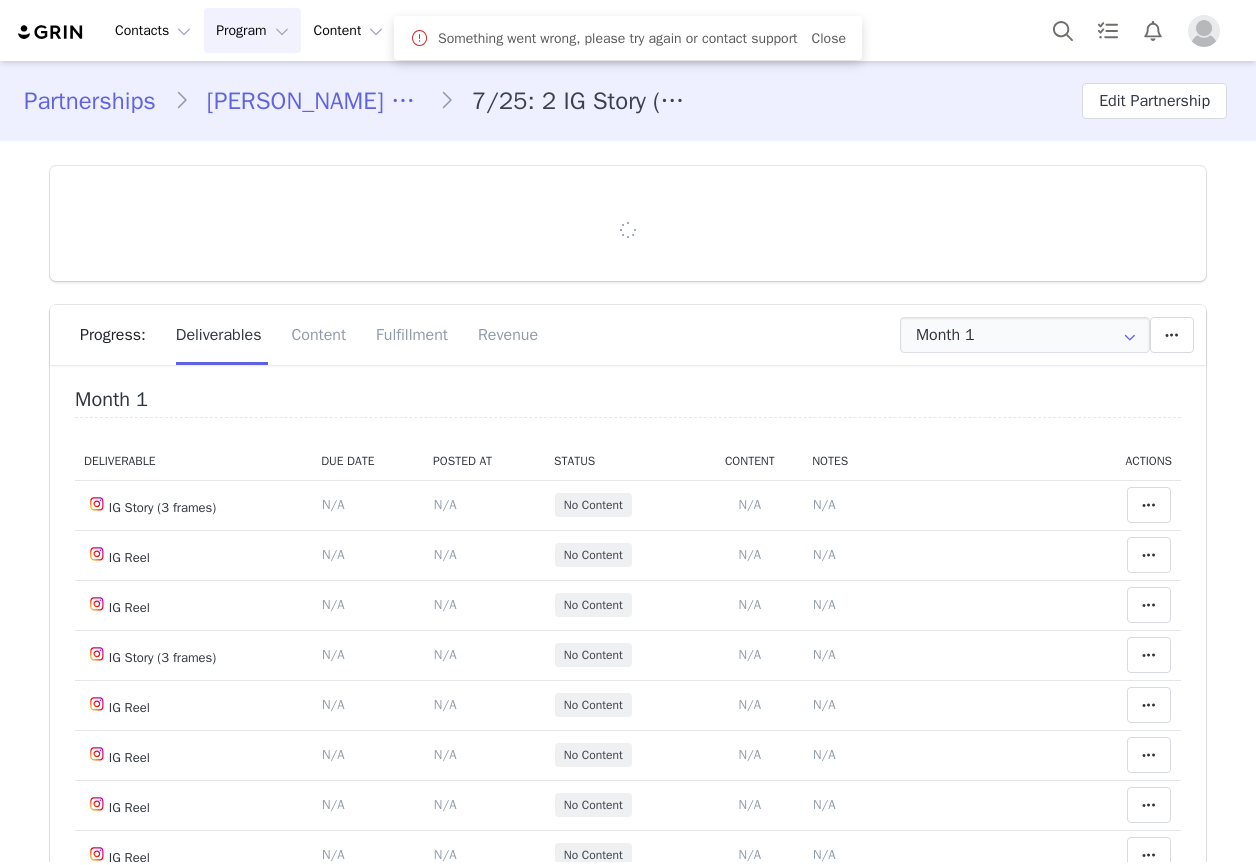 scroll, scrollTop: 0, scrollLeft: 0, axis: both 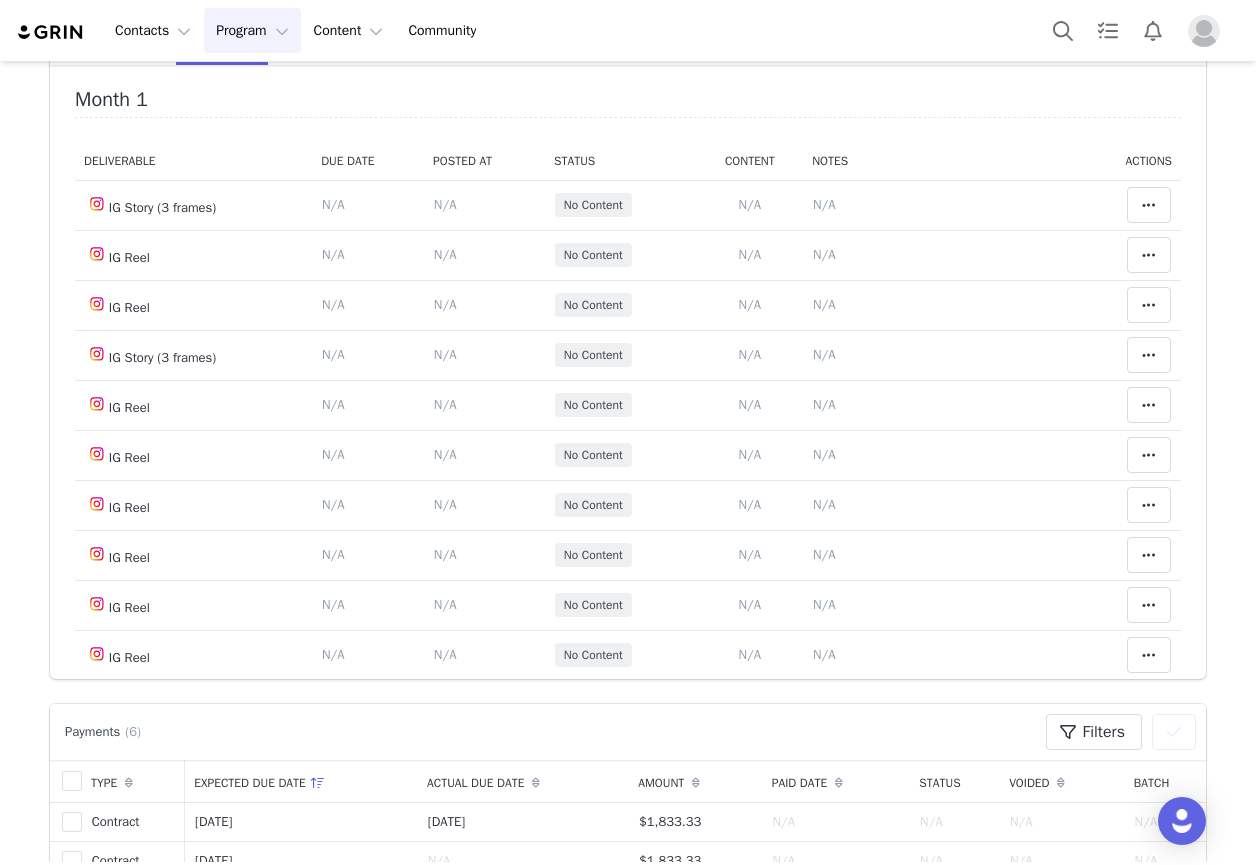 click on "Program Program" at bounding box center [252, 30] 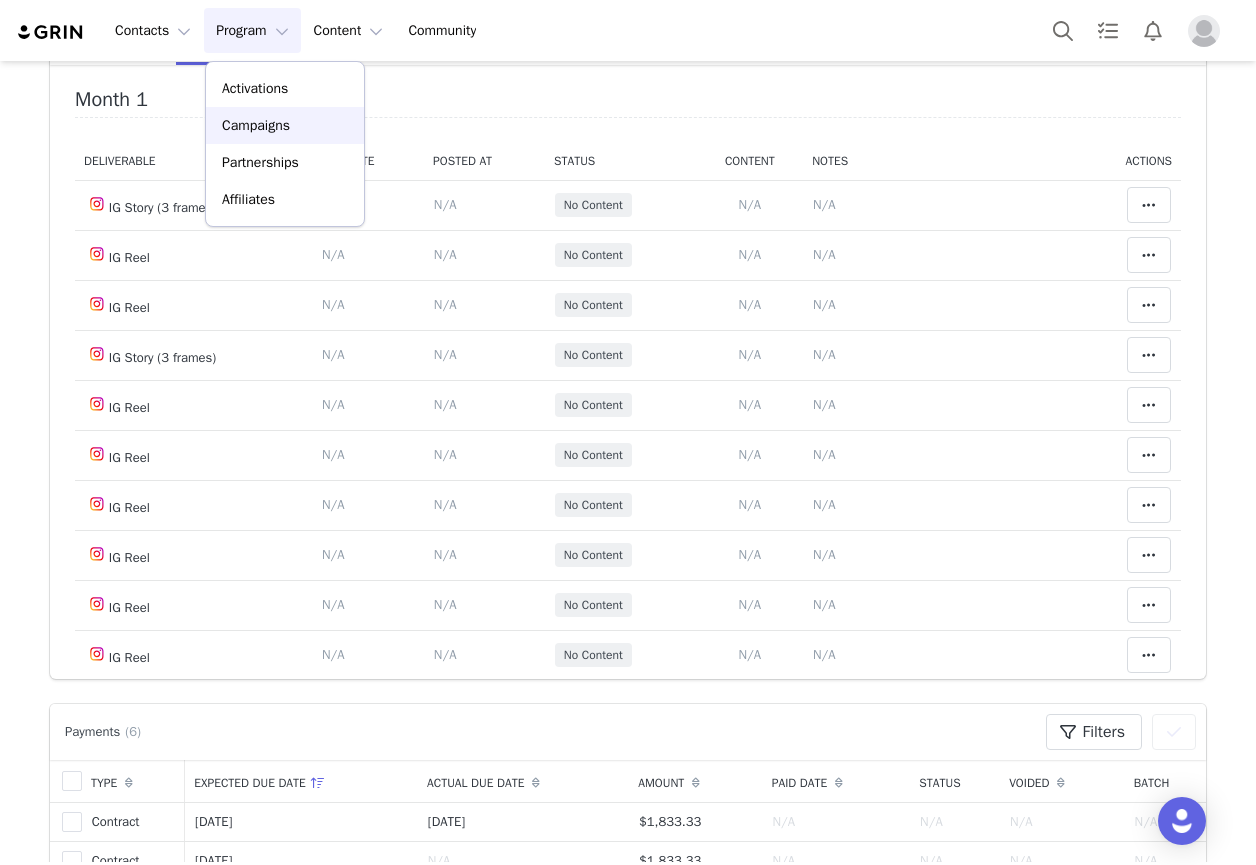 click on "Campaigns" at bounding box center (285, 125) 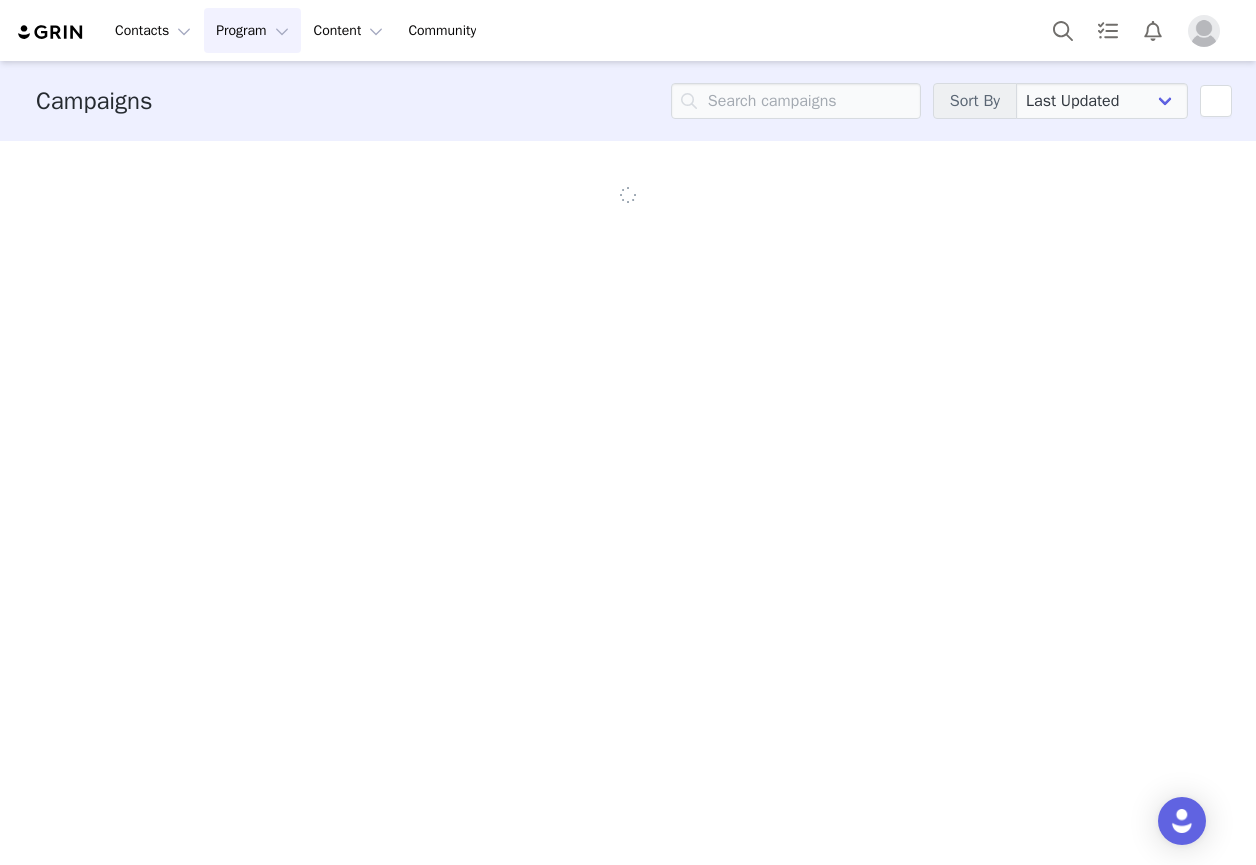 scroll, scrollTop: 0, scrollLeft: 0, axis: both 